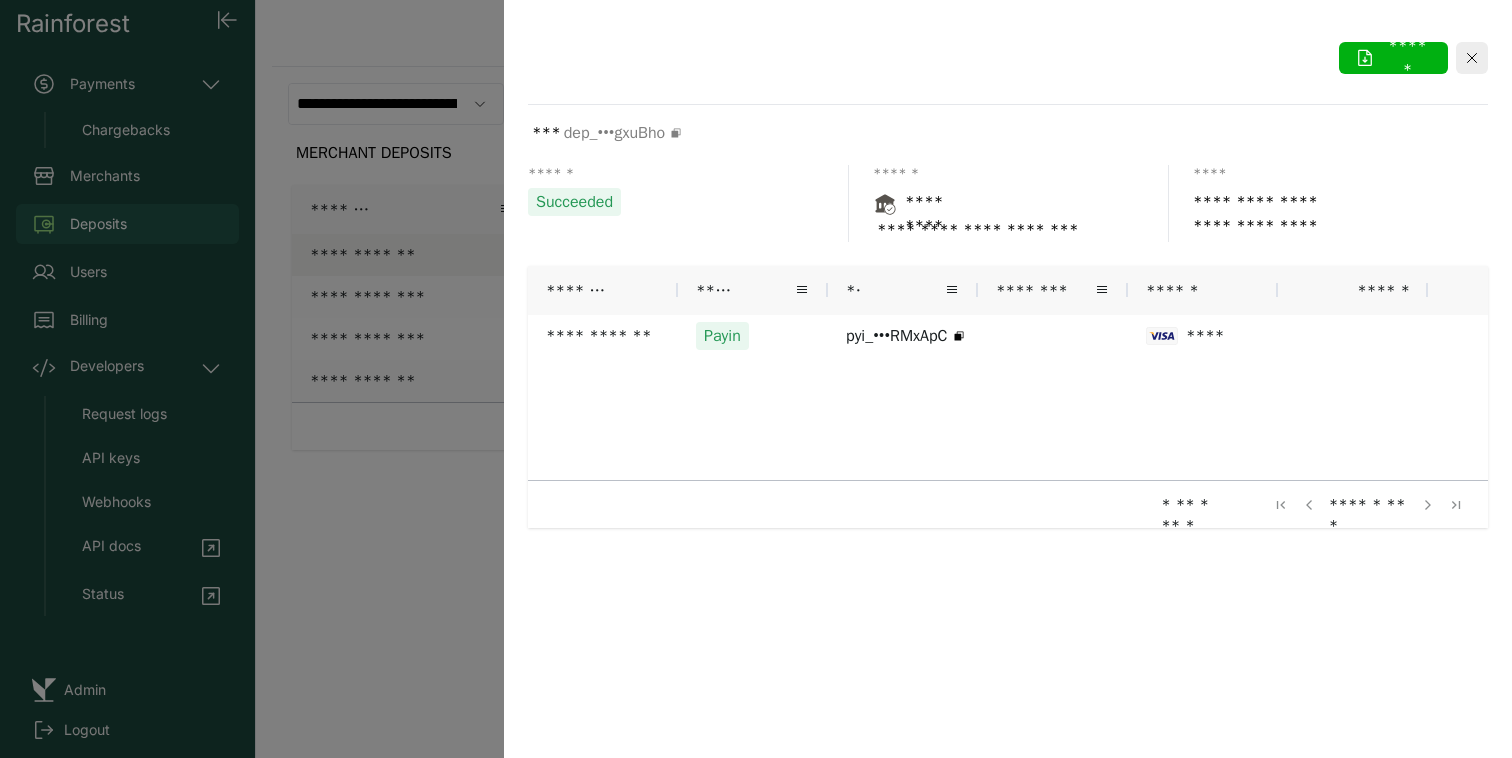 scroll, scrollTop: 0, scrollLeft: 0, axis: both 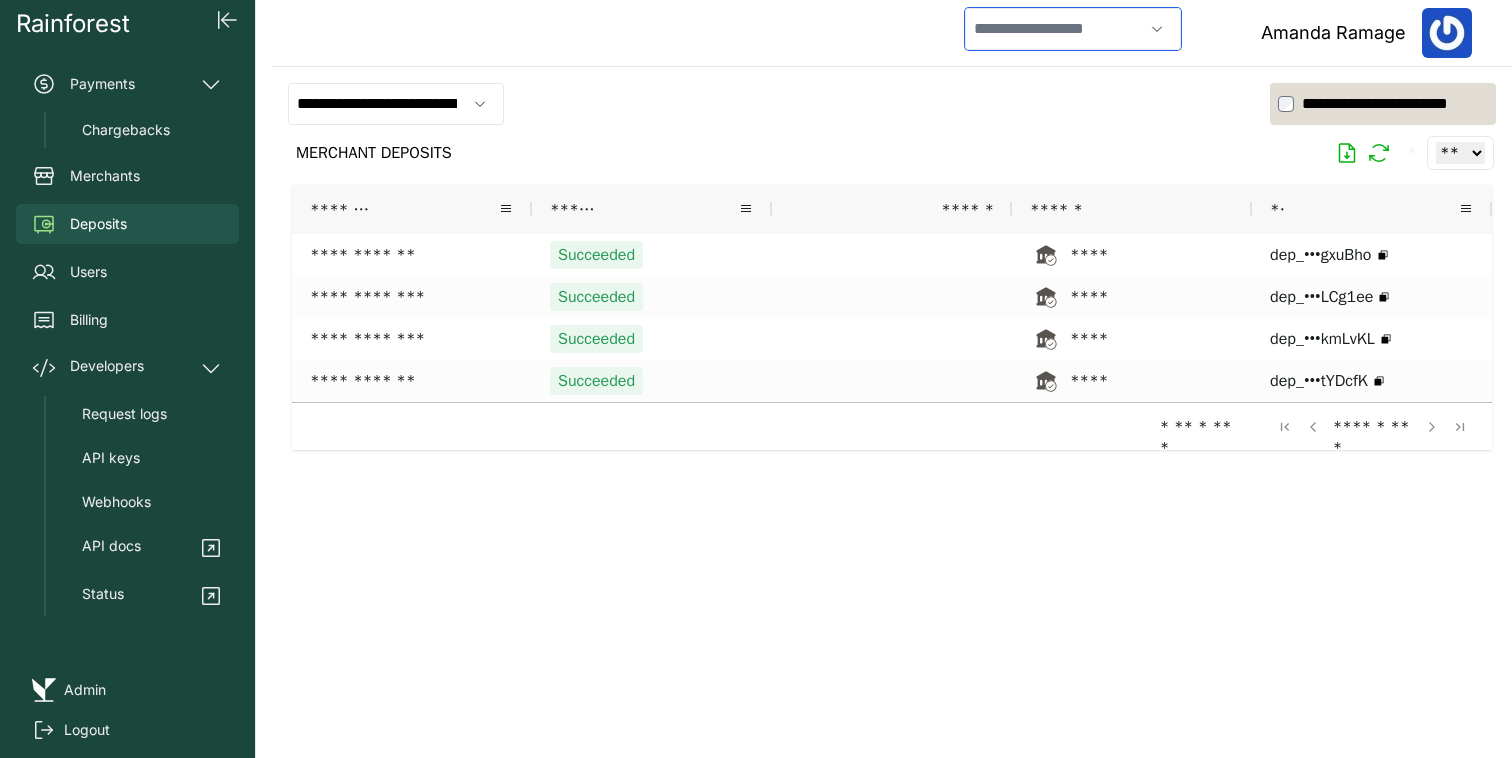 click at bounding box center (1054, 29) 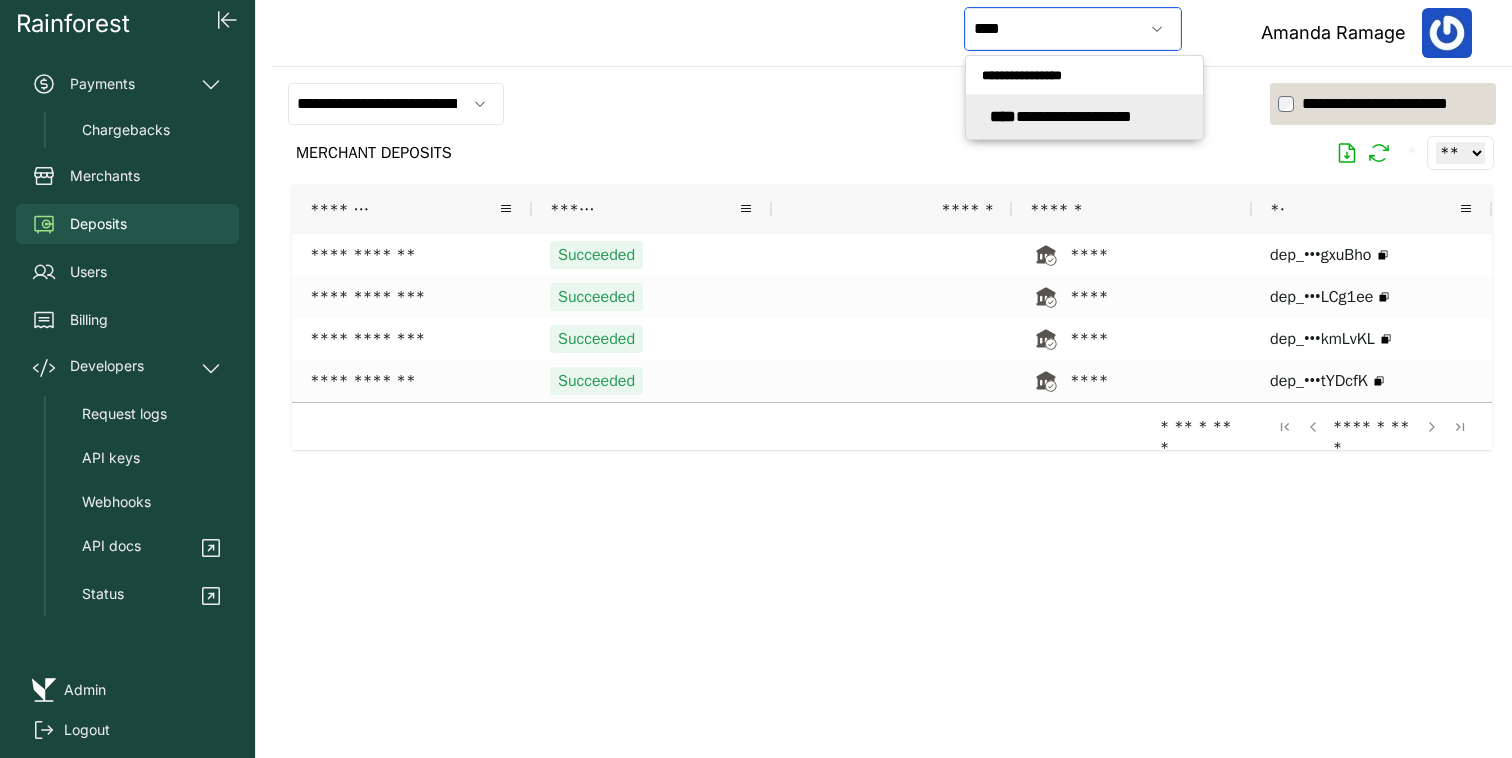 click on "**********" at bounding box center [1061, 116] 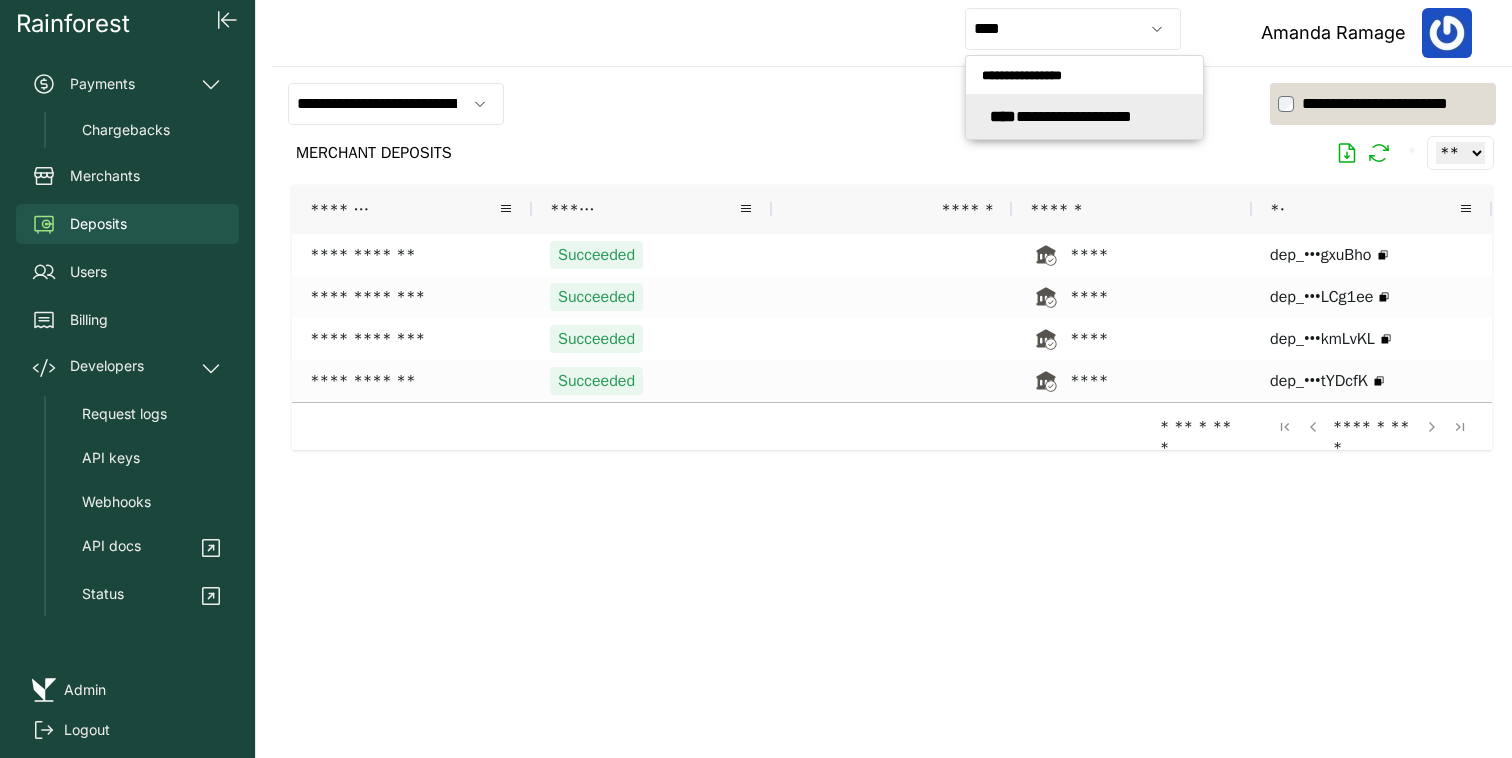 type on "**********" 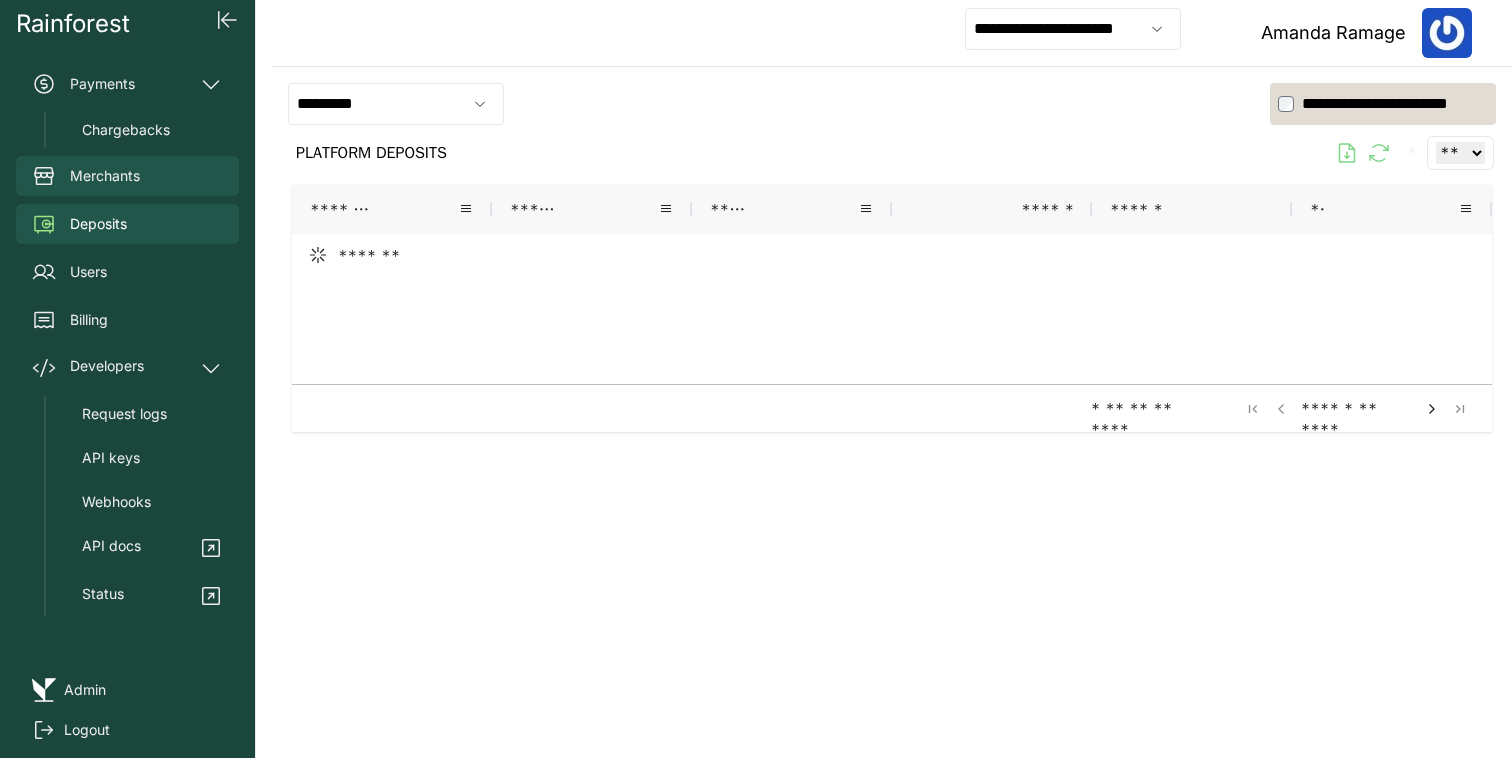 click on "Merchants" at bounding box center (127, 176) 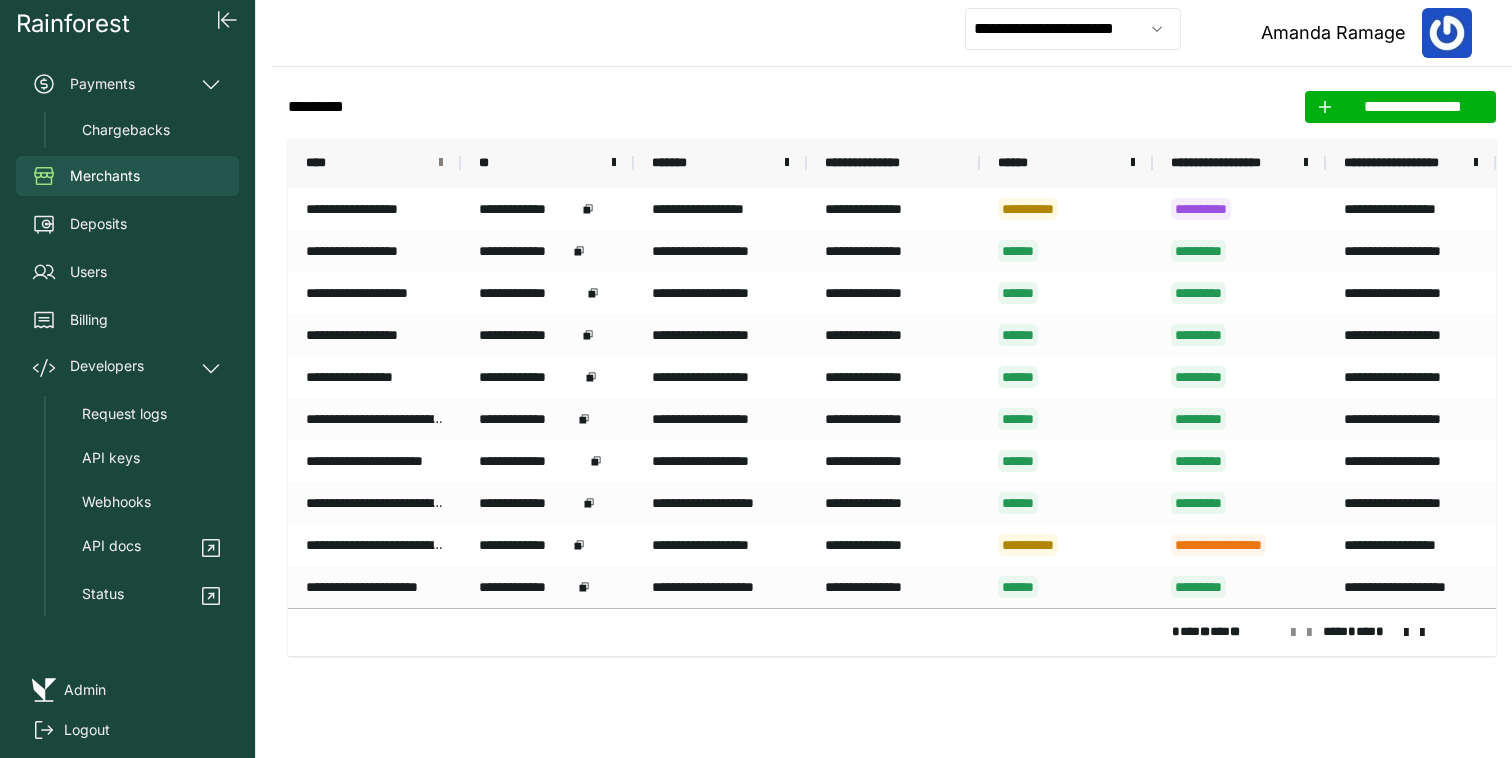 click at bounding box center [441, 163] 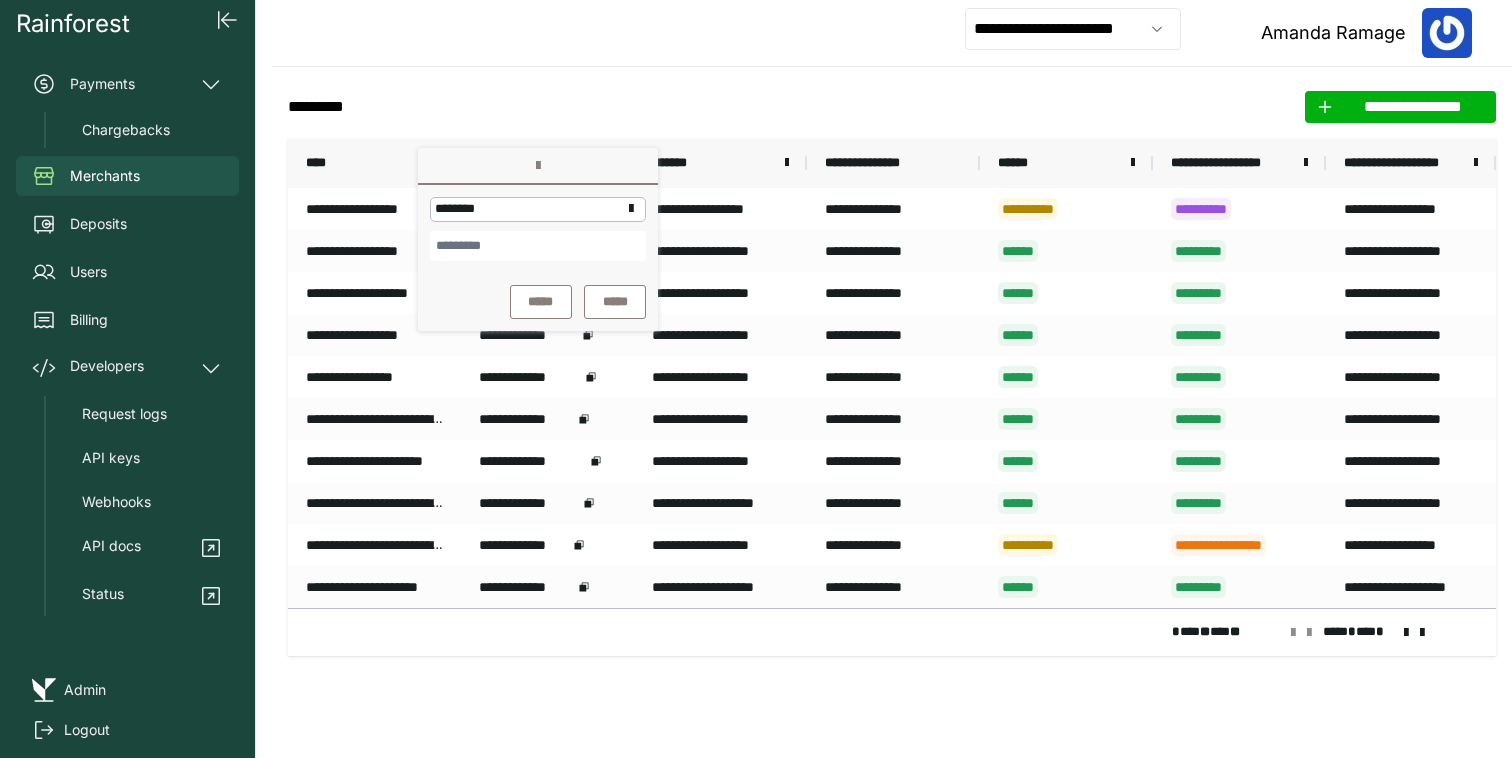 click at bounding box center [538, 246] 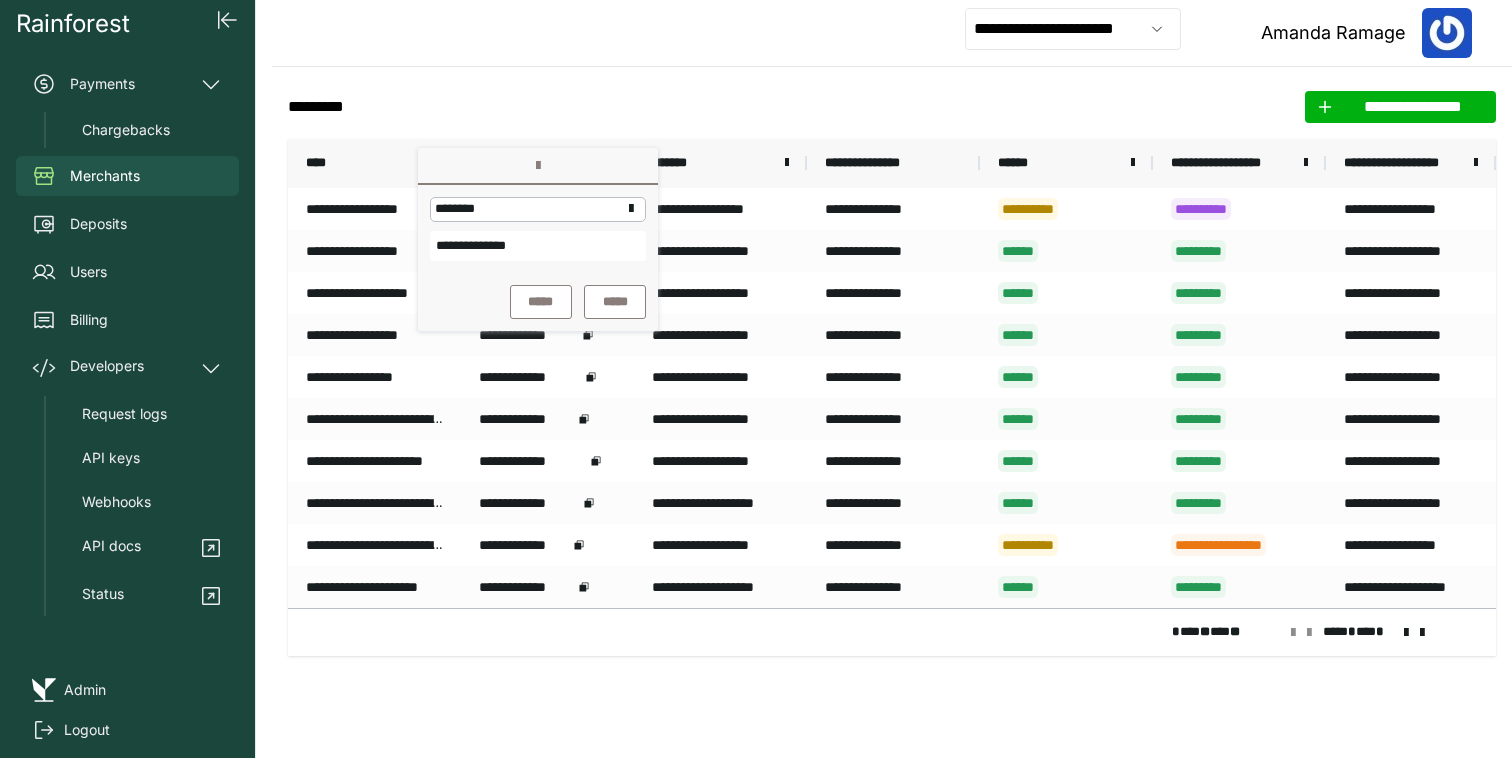 click on "*****" at bounding box center [541, 302] 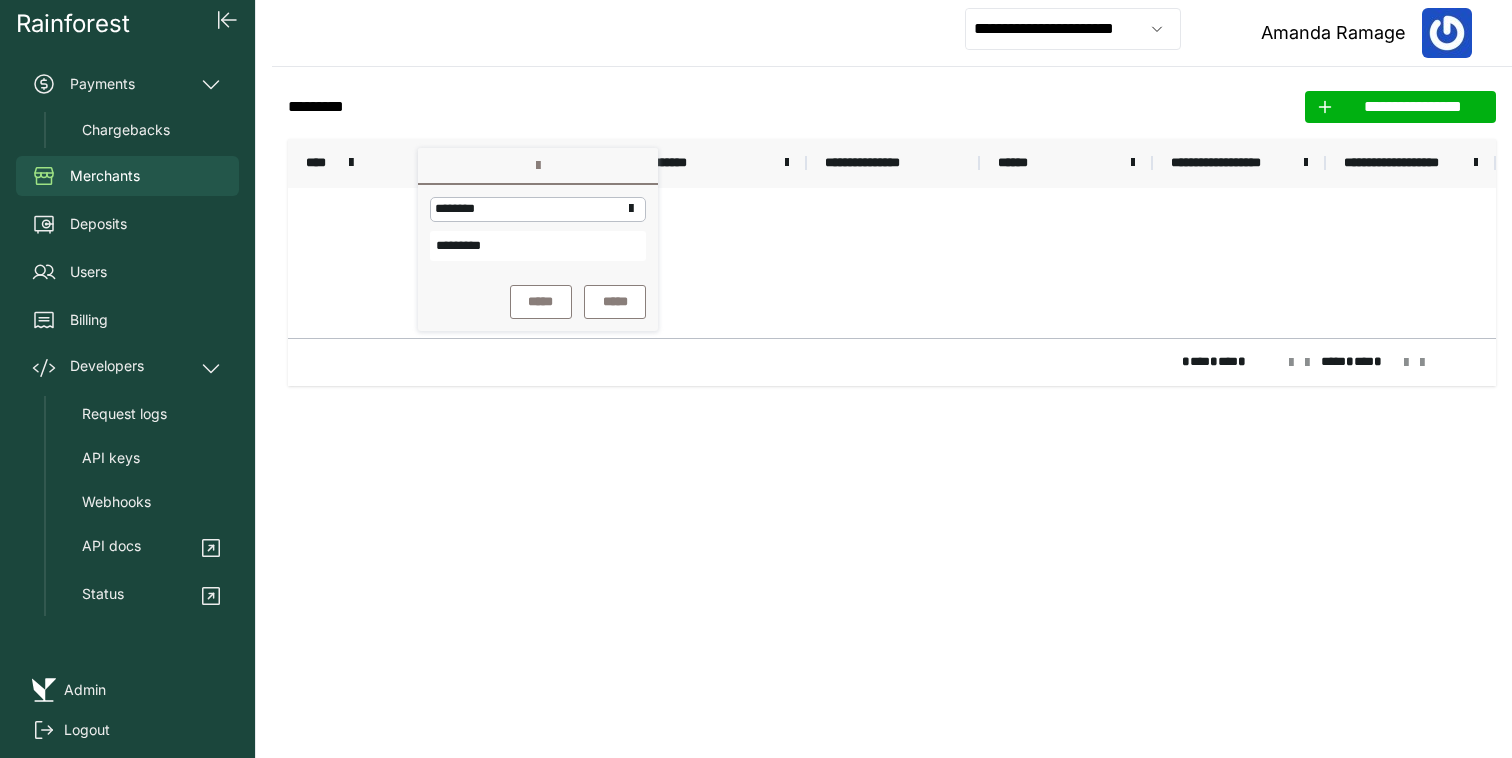 type on "*********" 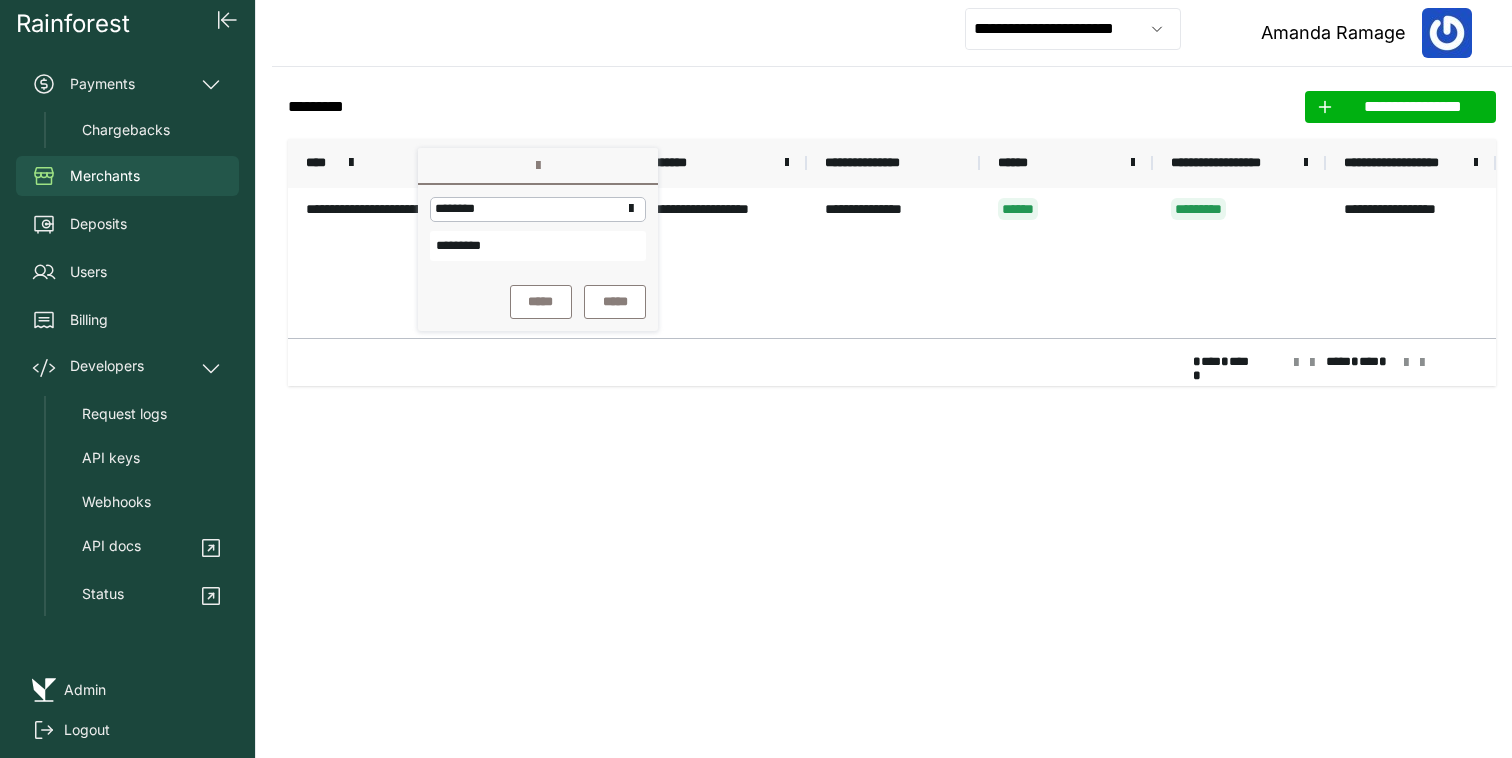 click on "**********" 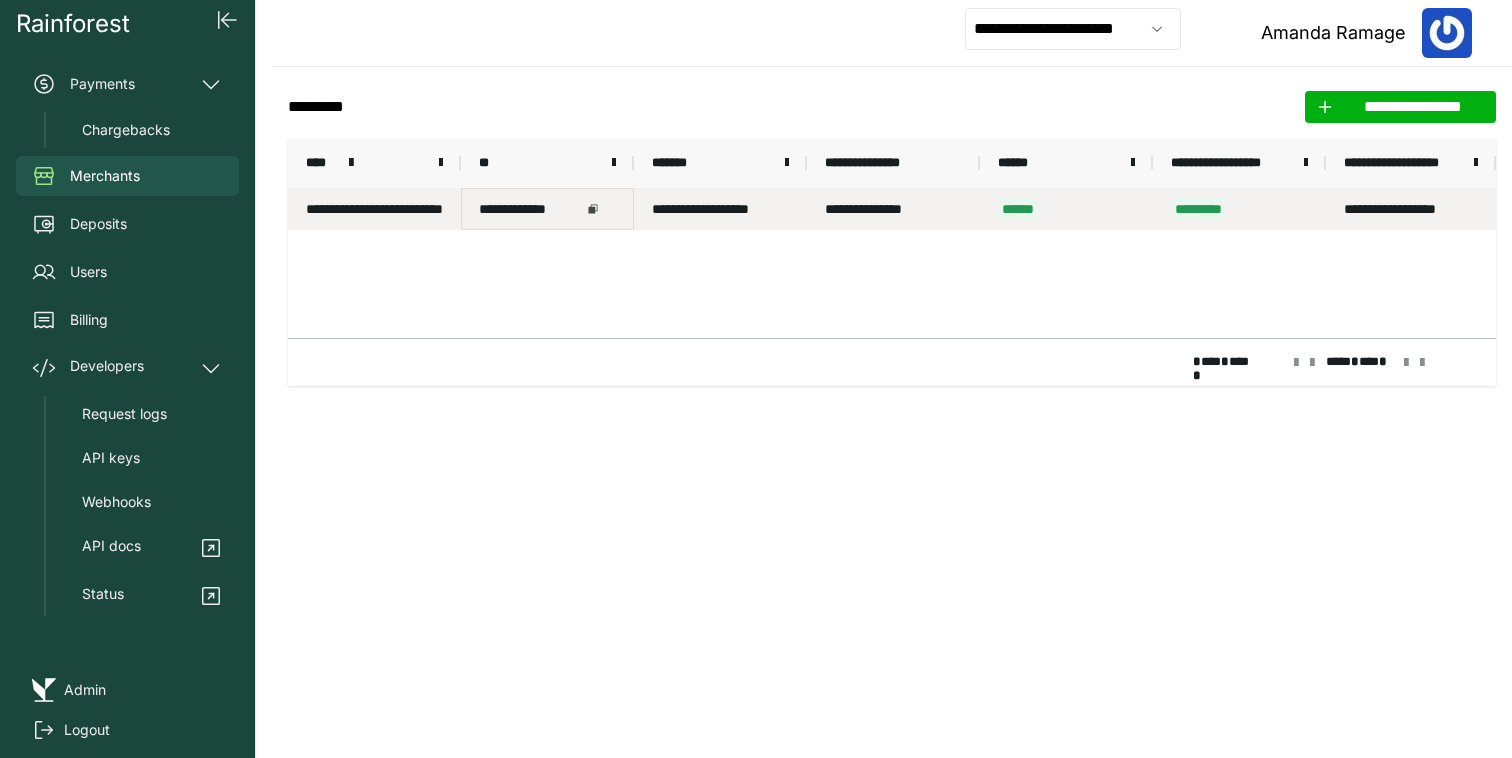 click 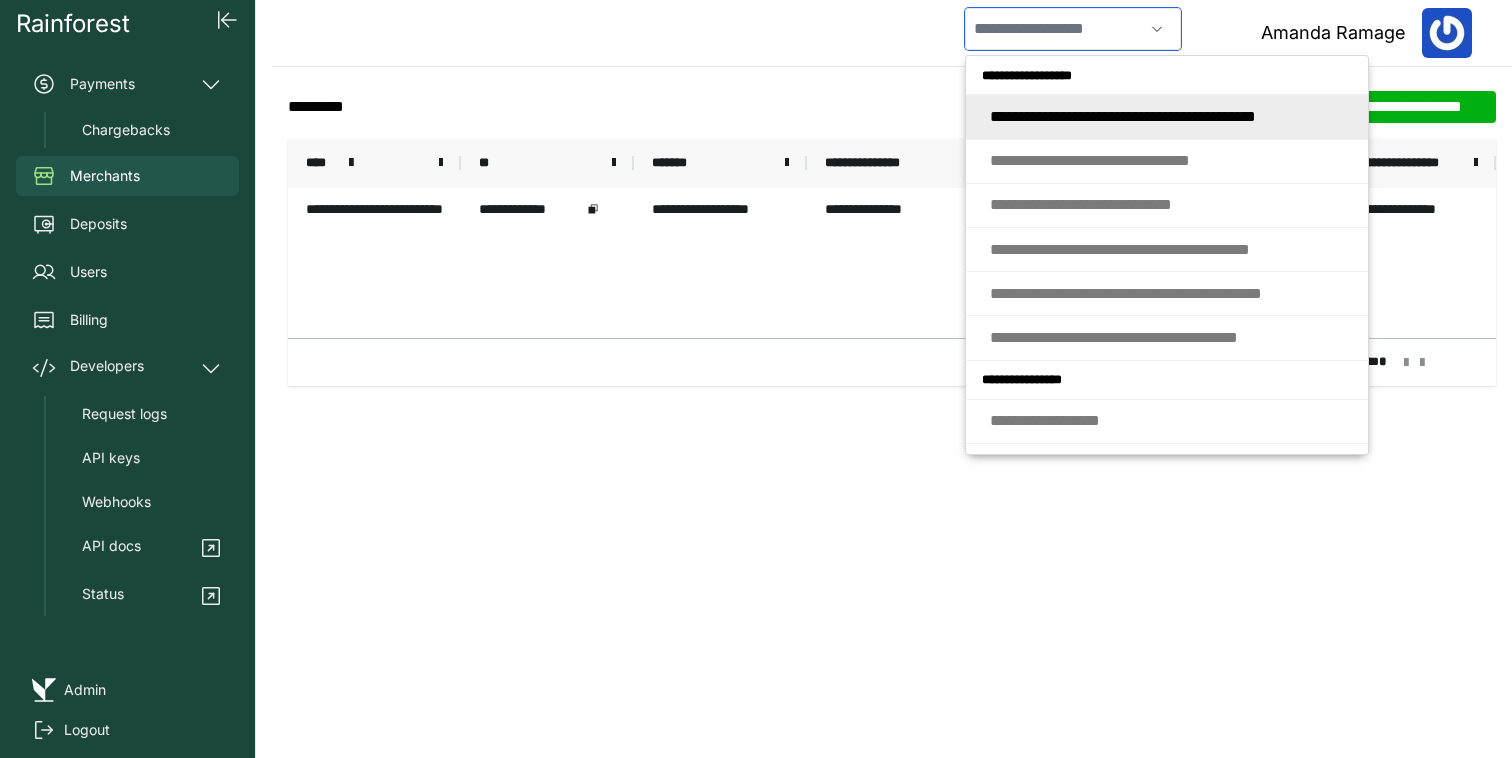 click at bounding box center (1054, 29) 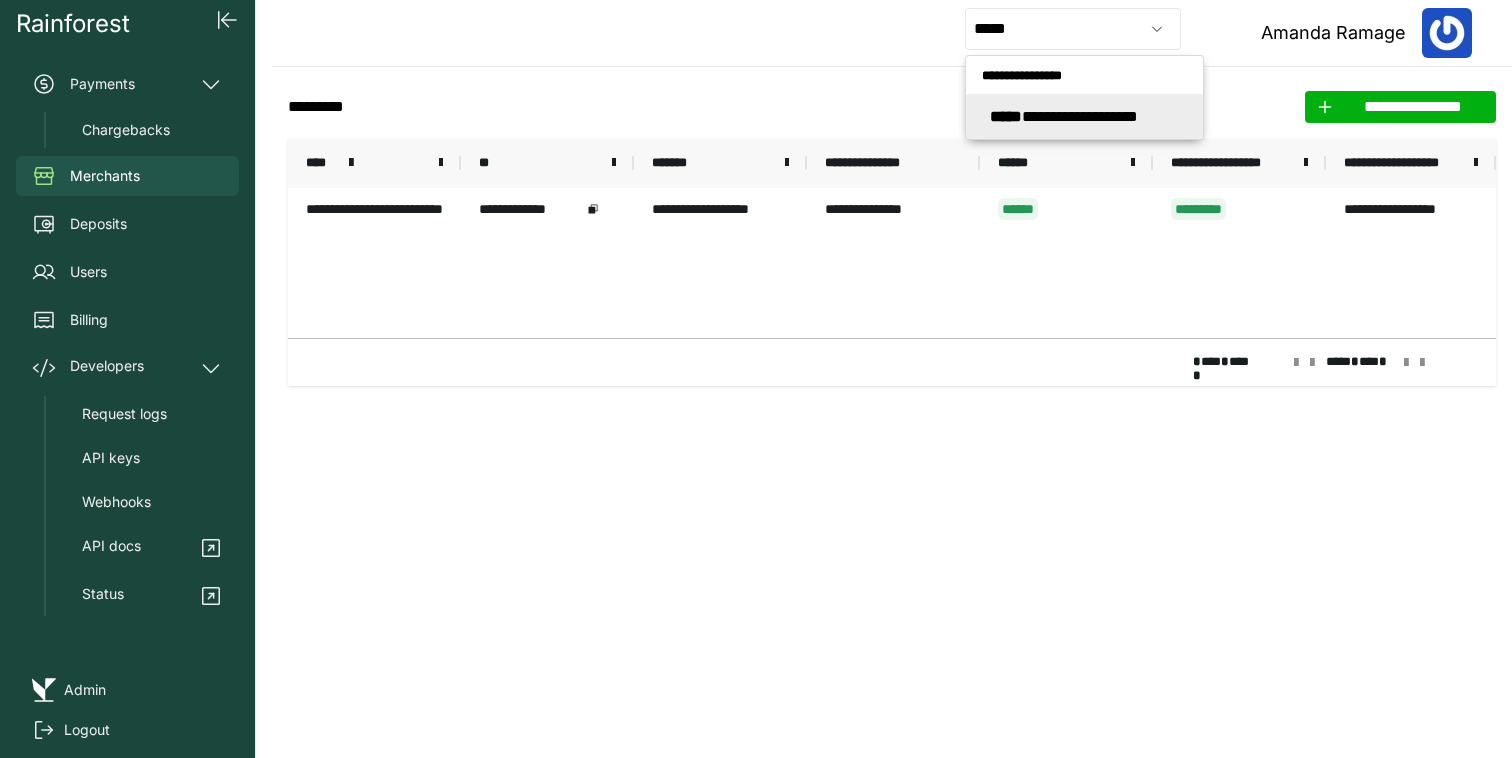 type on "**********" 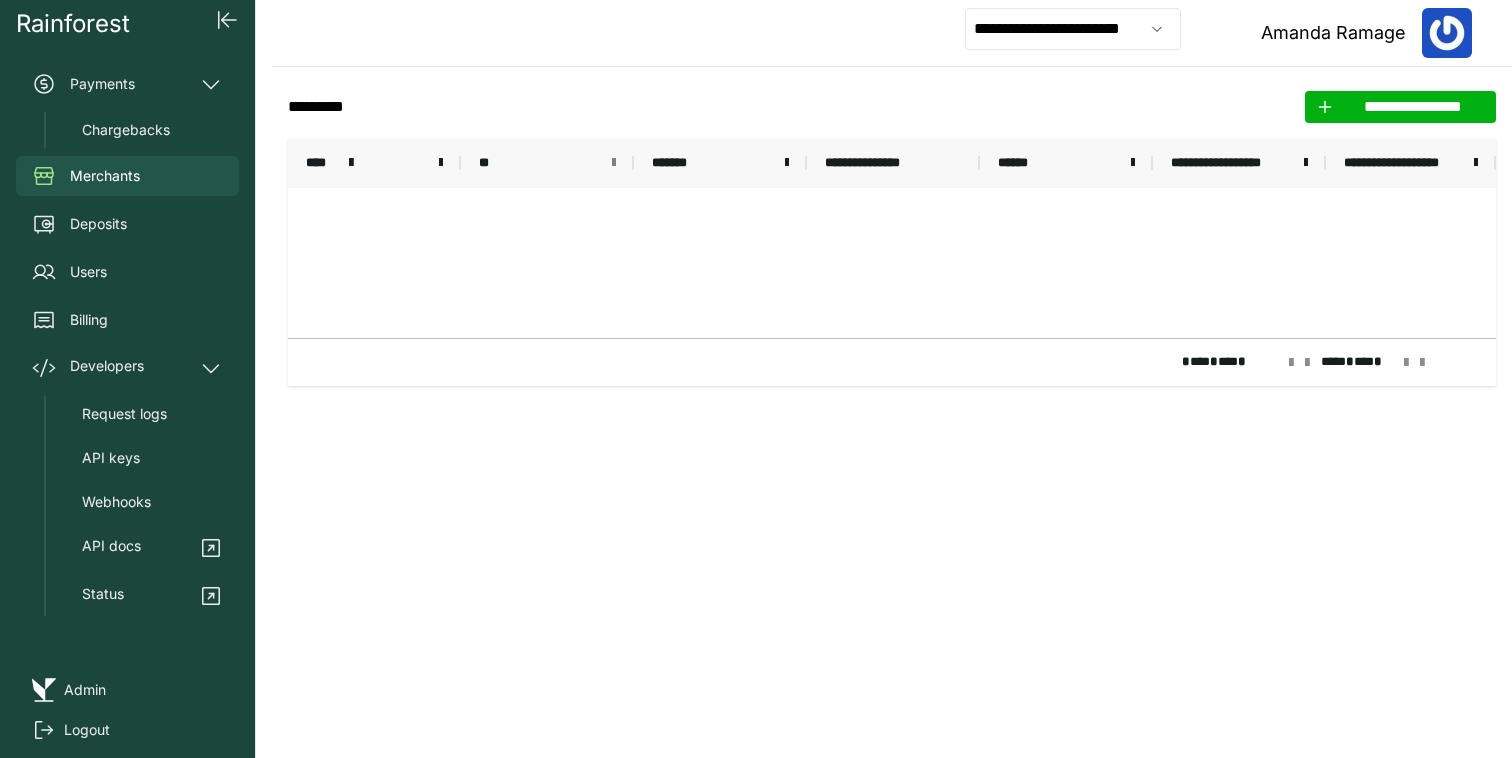 click at bounding box center (614, 163) 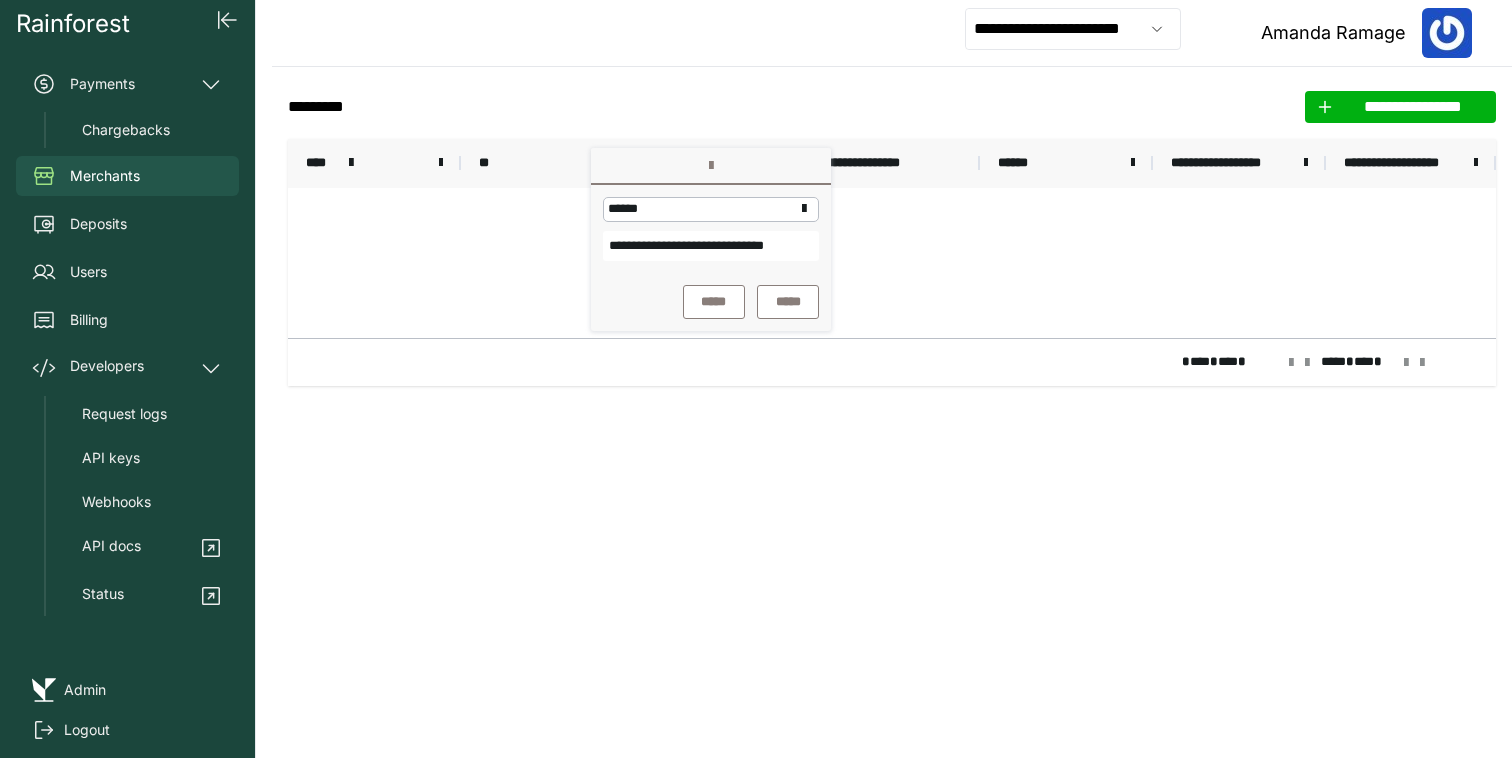 scroll, scrollTop: 0, scrollLeft: 33, axis: horizontal 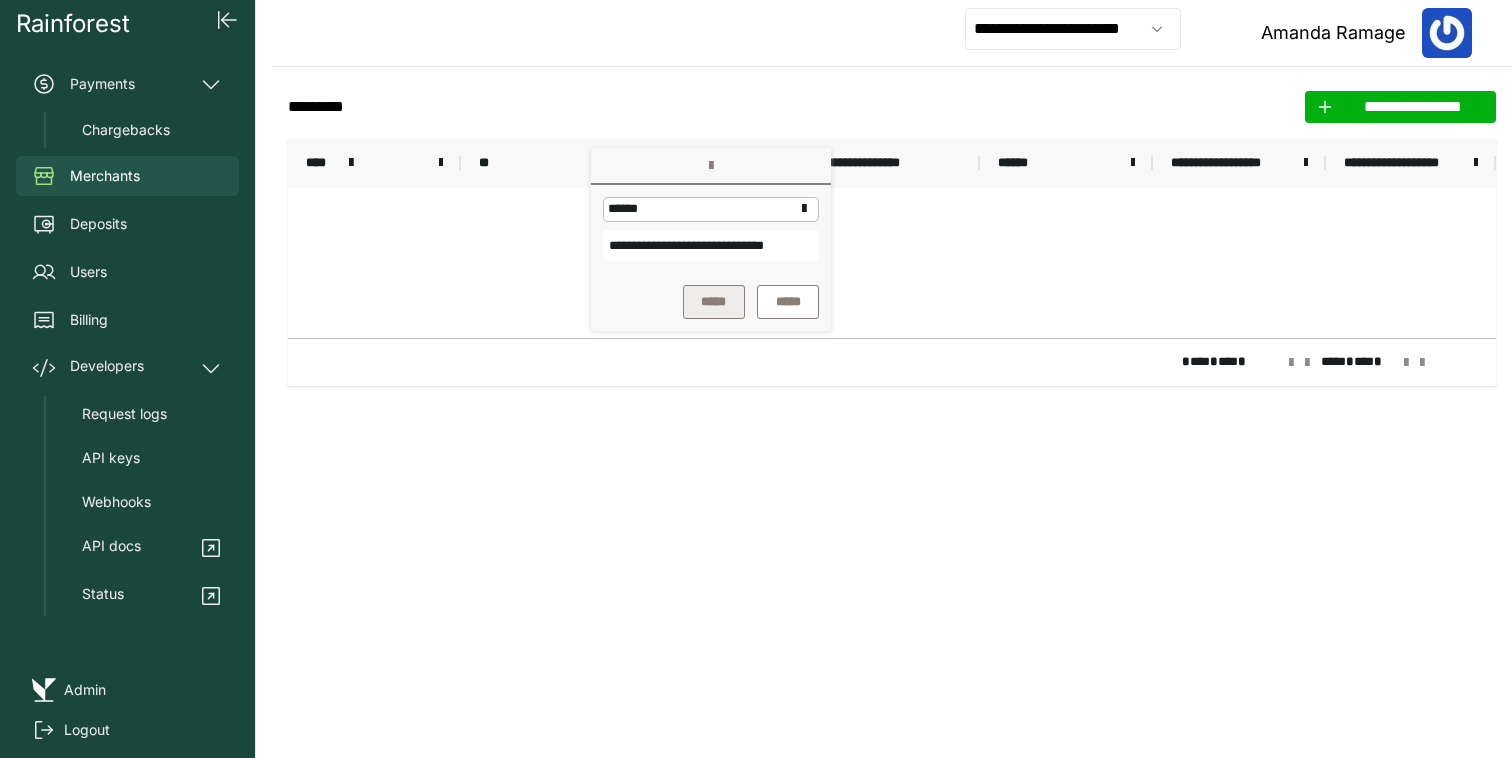 type on "**********" 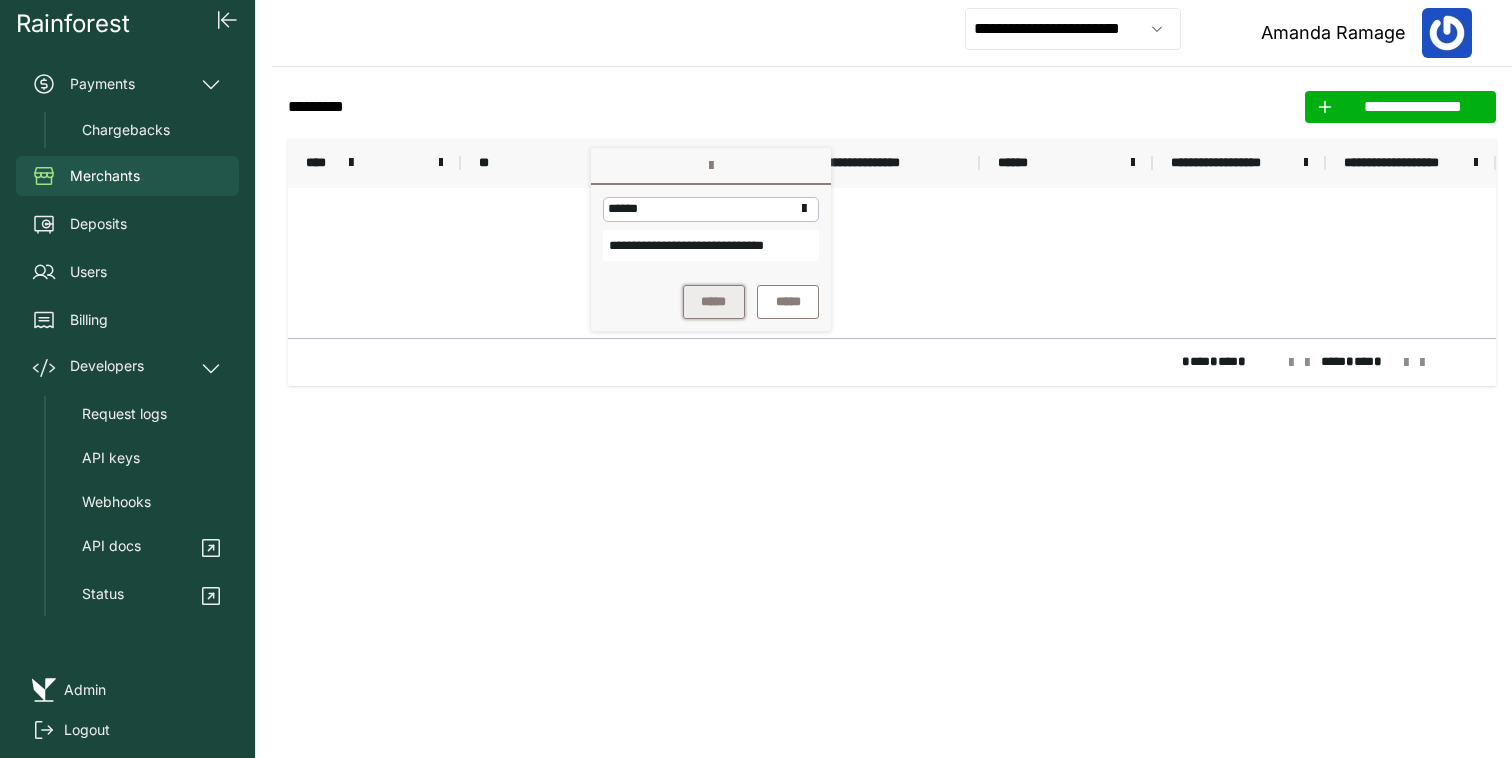 scroll, scrollTop: 0, scrollLeft: 0, axis: both 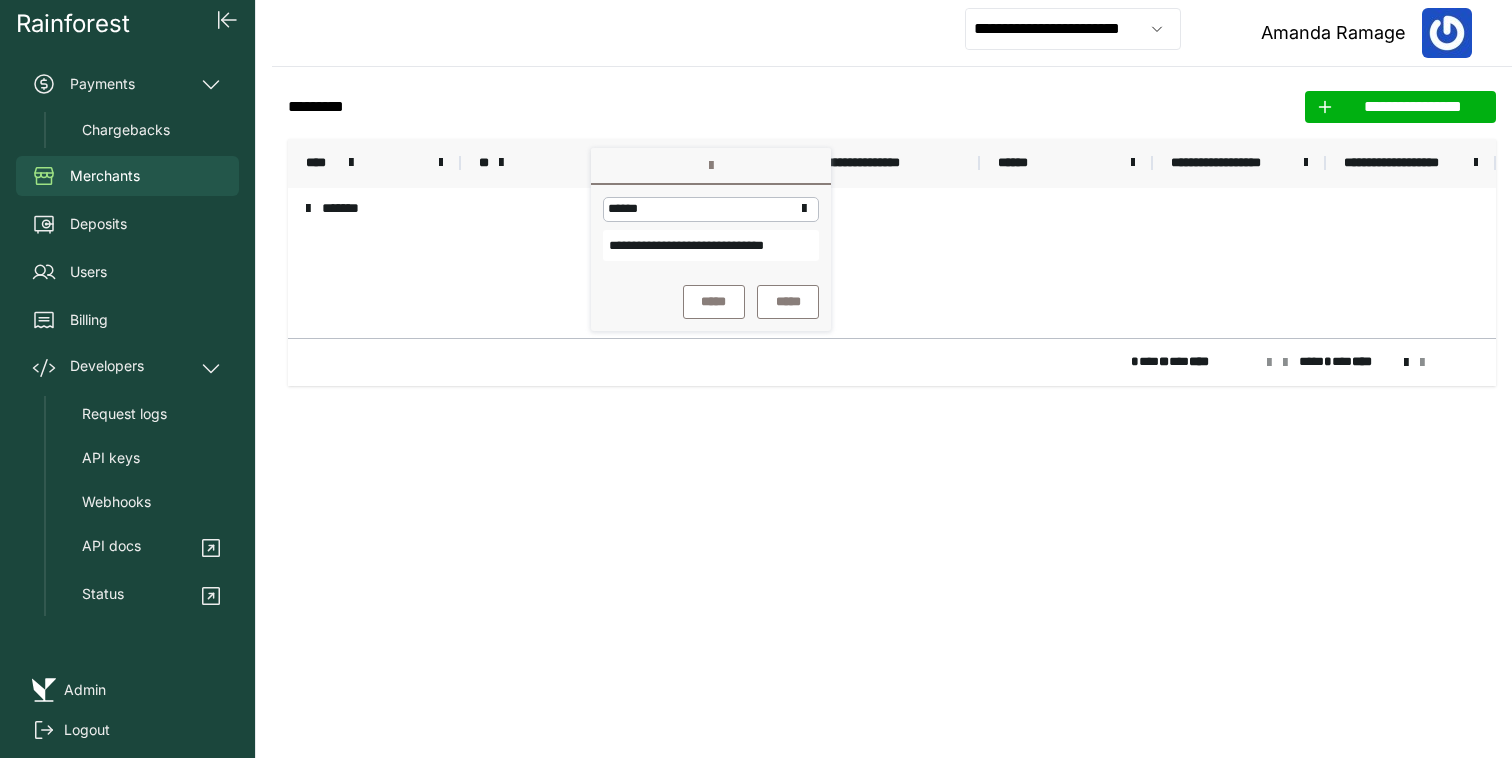 click on "**********" 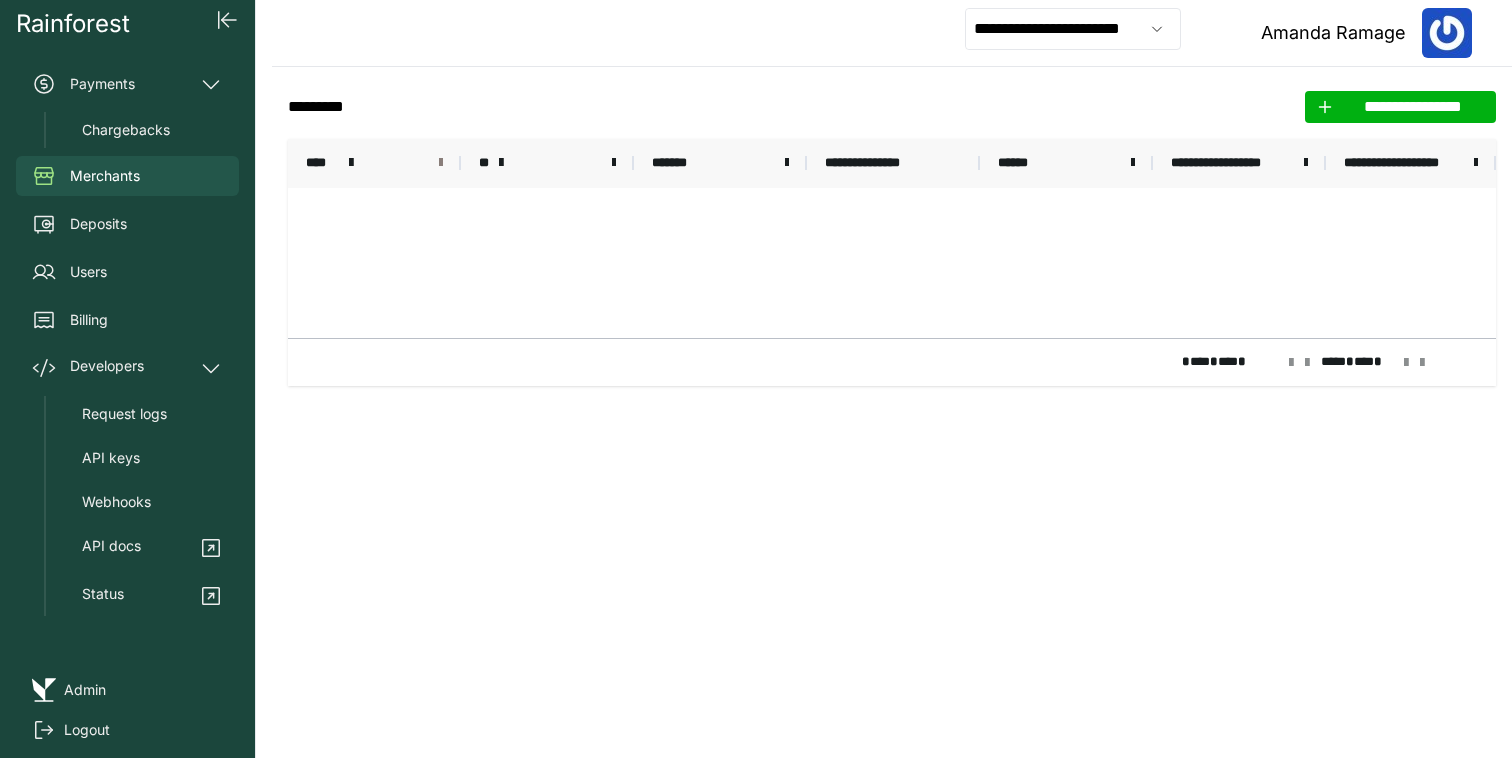 click at bounding box center (441, 163) 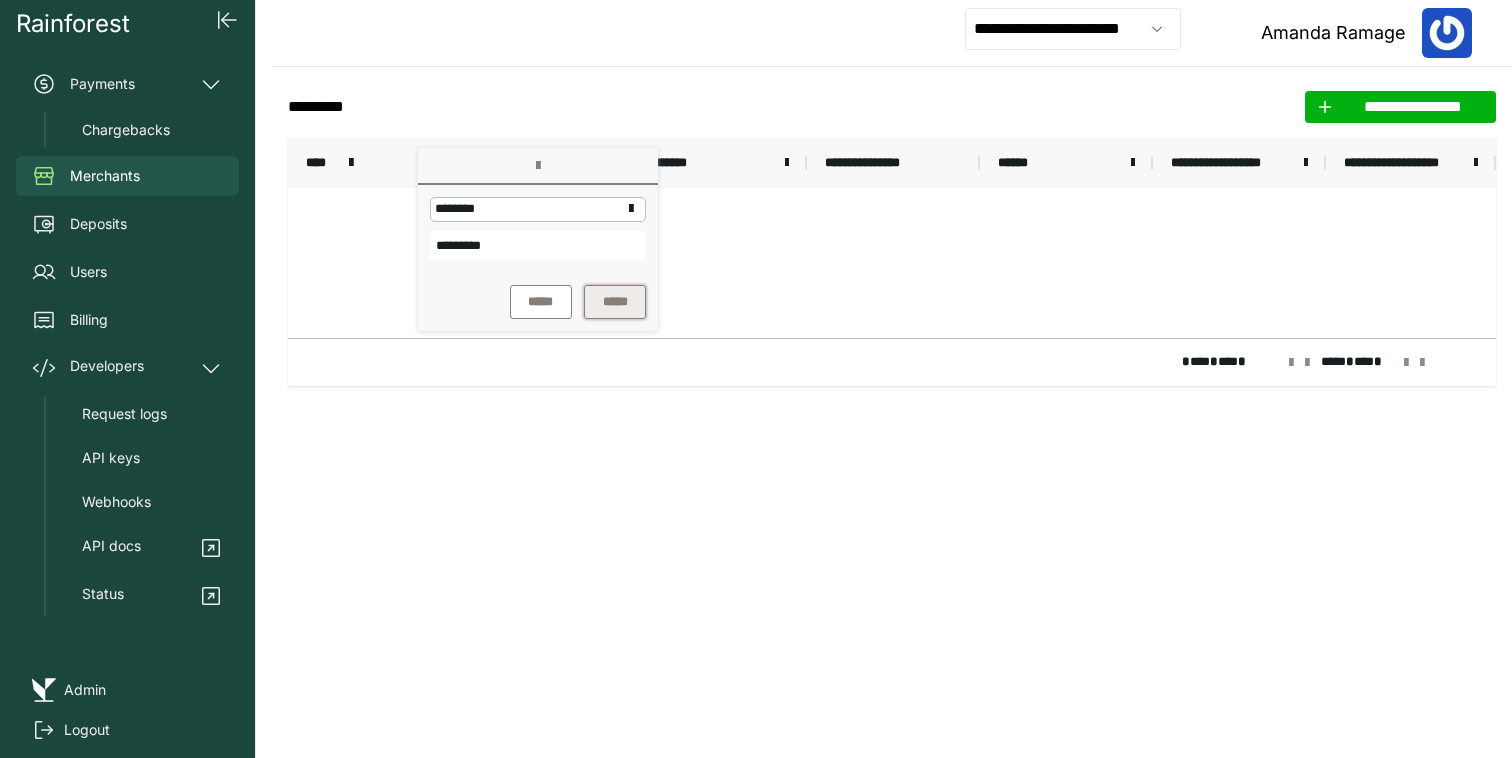 click on "*****" at bounding box center (615, 302) 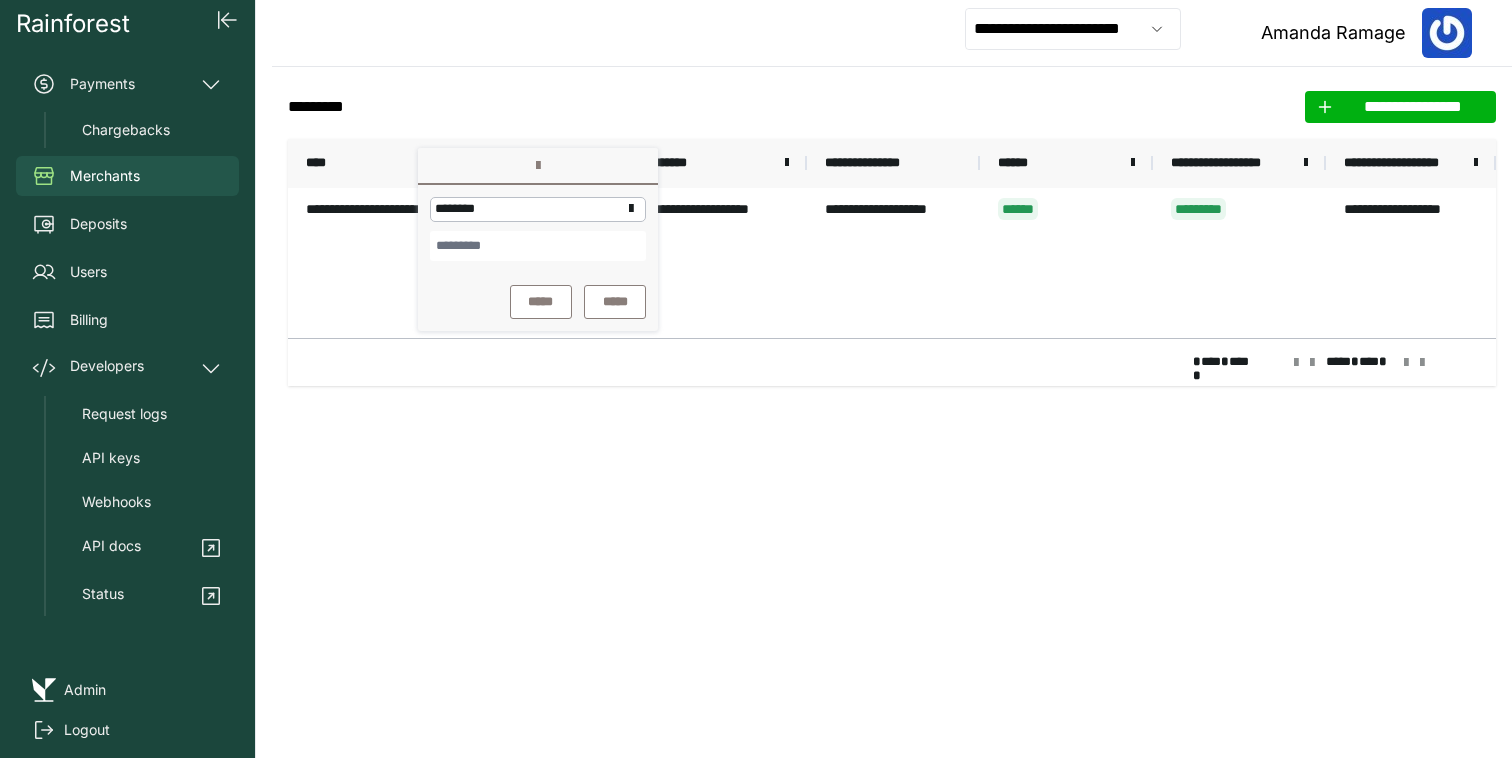 click on "**********" 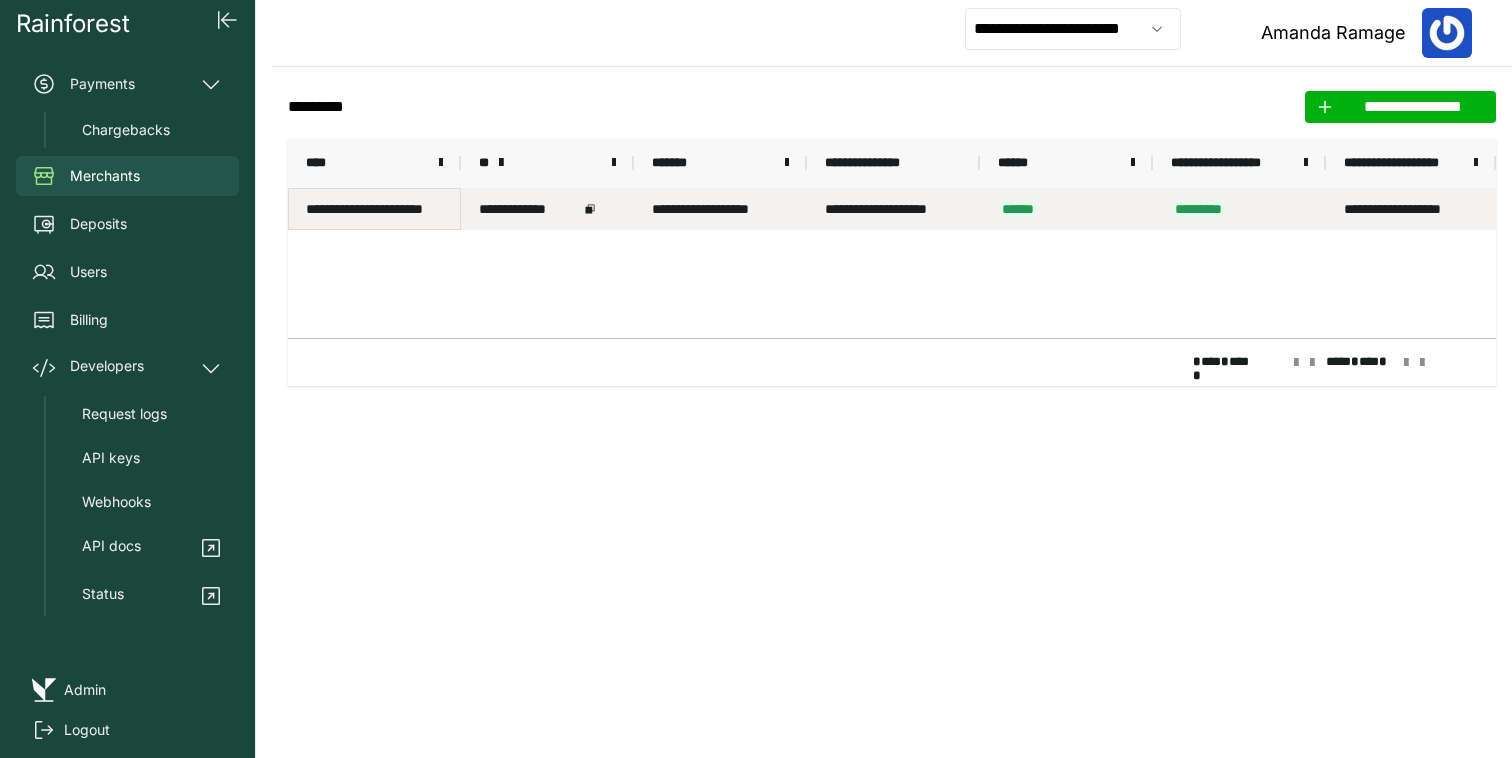 click on "**********" at bounding box center (374, 209) 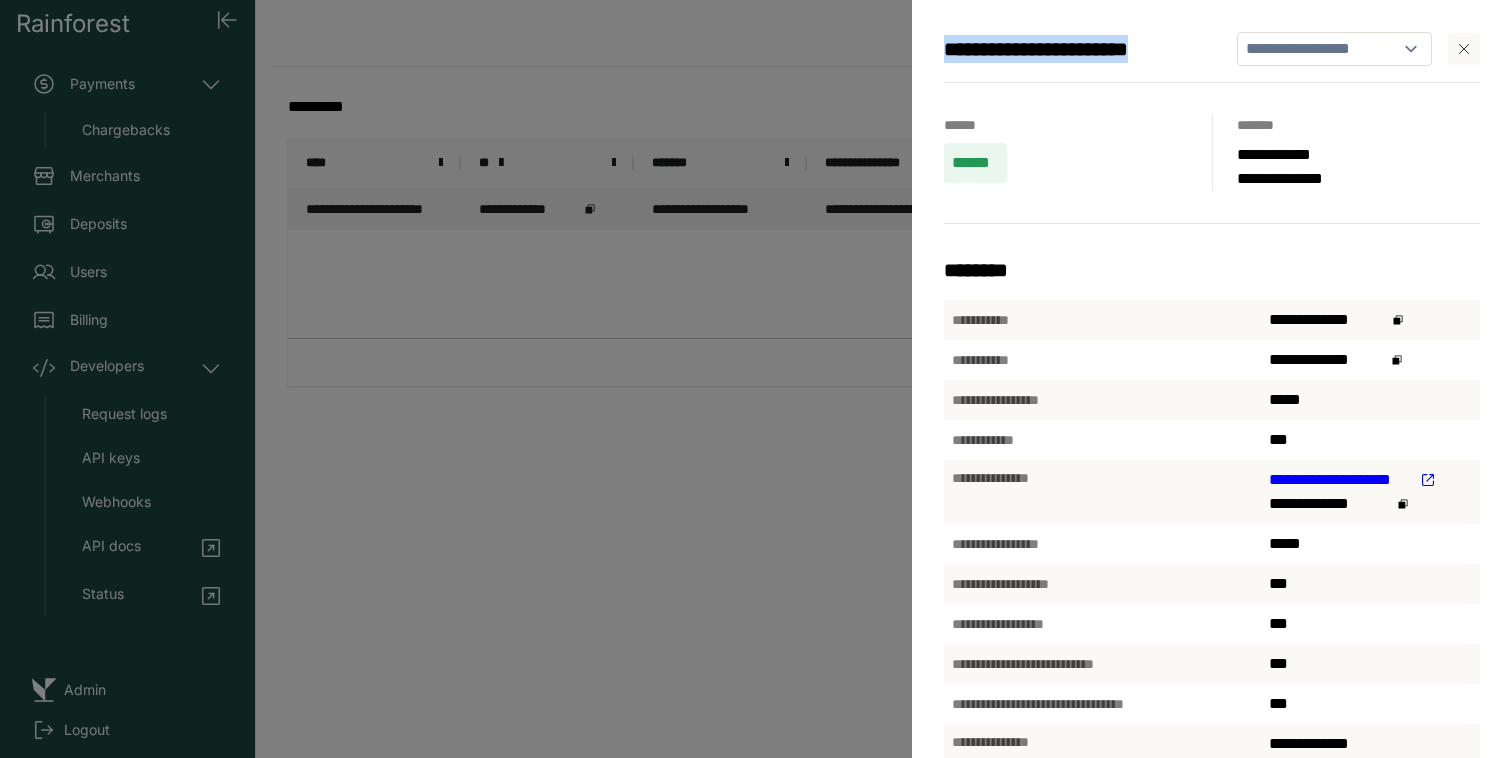 drag, startPoint x: 1187, startPoint y: 47, endPoint x: 946, endPoint y: 54, distance: 241.10164 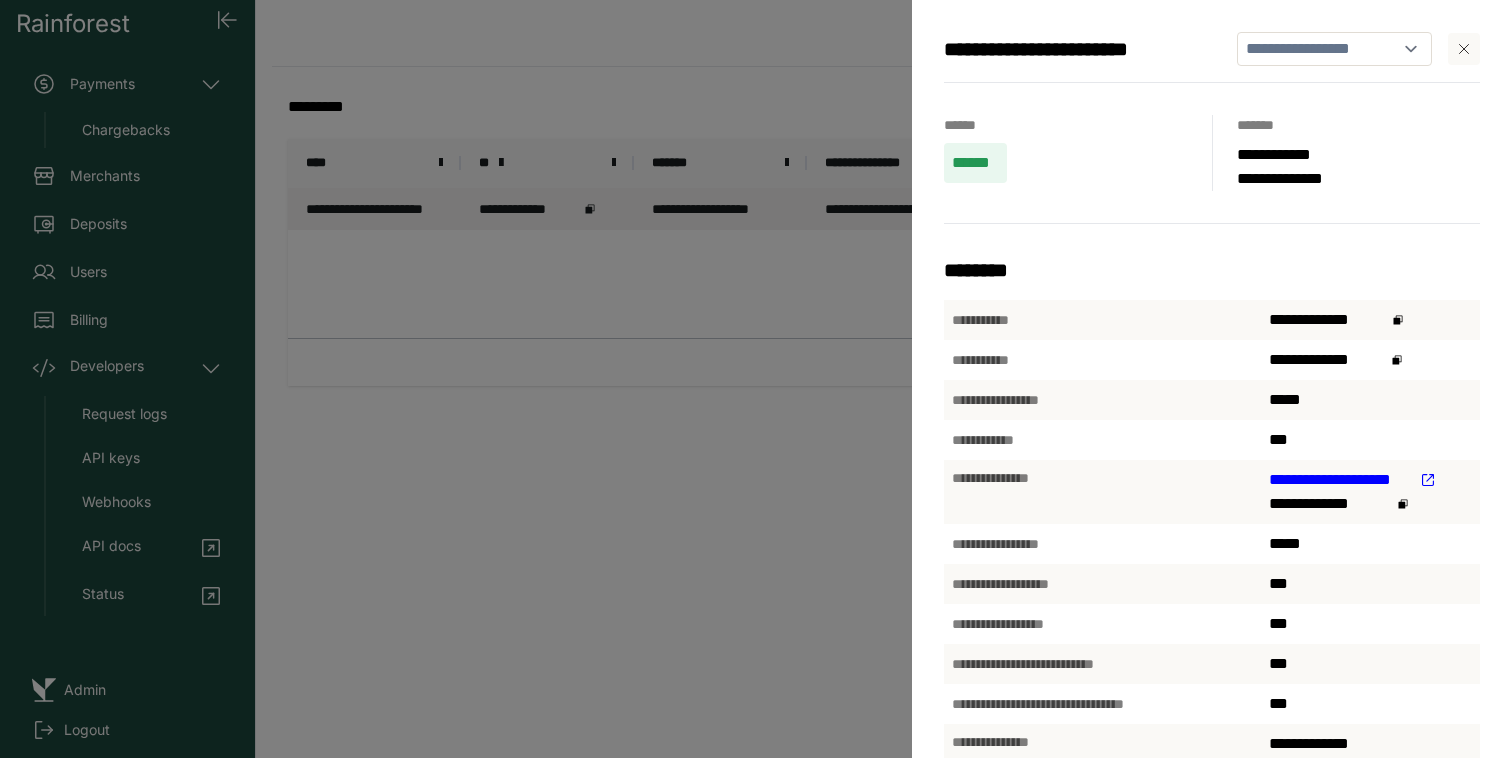 click on "**********" at bounding box center [756, 379] 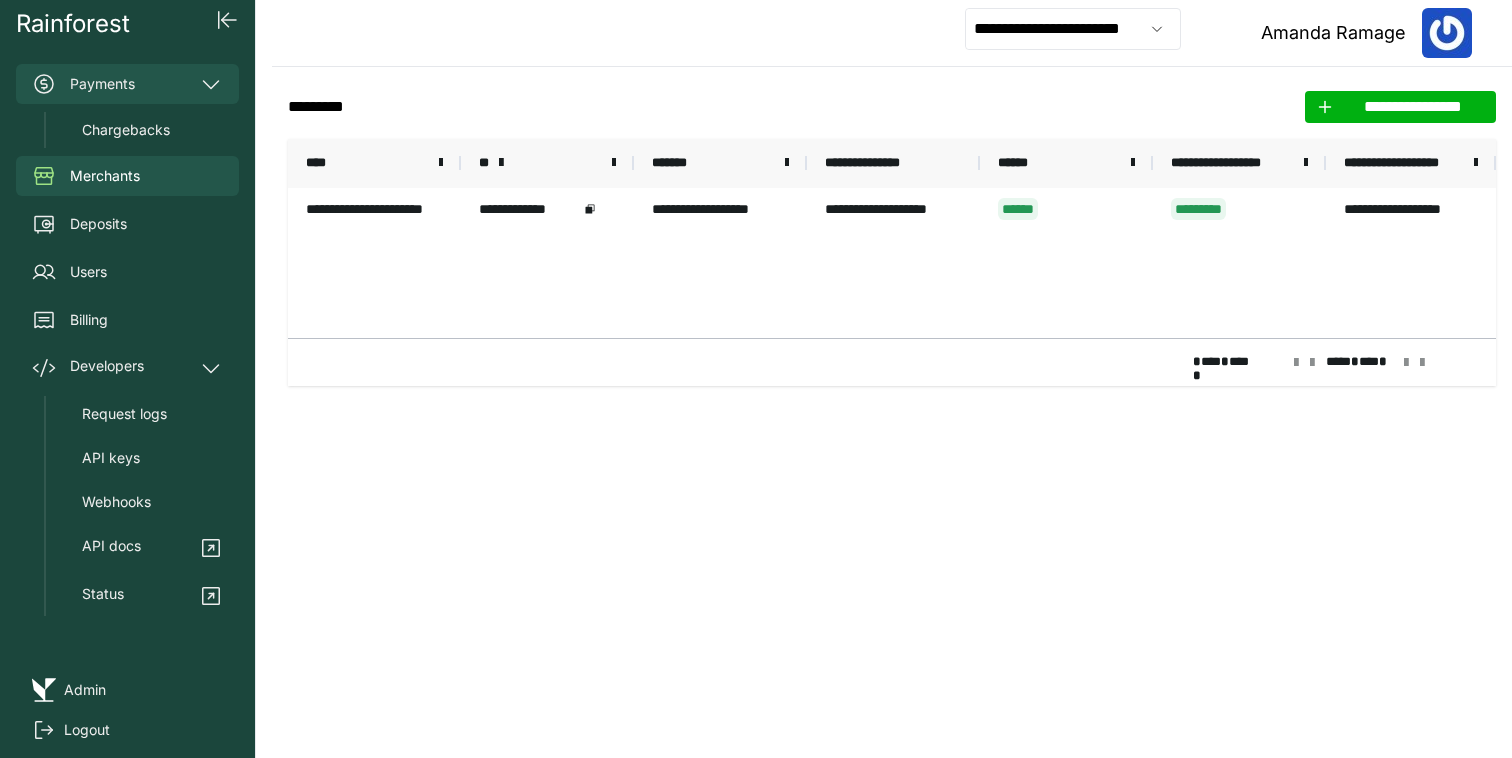 click on "Payments" at bounding box center [127, 84] 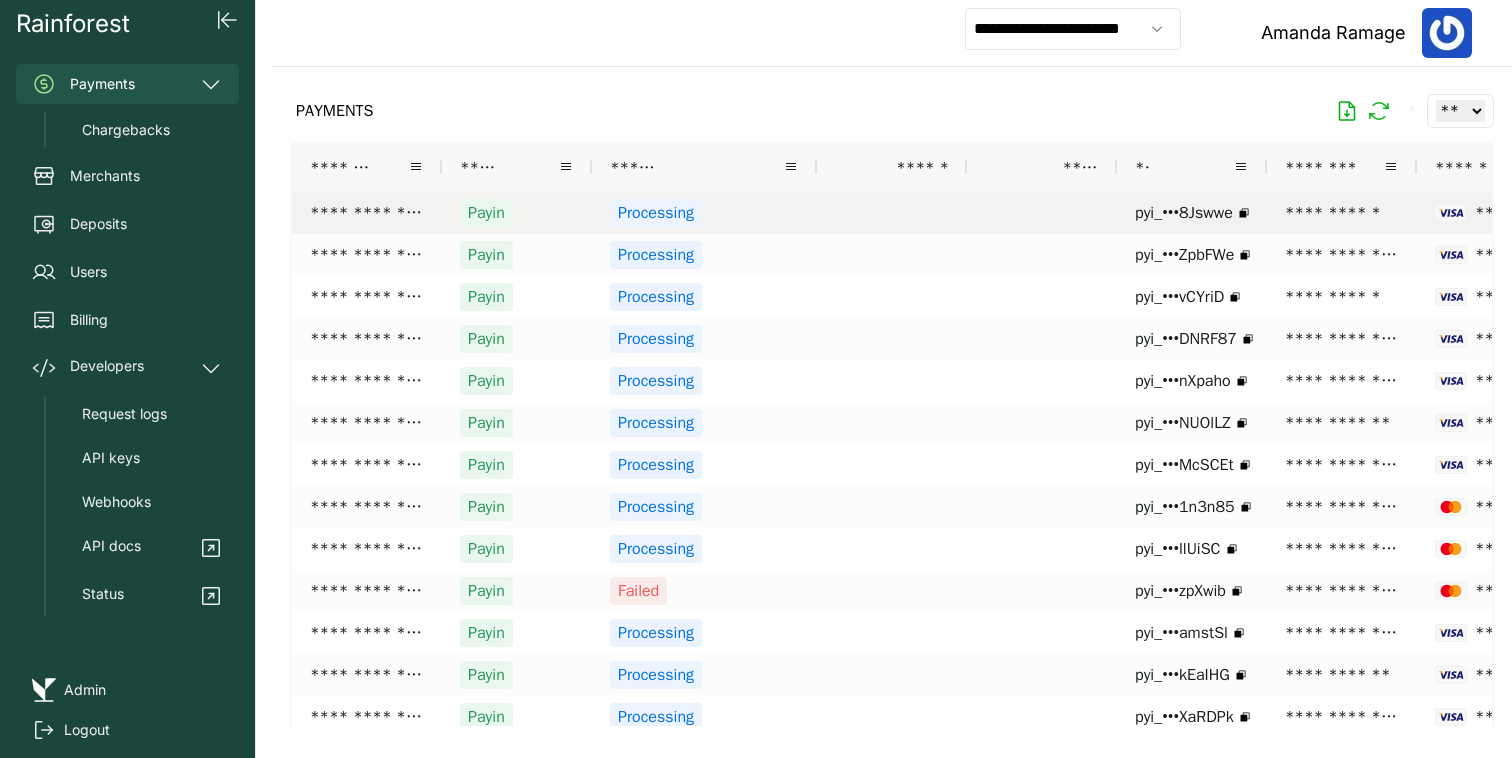 scroll, scrollTop: 0, scrollLeft: 127, axis: horizontal 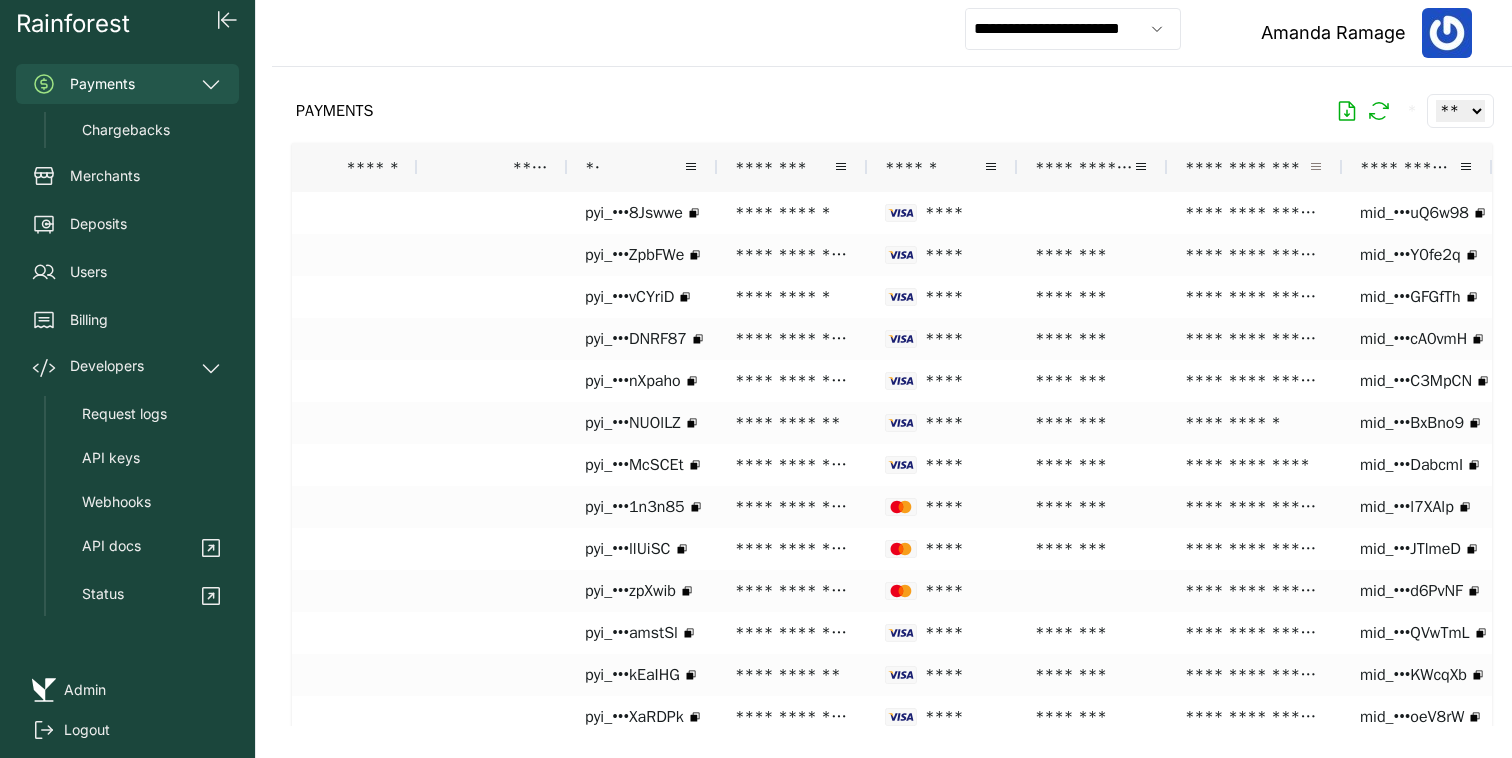 click at bounding box center (1316, 167) 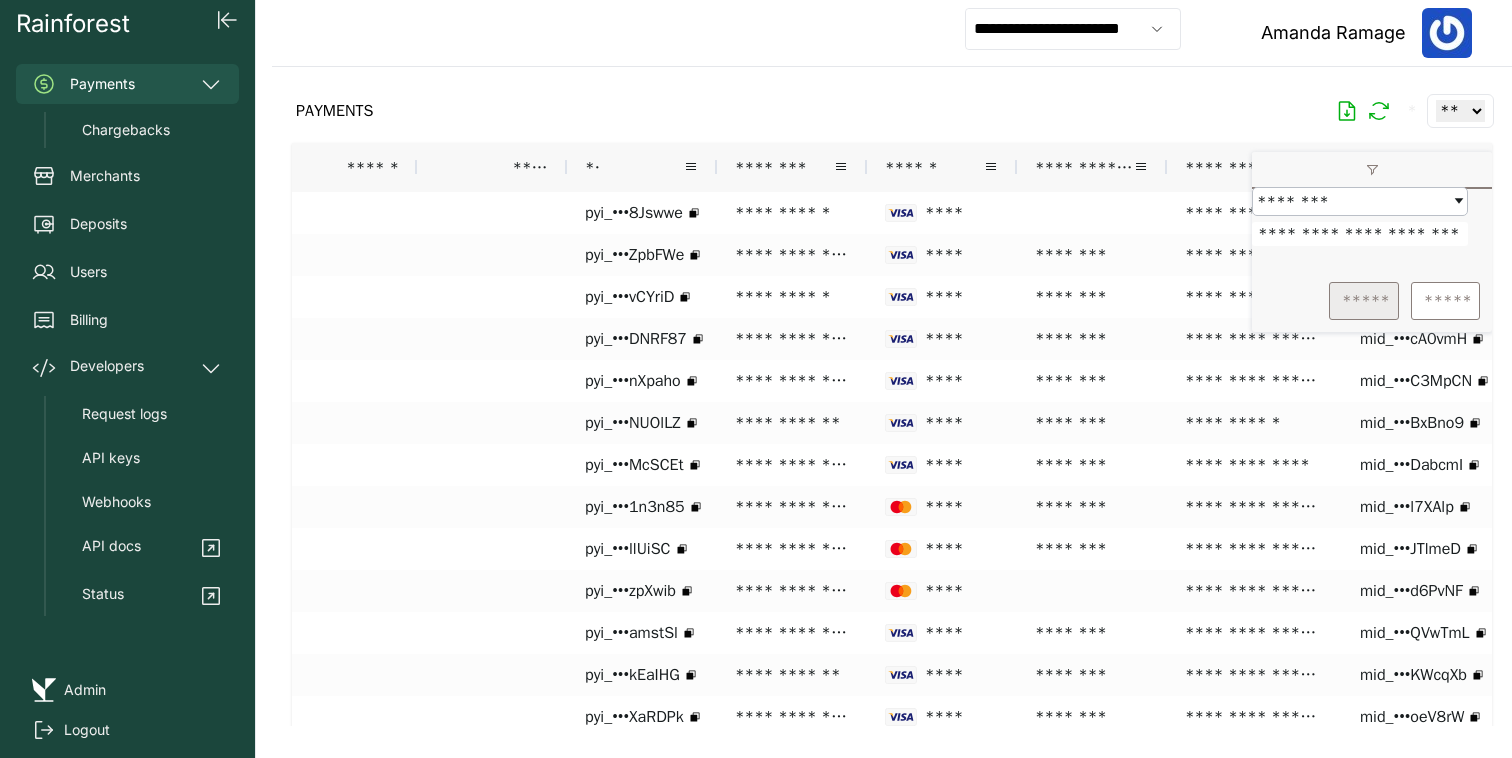 type on "**********" 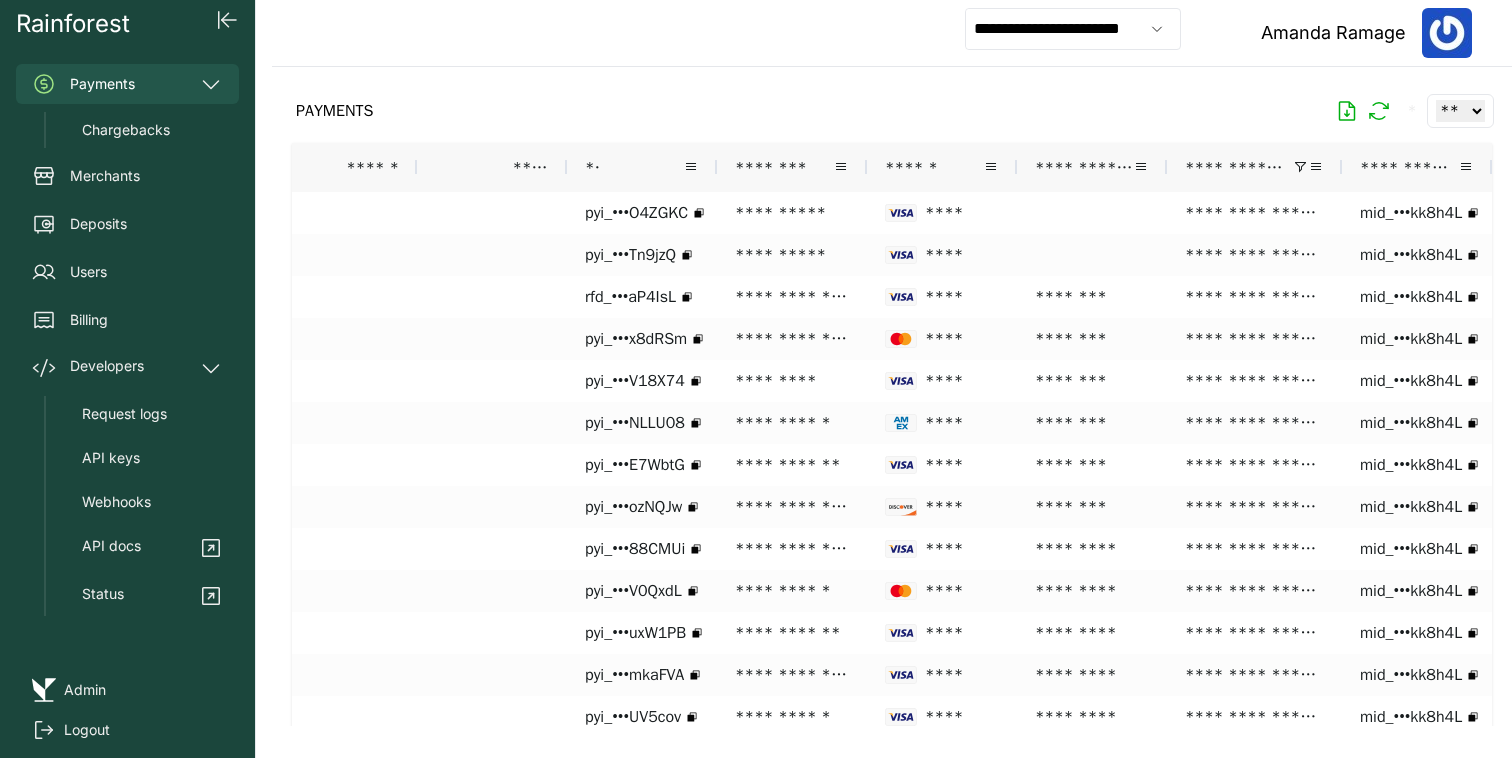 click 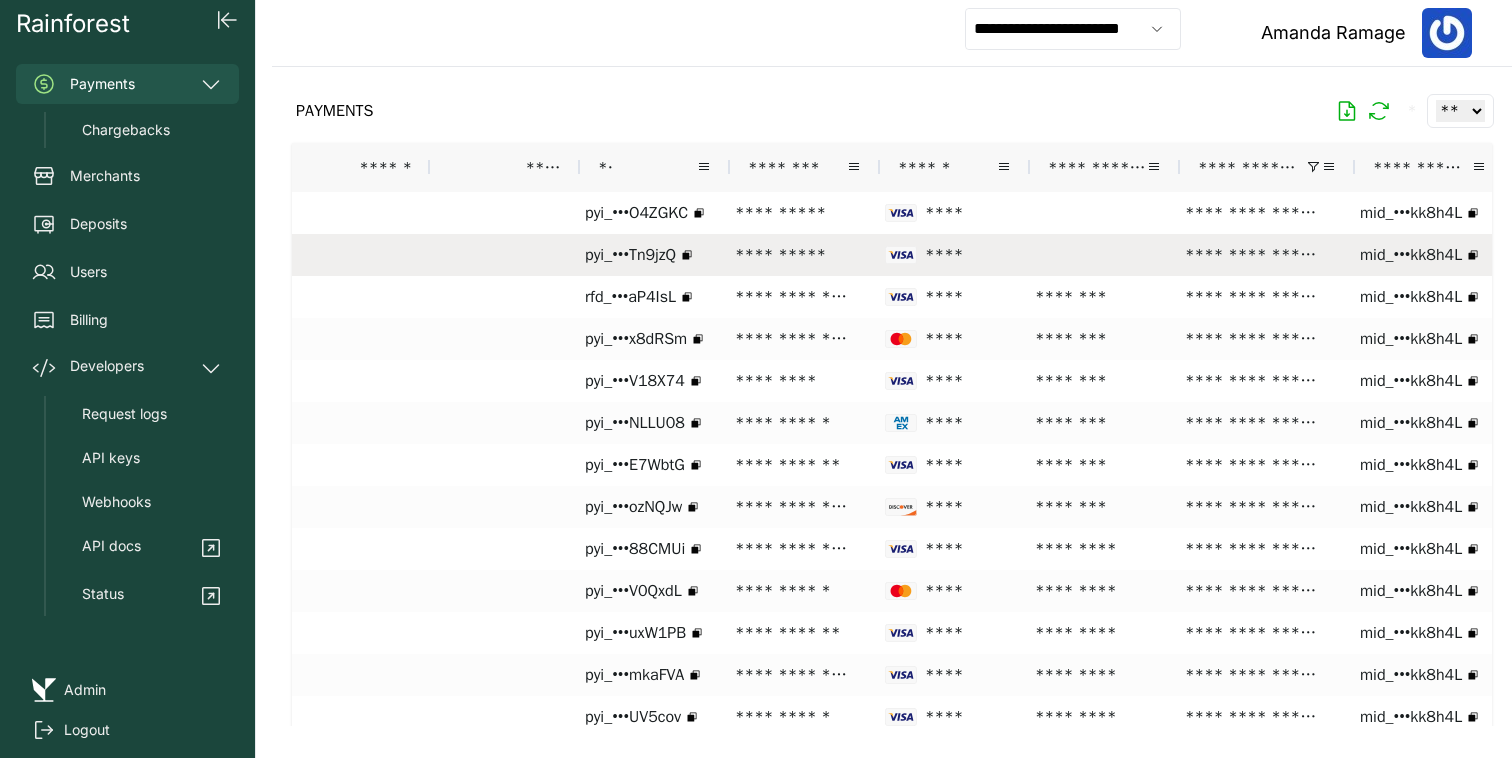scroll, scrollTop: 0, scrollLeft: 148, axis: horizontal 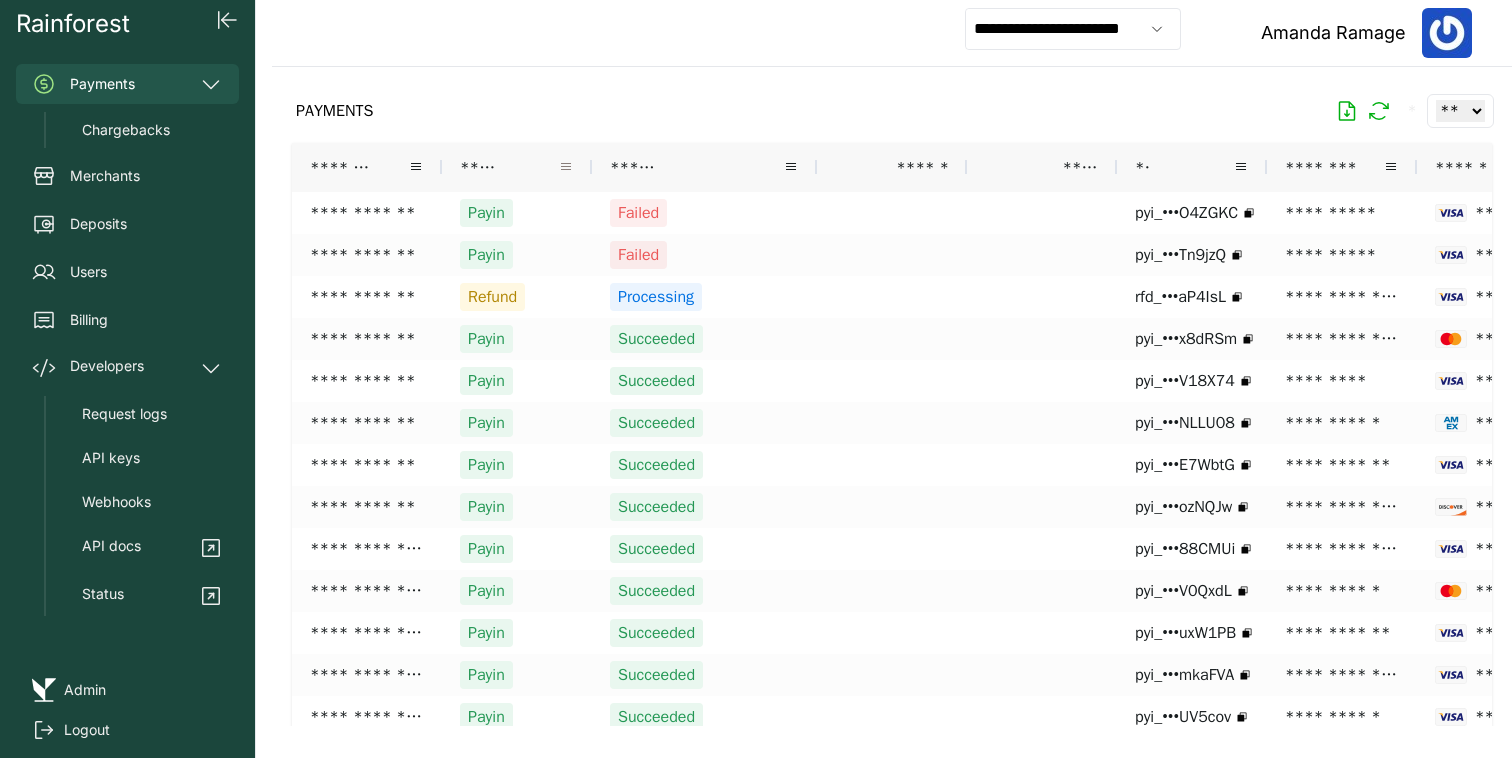 click at bounding box center [566, 167] 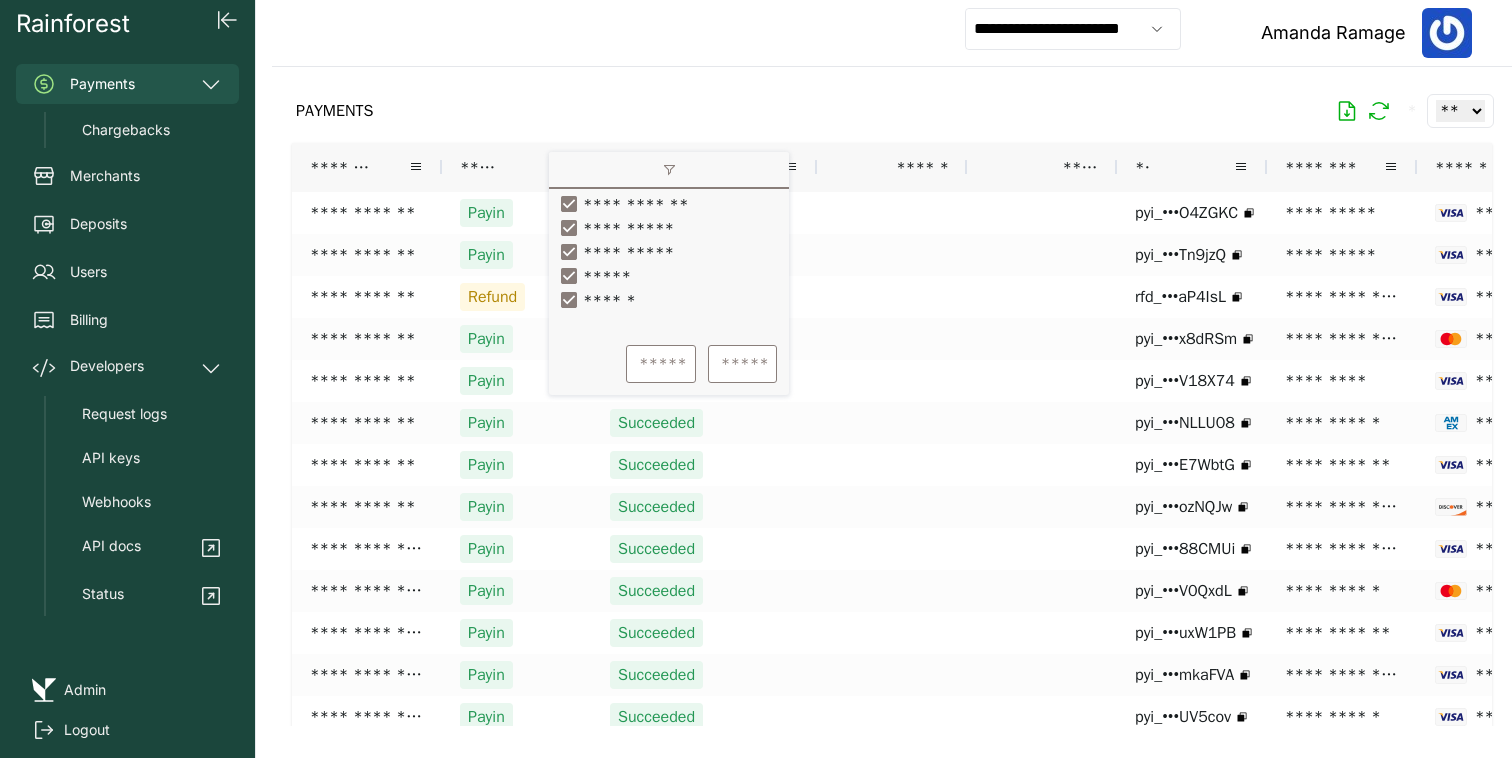 click on "**********" at bounding box center (622, 204) 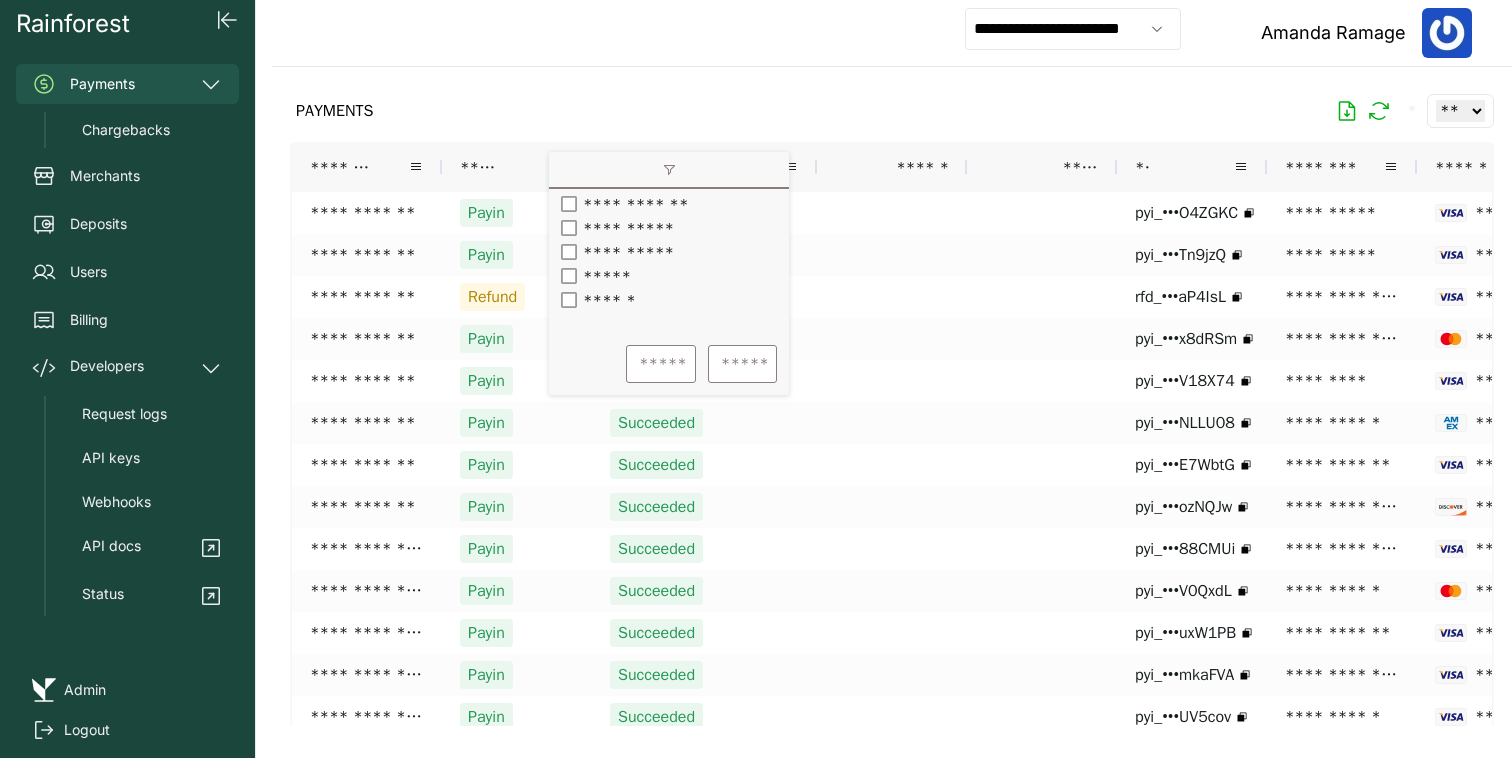 click on "******" at bounding box center (609, 300) 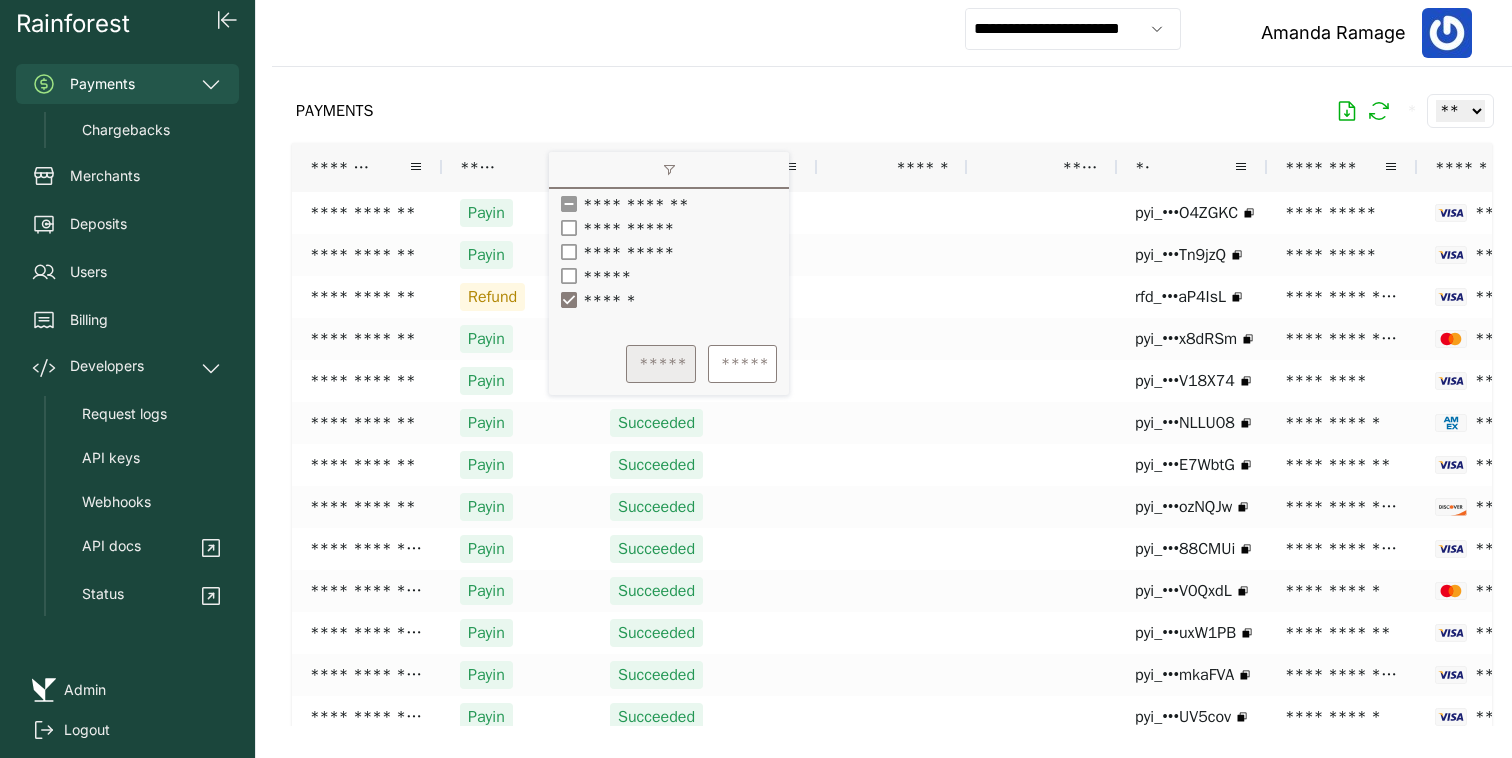 click on "*****" at bounding box center [661, 364] 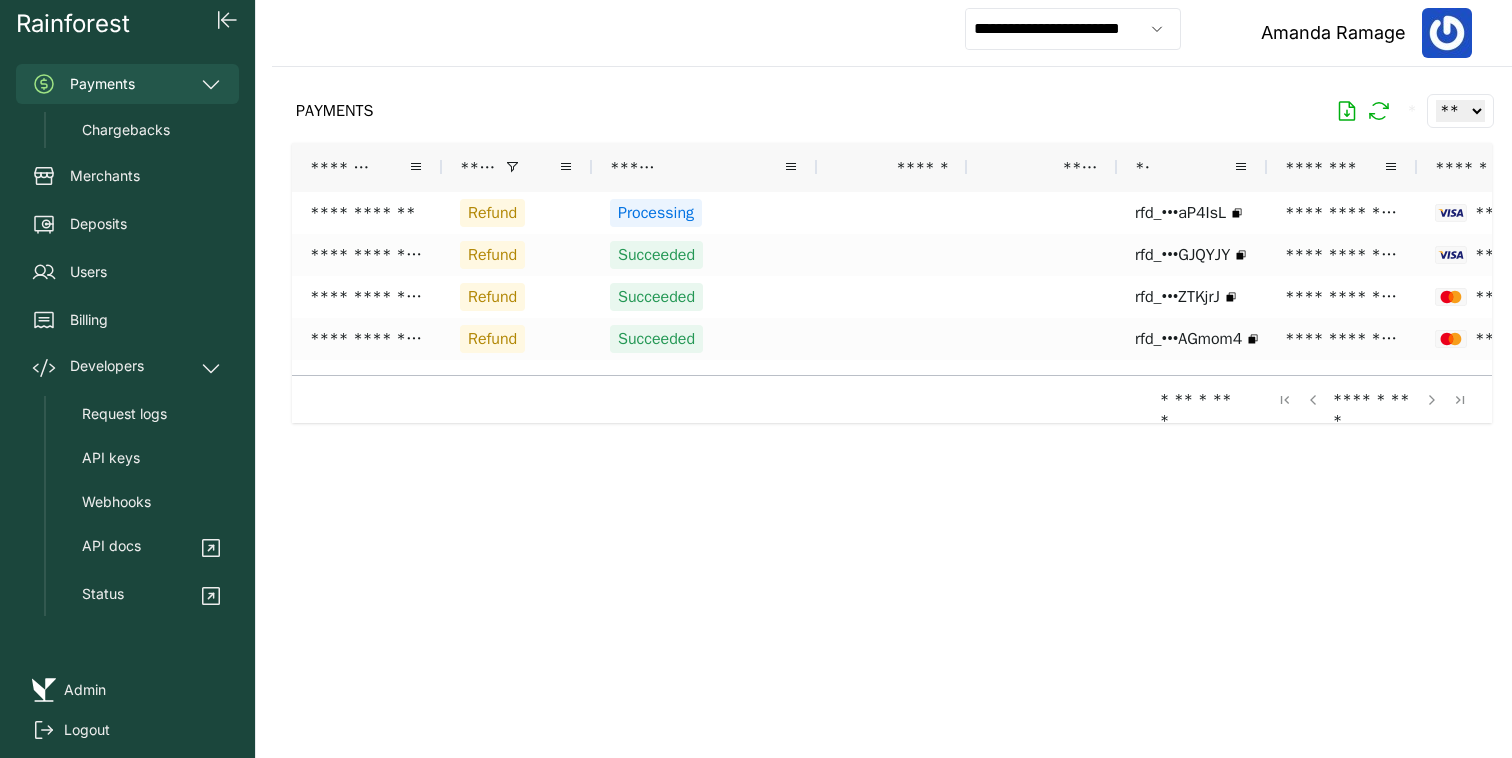 click 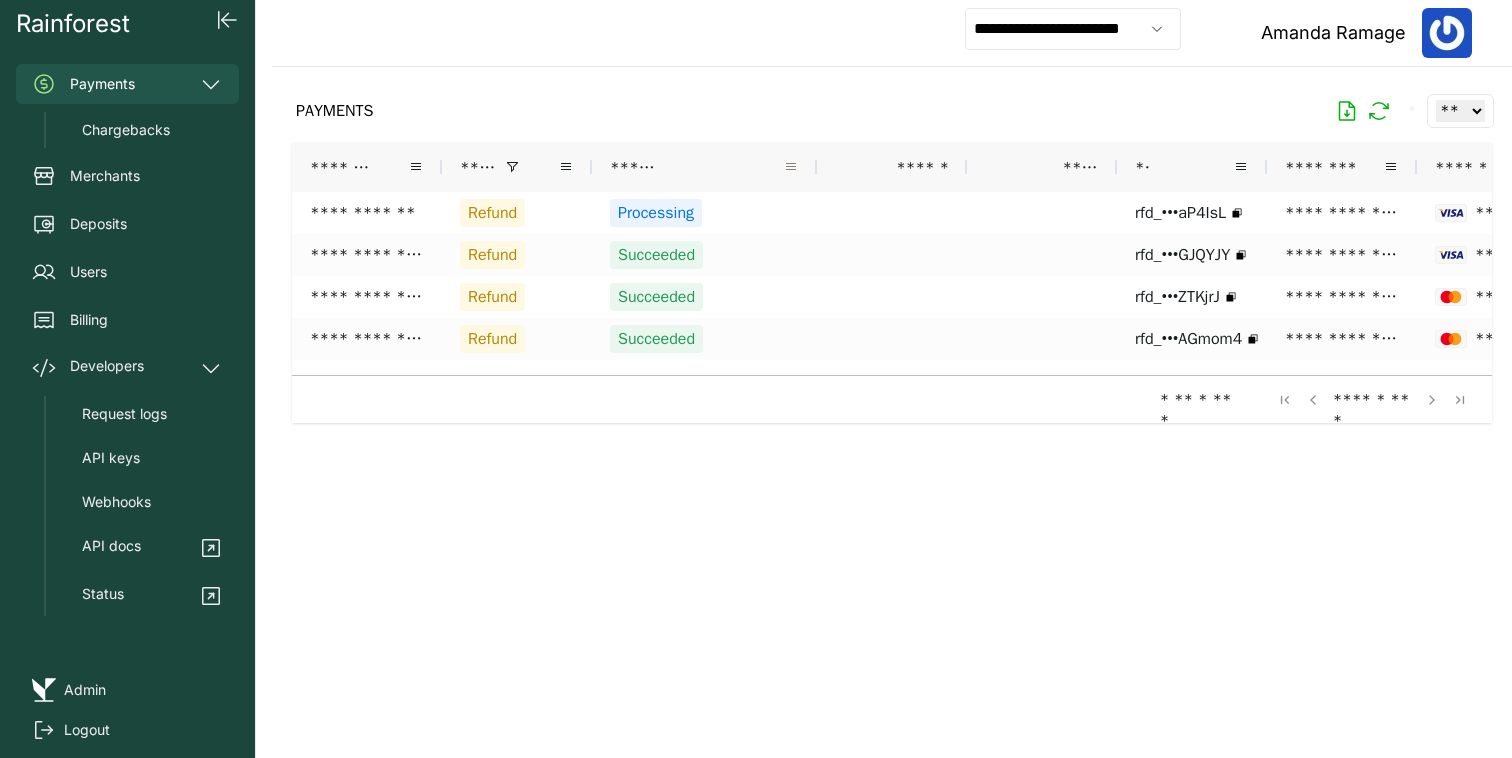 click at bounding box center [791, 167] 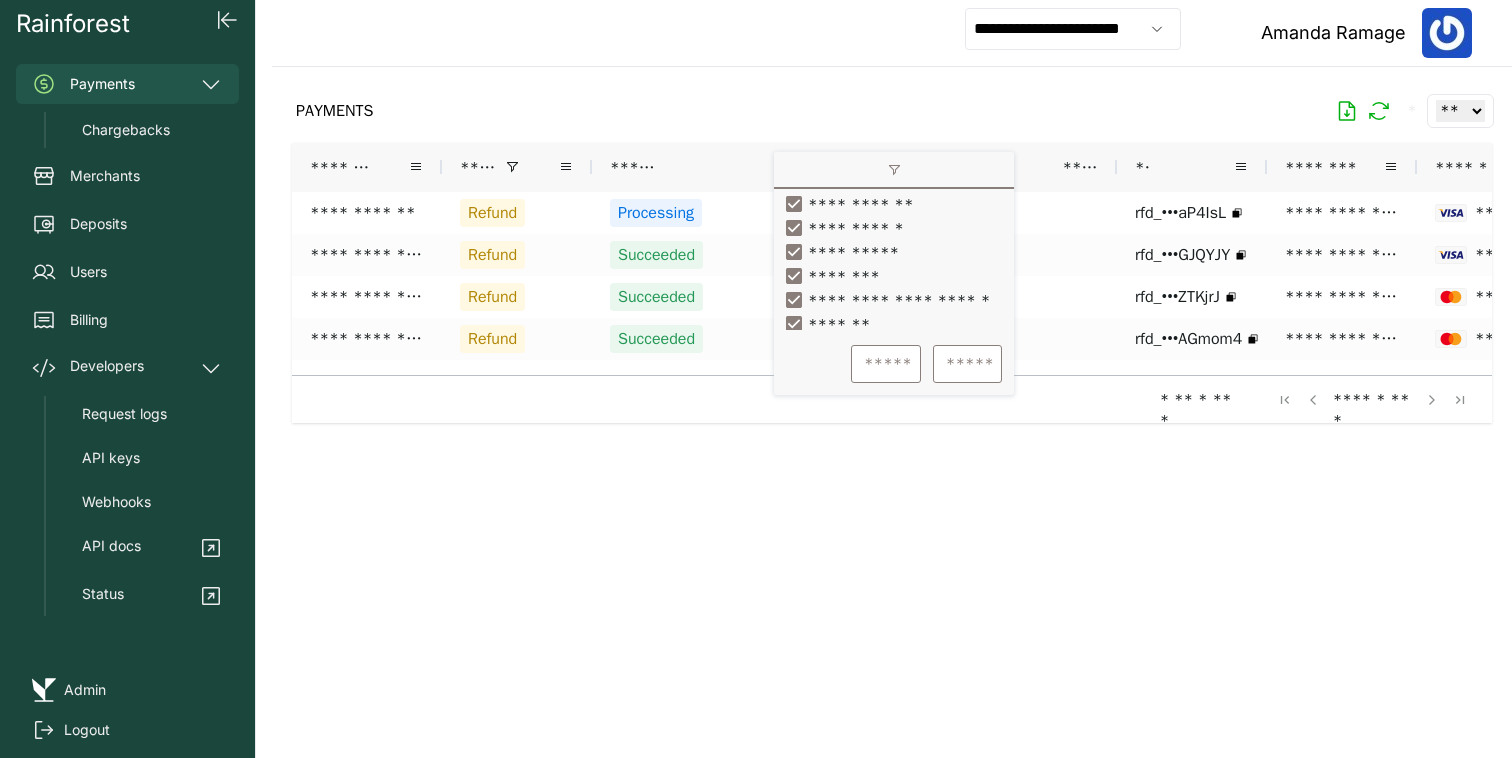 click on "**********" at bounding box center (847, 204) 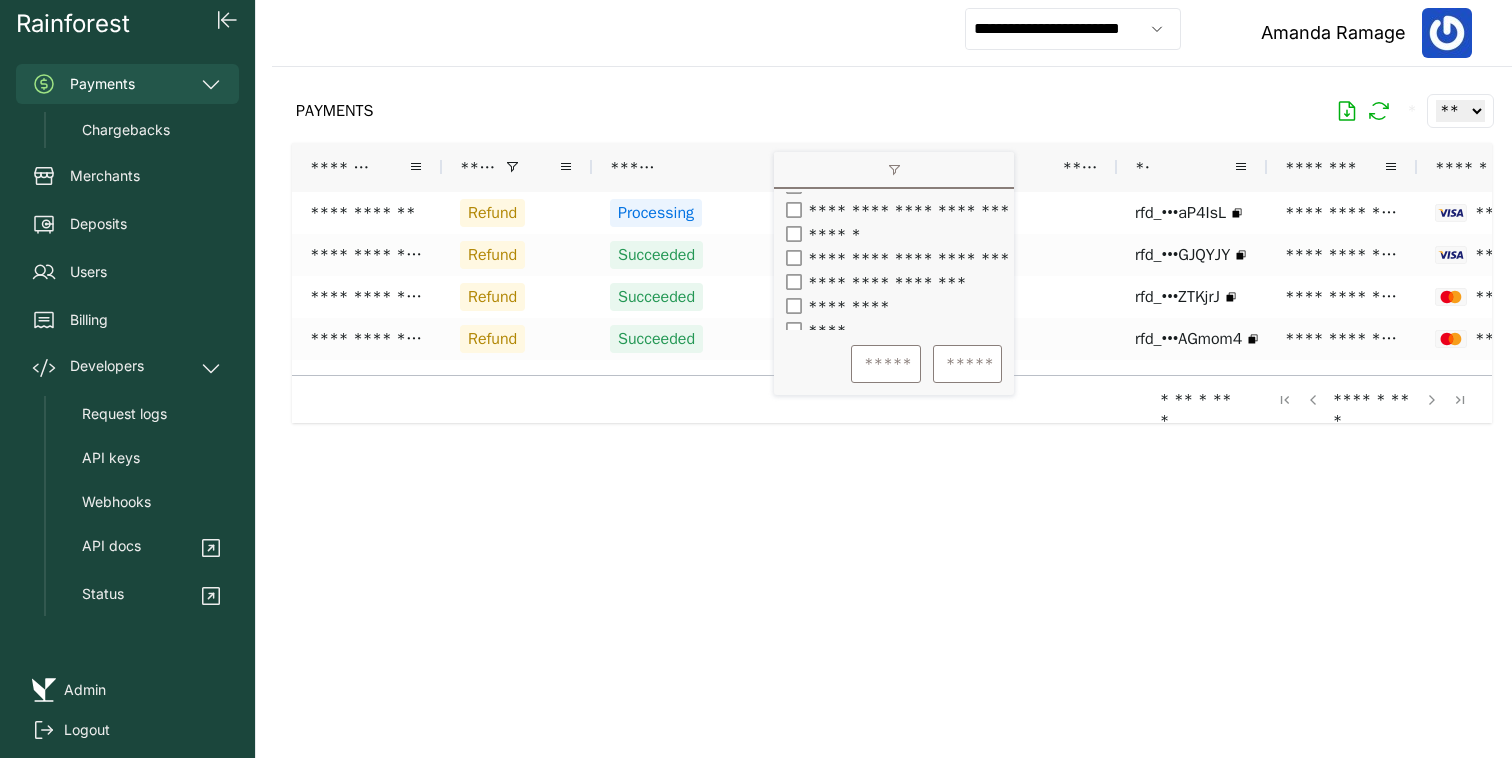 scroll, scrollTop: 159, scrollLeft: 0, axis: vertical 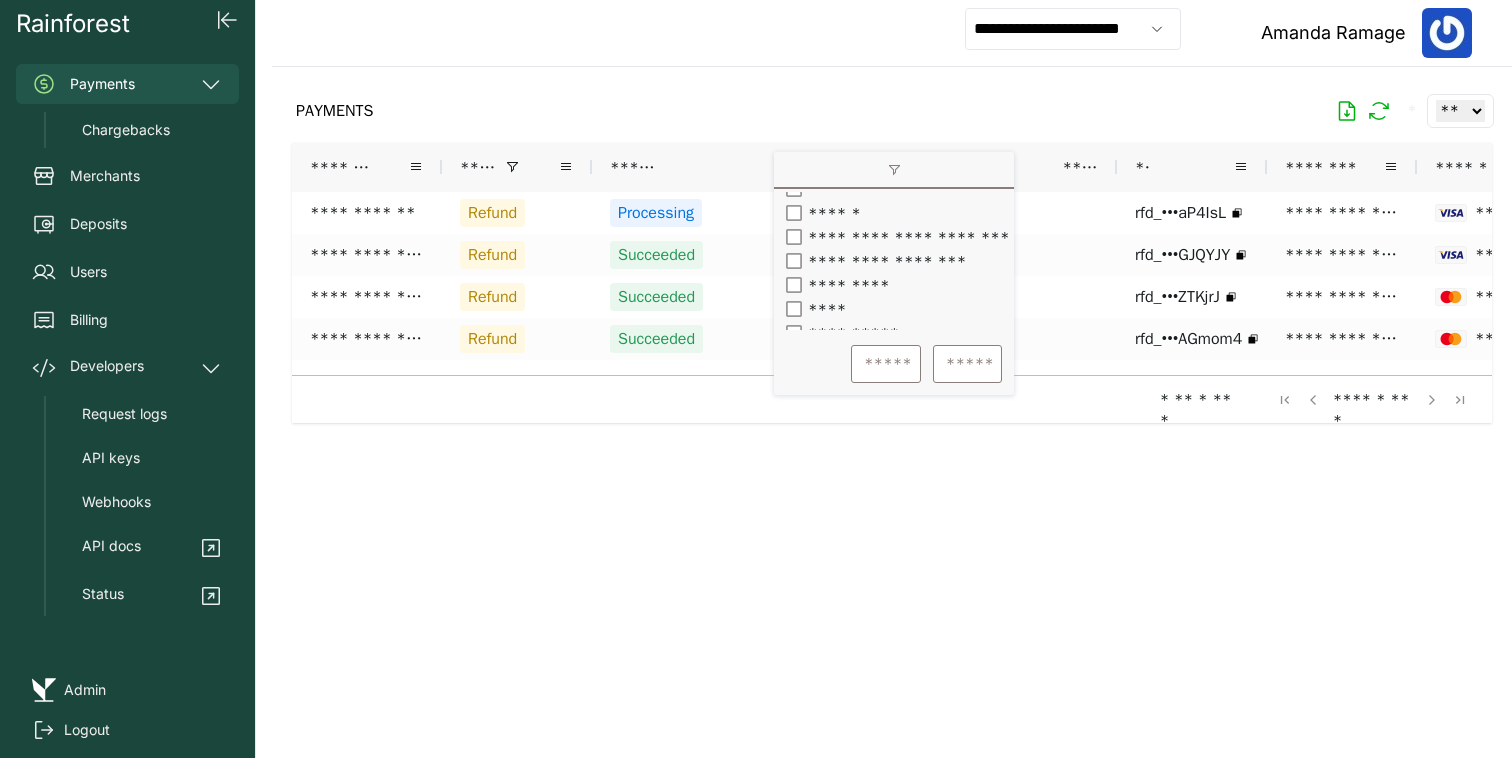 click on "******" at bounding box center [829, 213] 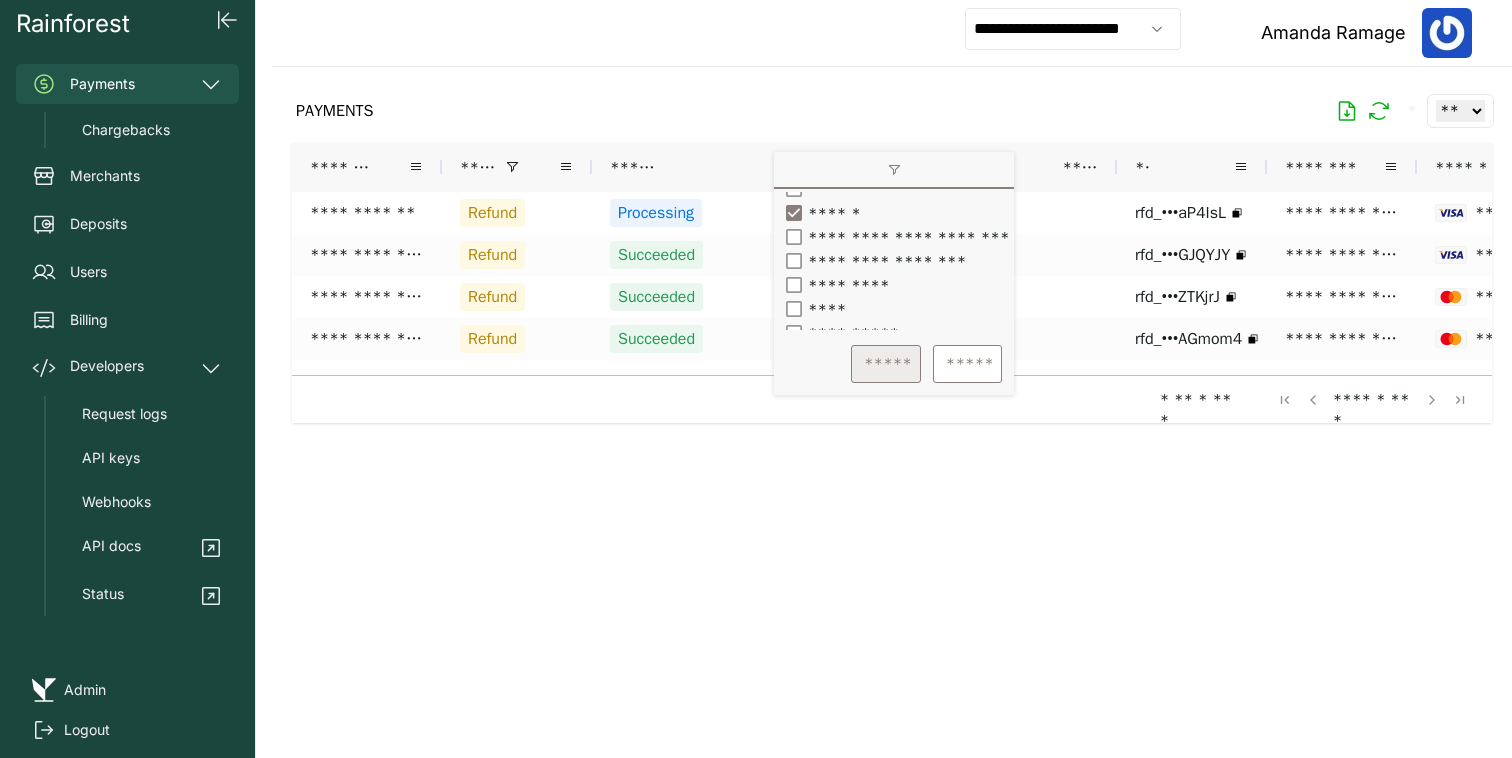 click on "*****" at bounding box center (886, 364) 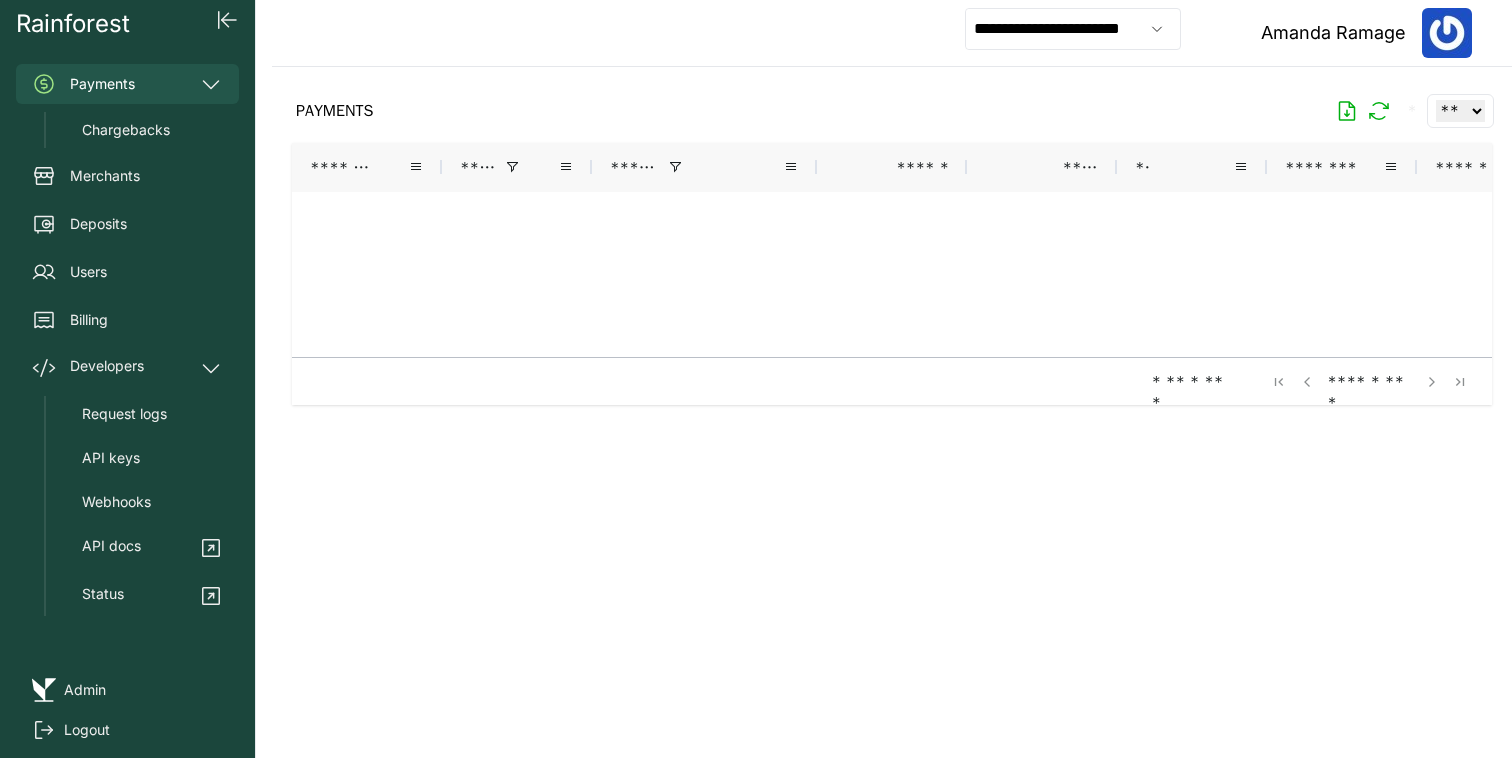 click at bounding box center [892, 396] 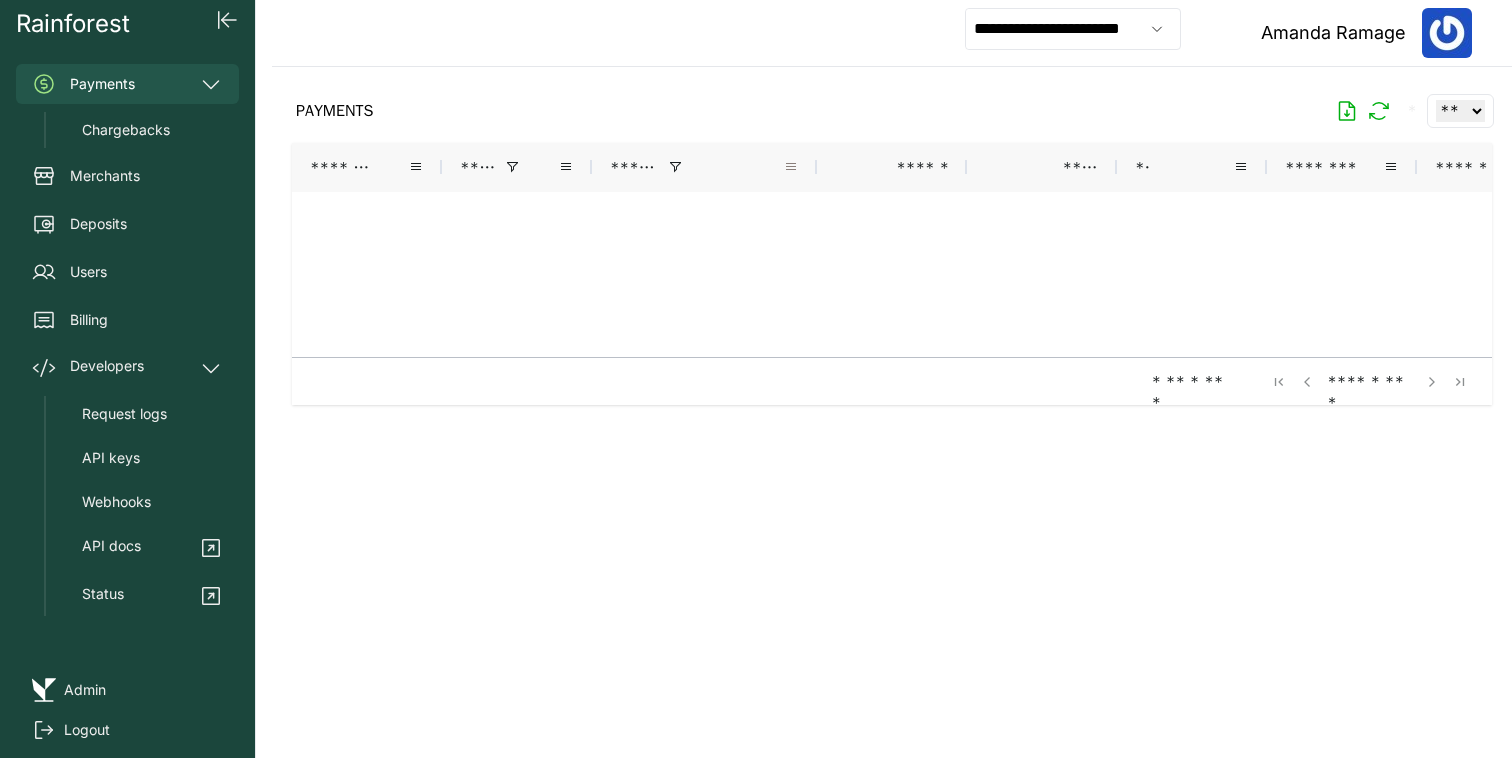 click at bounding box center [791, 167] 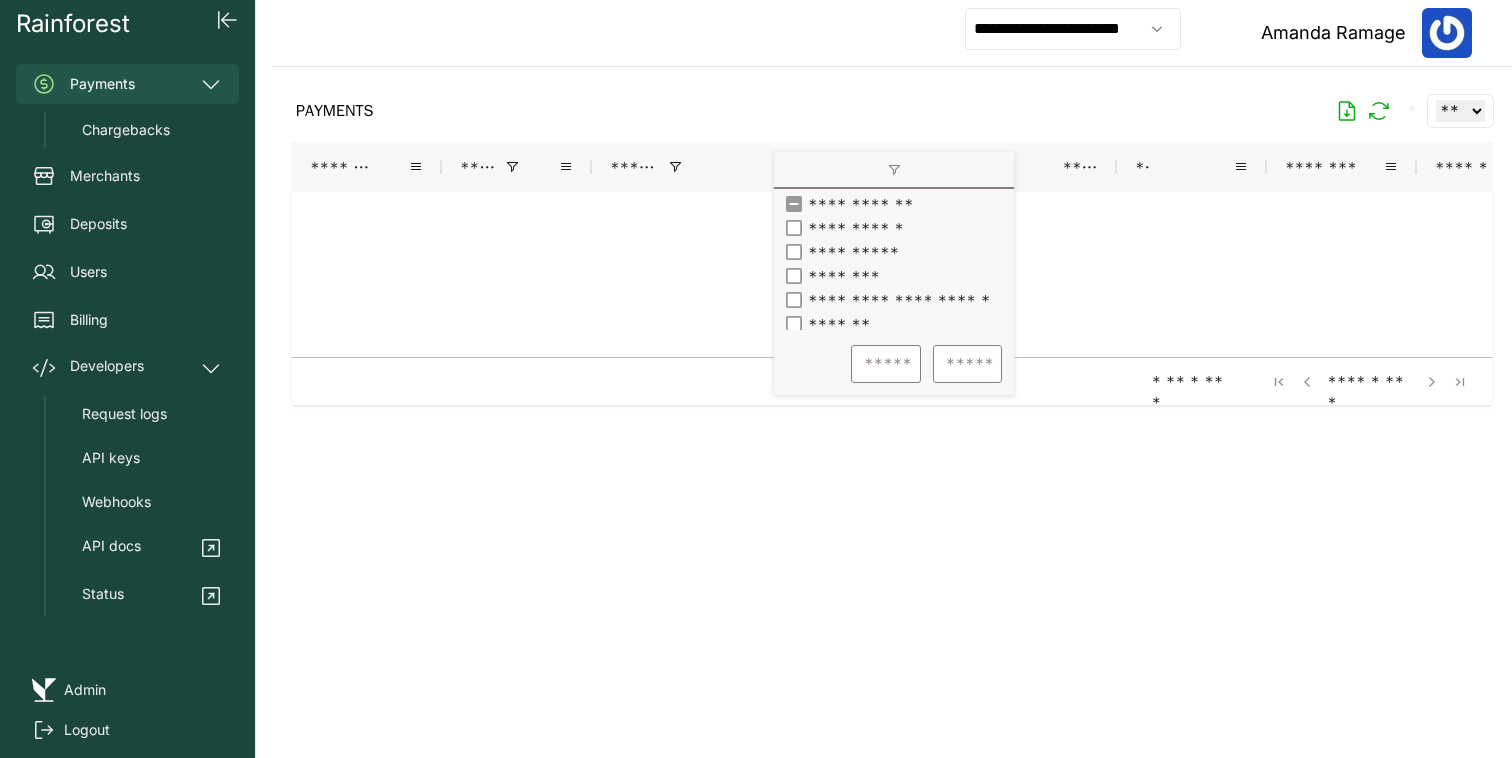 click on "**********" at bounding box center (847, 204) 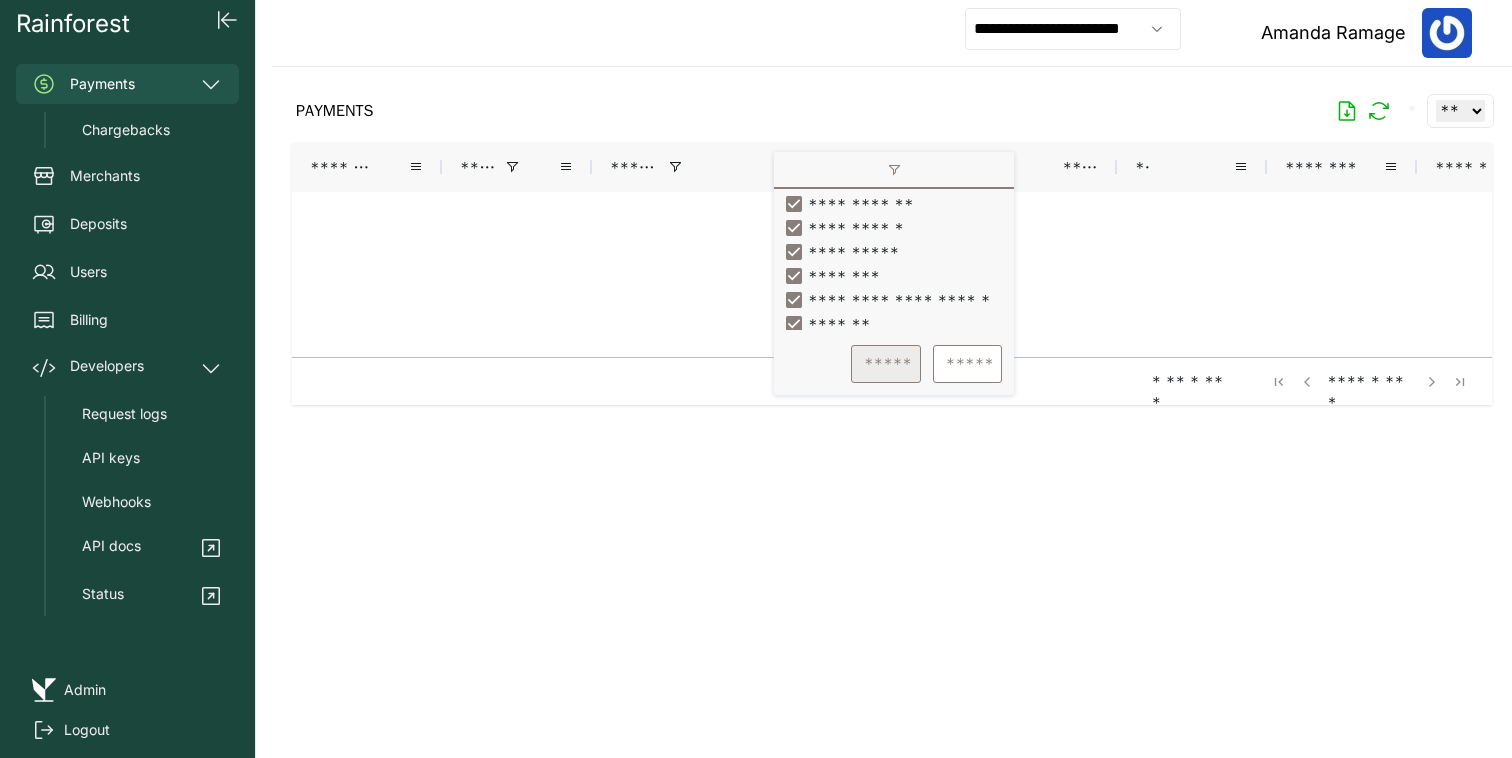 click on "*****" at bounding box center (886, 364) 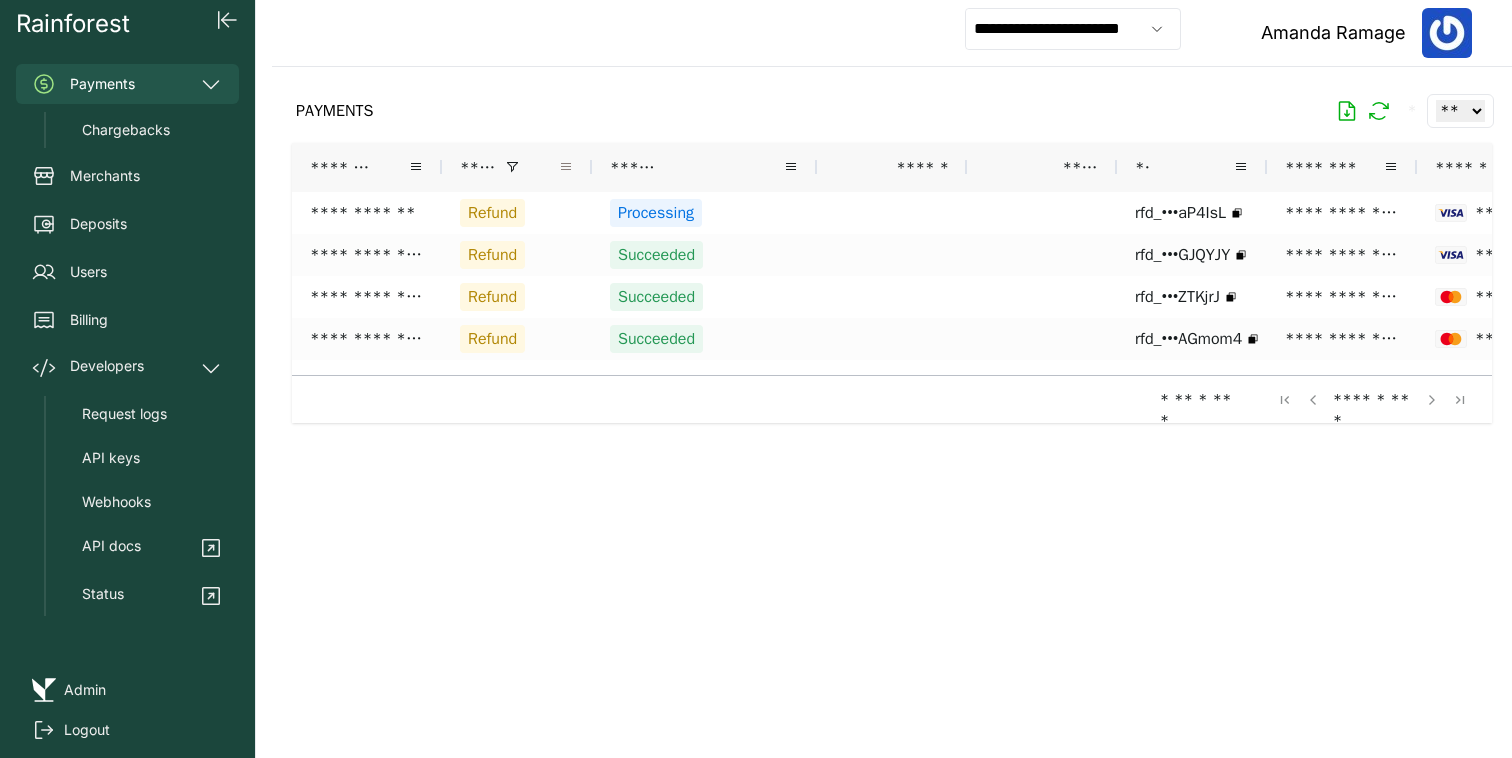 click at bounding box center (566, 167) 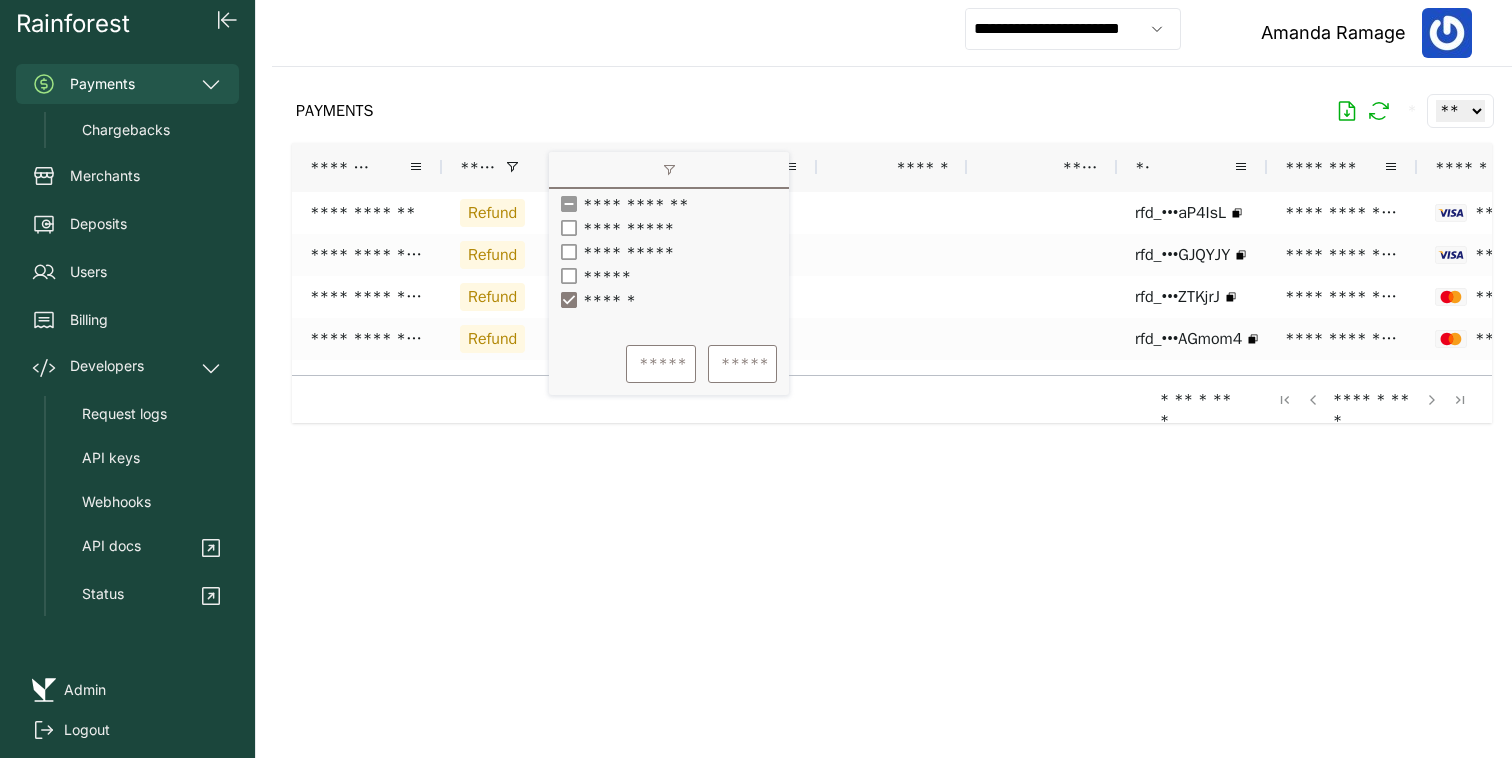 click on "*****" at bounding box center [602, 276] 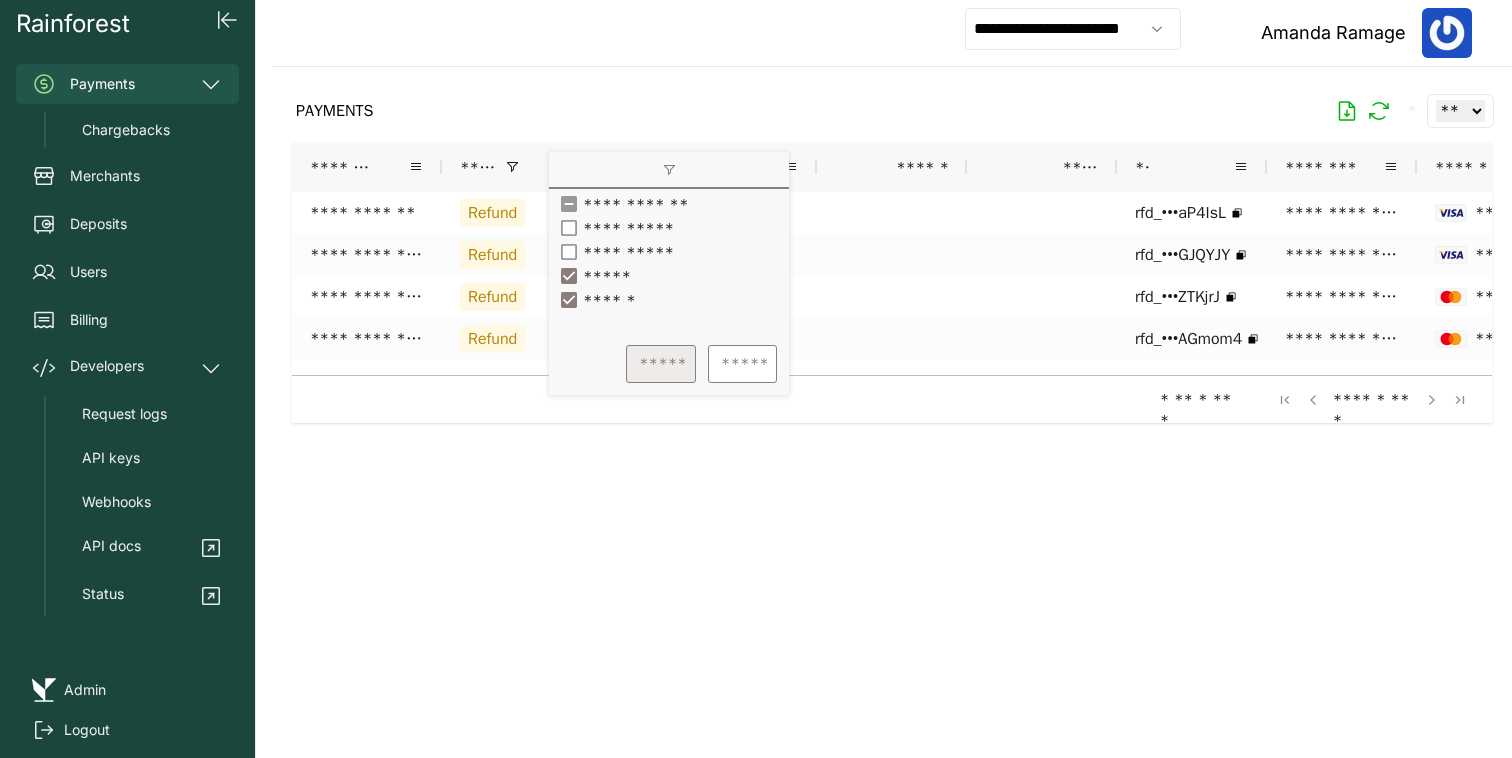 click on "*****" at bounding box center [661, 364] 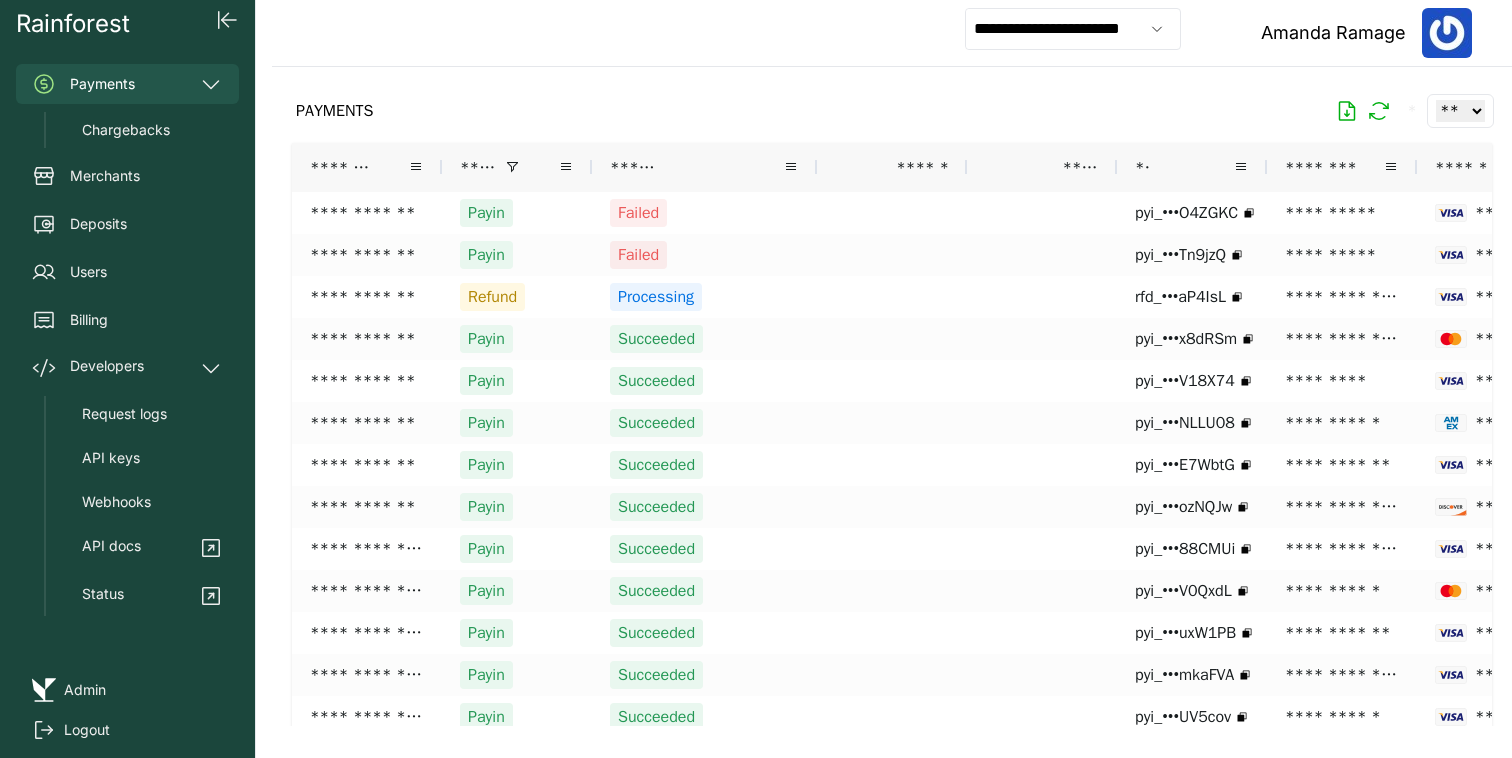 click 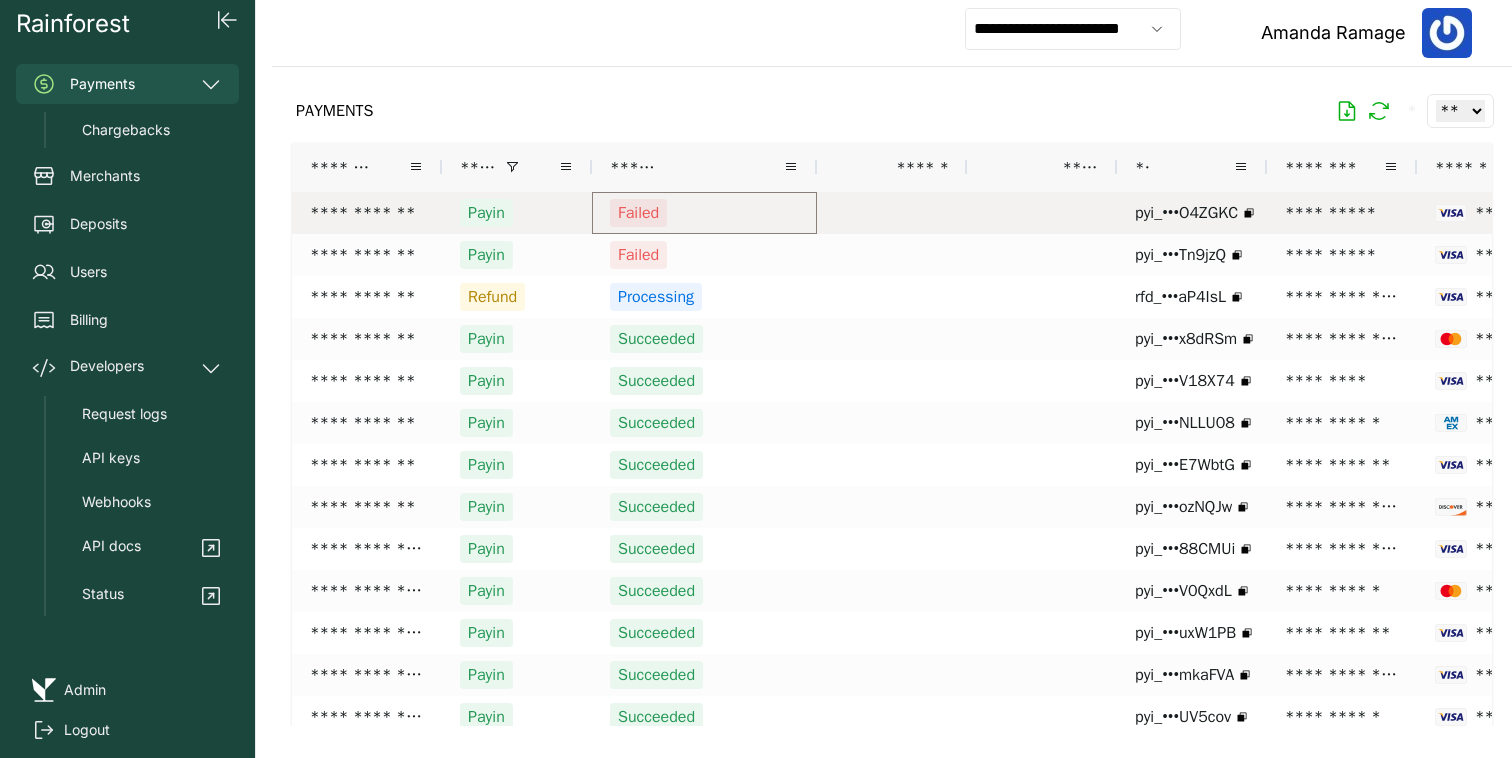 click on "Failed" at bounding box center [704, 213] 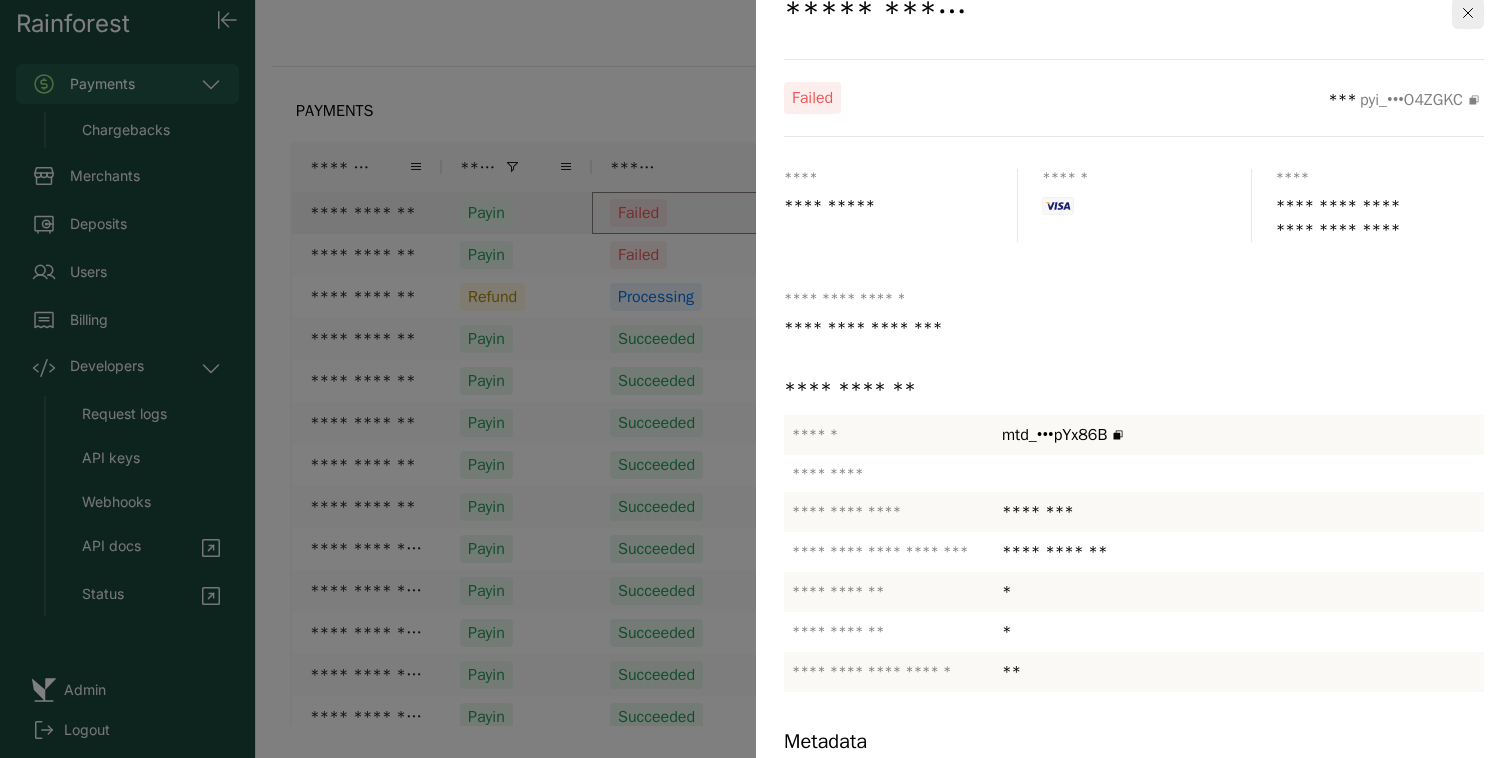 scroll, scrollTop: 51, scrollLeft: 0, axis: vertical 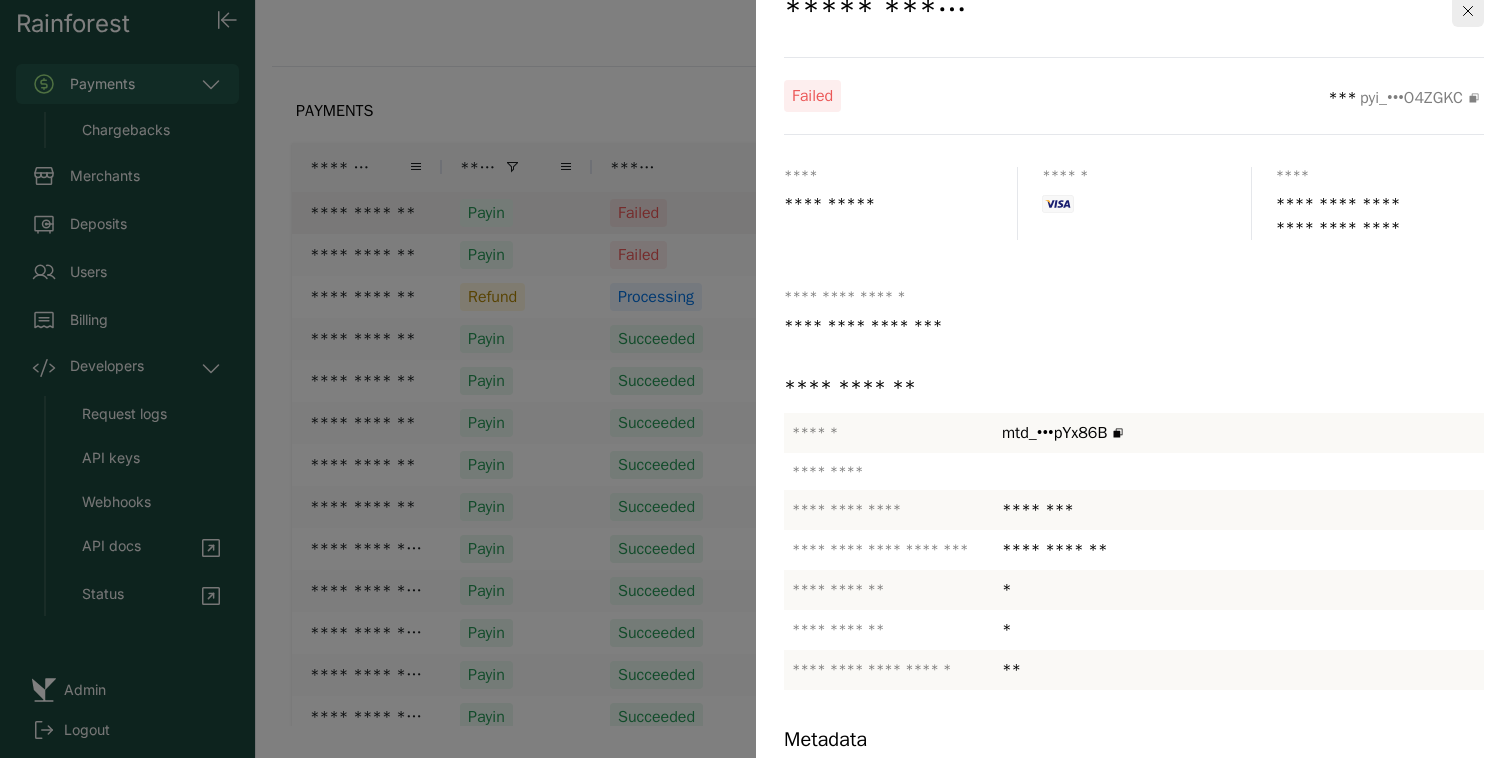click at bounding box center (756, 379) 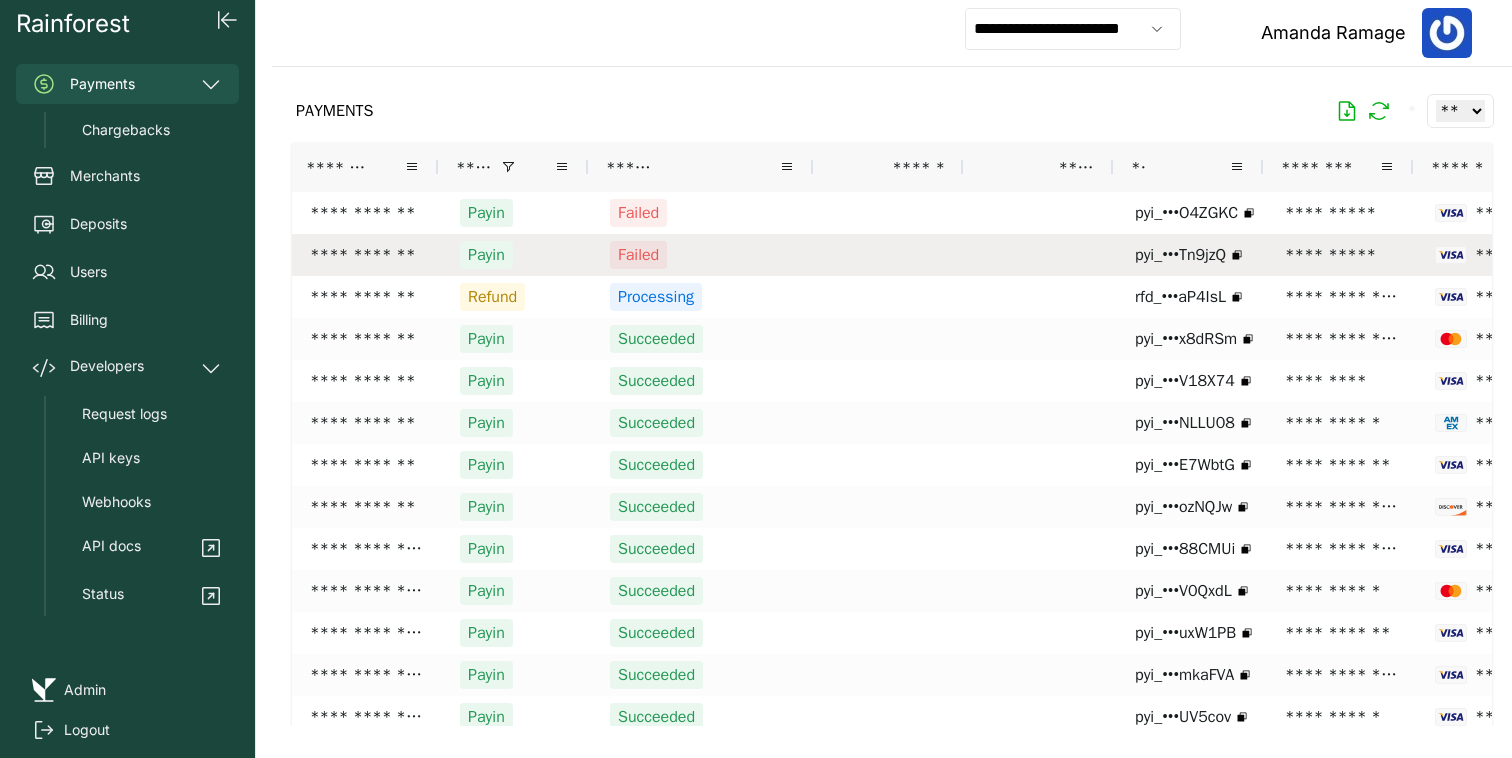 scroll, scrollTop: 0, scrollLeft: 77, axis: horizontal 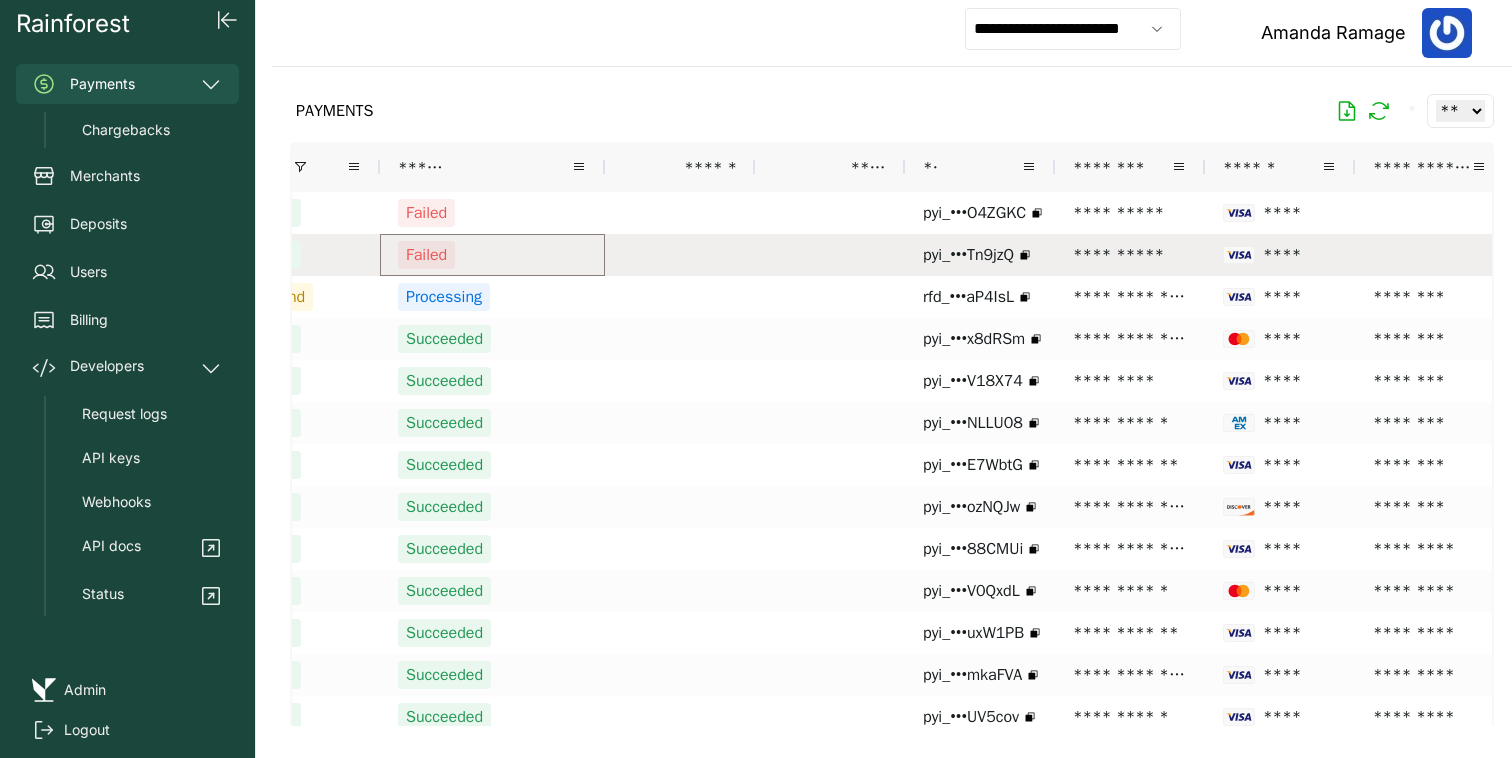 click on "Failed" at bounding box center (492, 255) 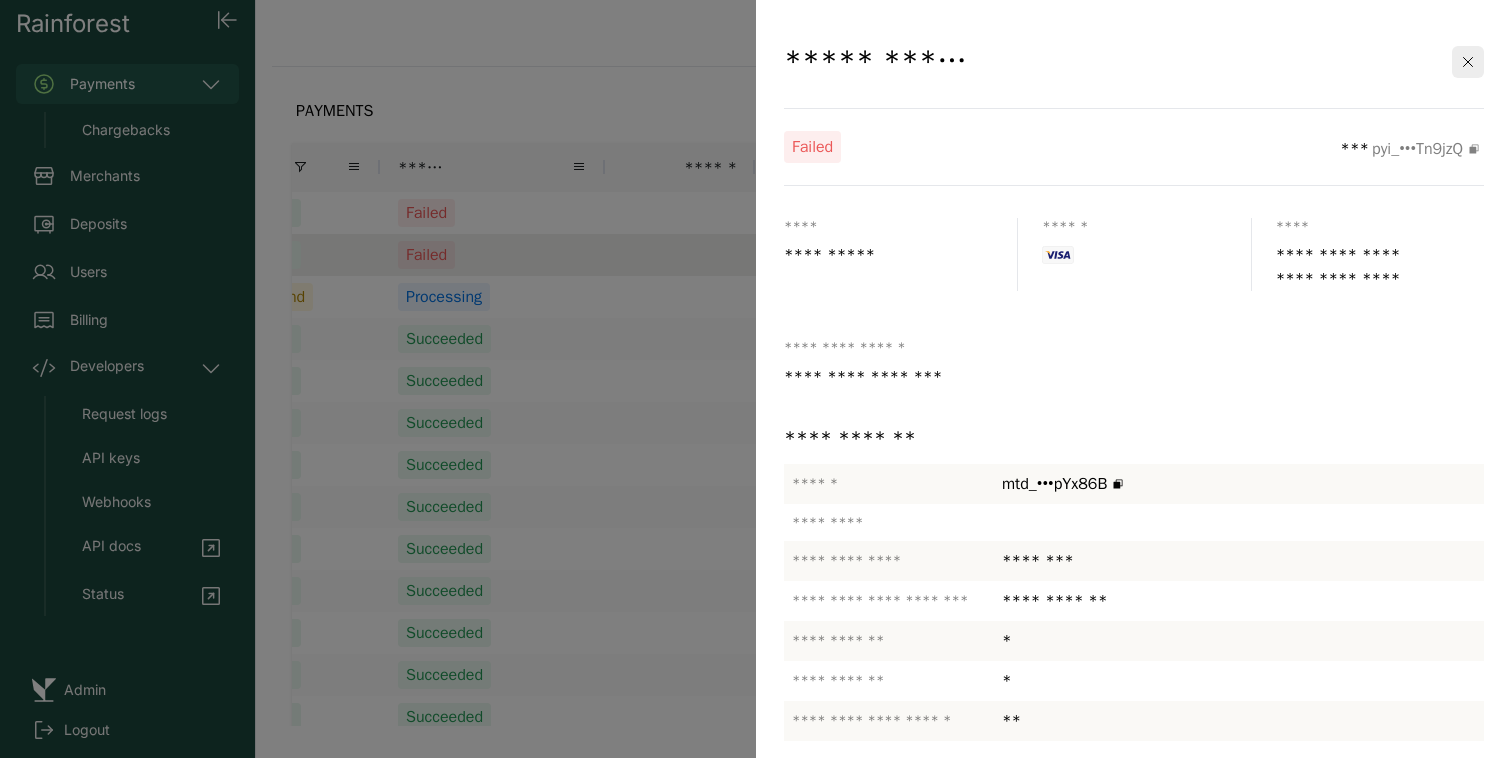 click at bounding box center (756, 379) 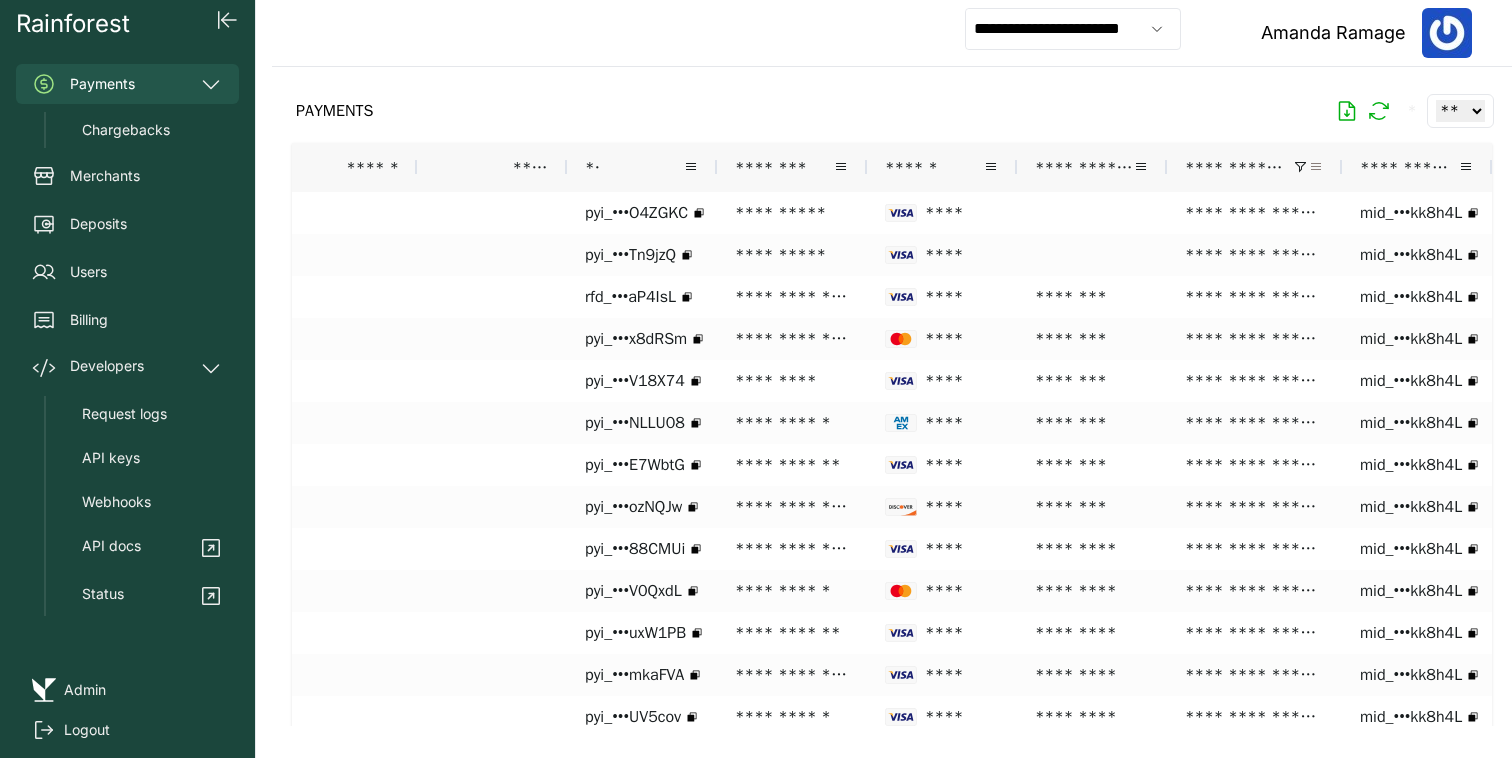 click at bounding box center (1316, 167) 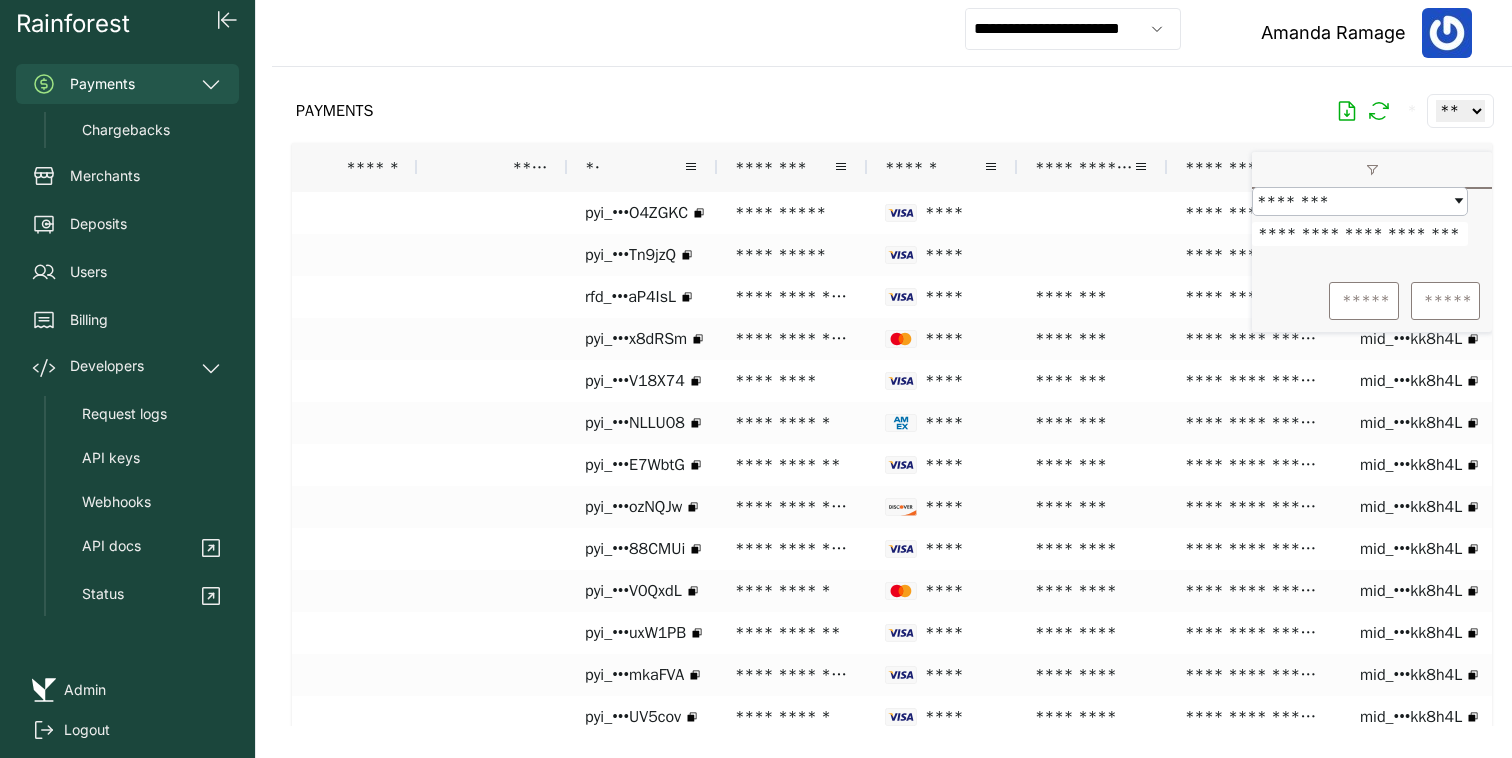 click on "**********" at bounding box center [1372, 229] 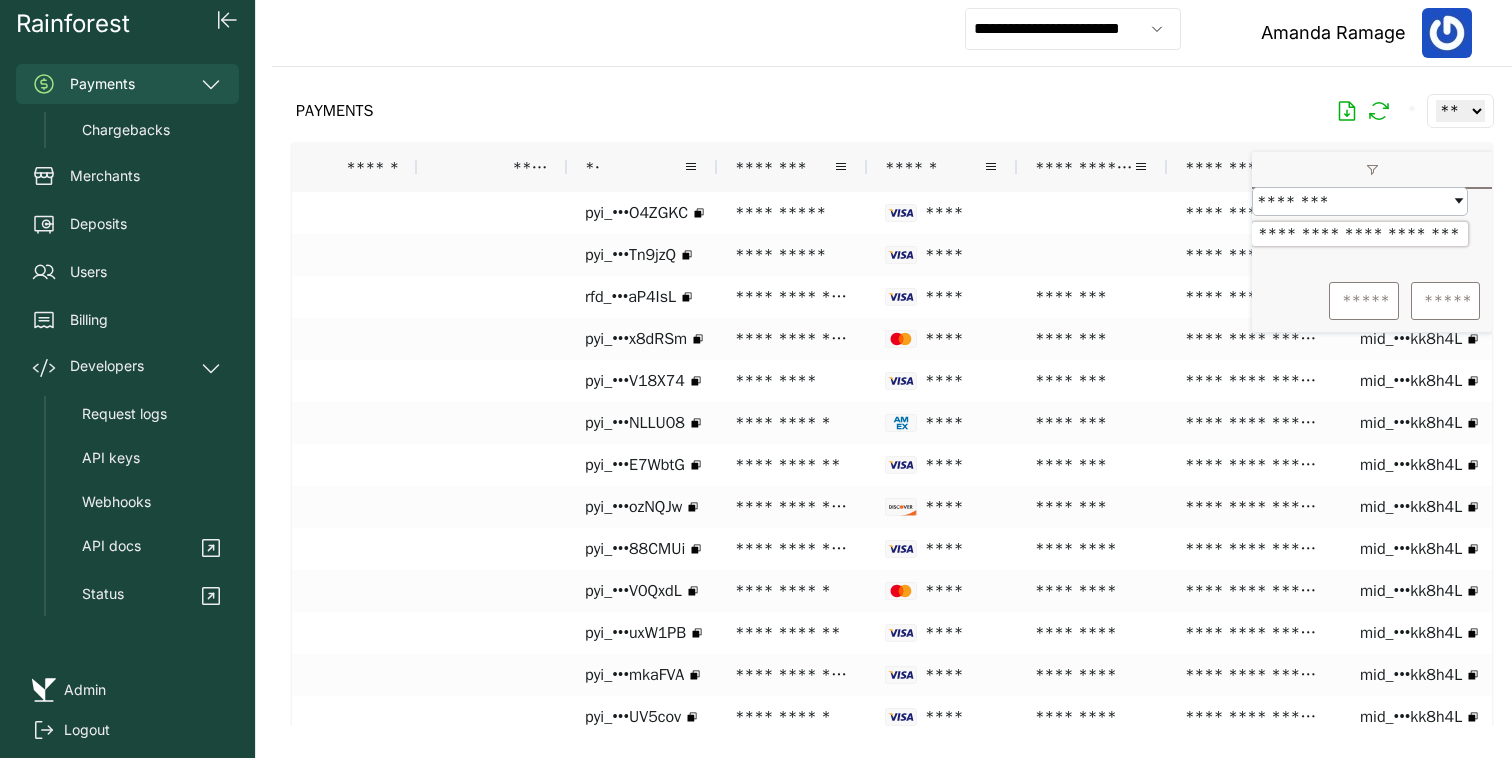 click on "**********" at bounding box center [1360, 234] 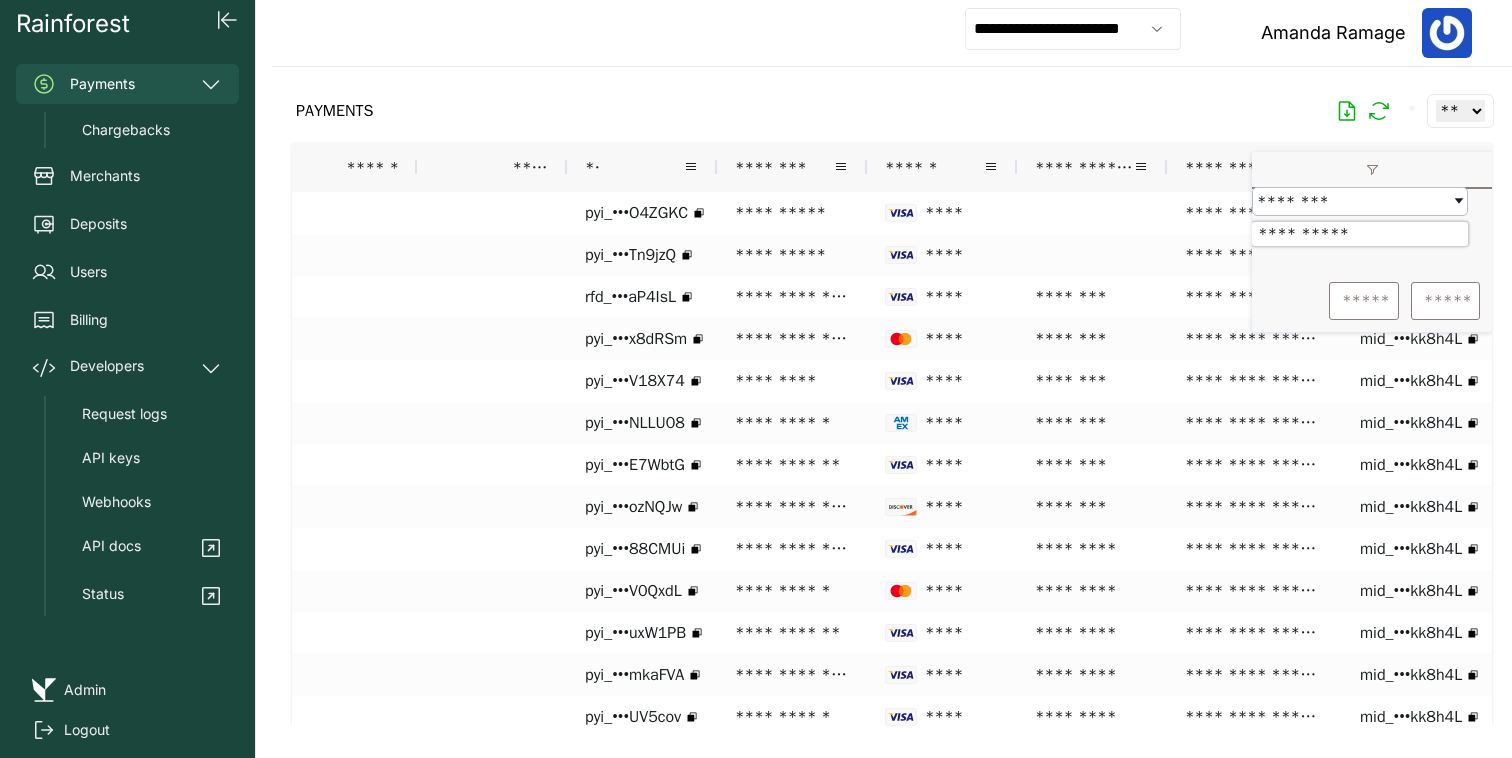 type on "**********" 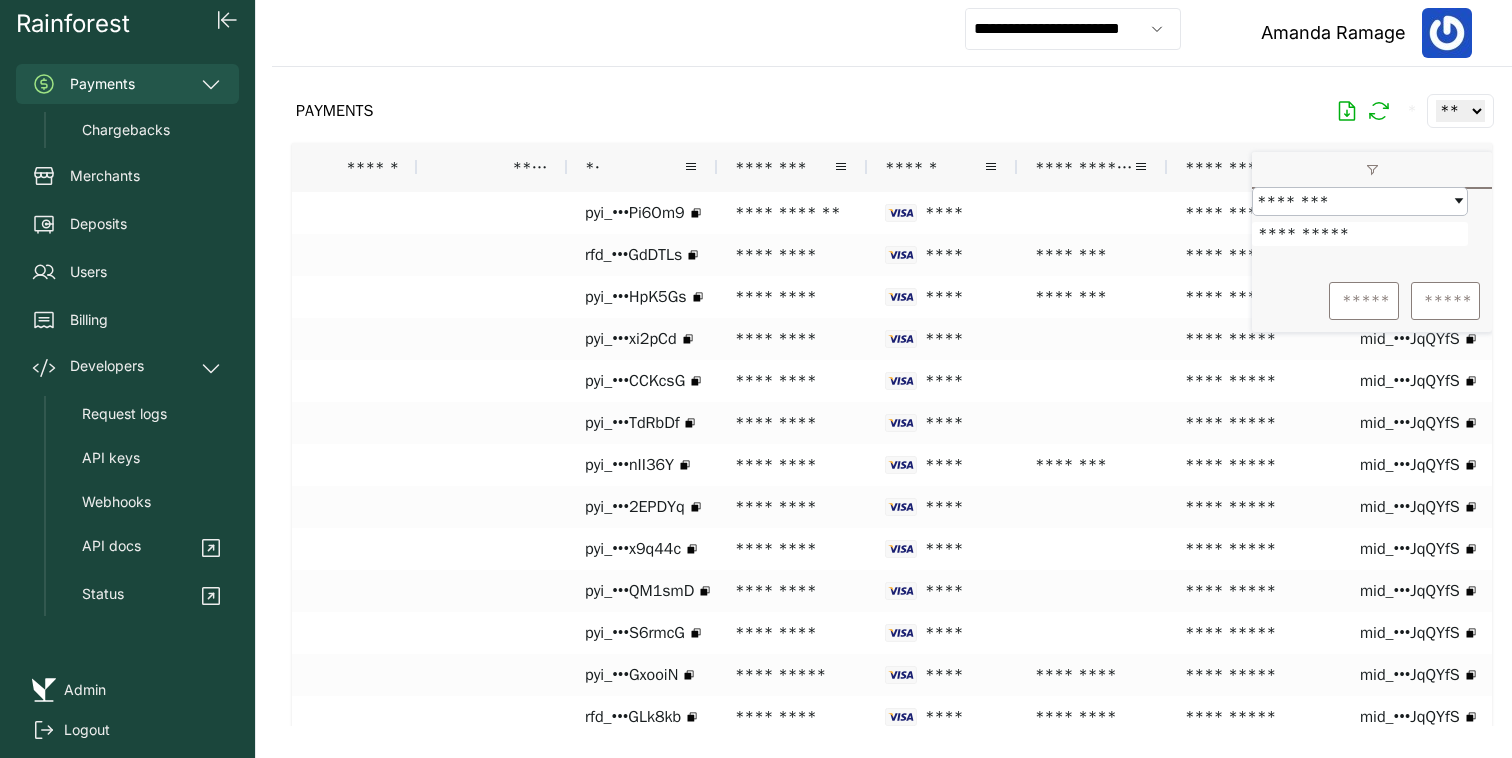 click on "PAYMENTS * ** ** ** ***" at bounding box center [892, 111] 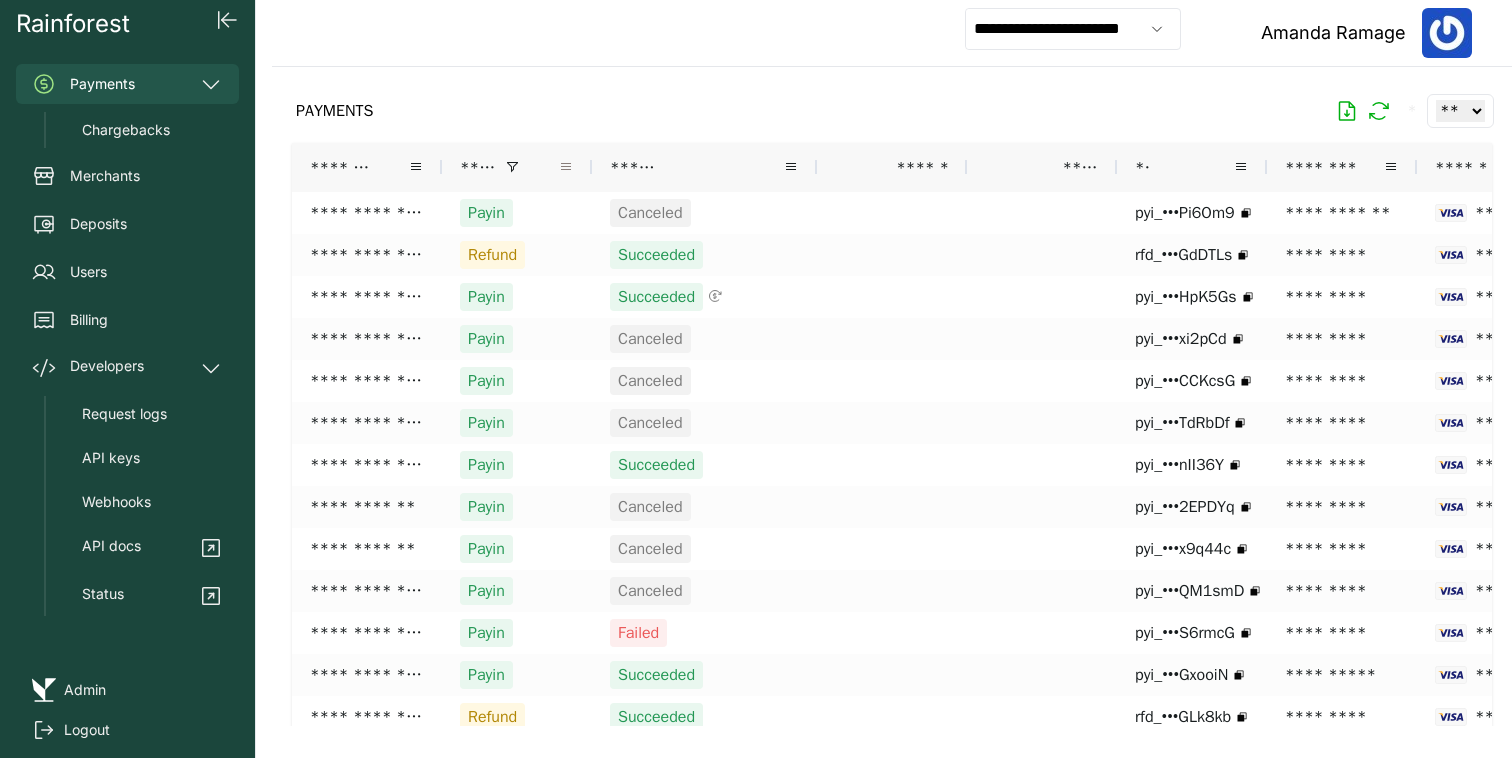 click at bounding box center (566, 167) 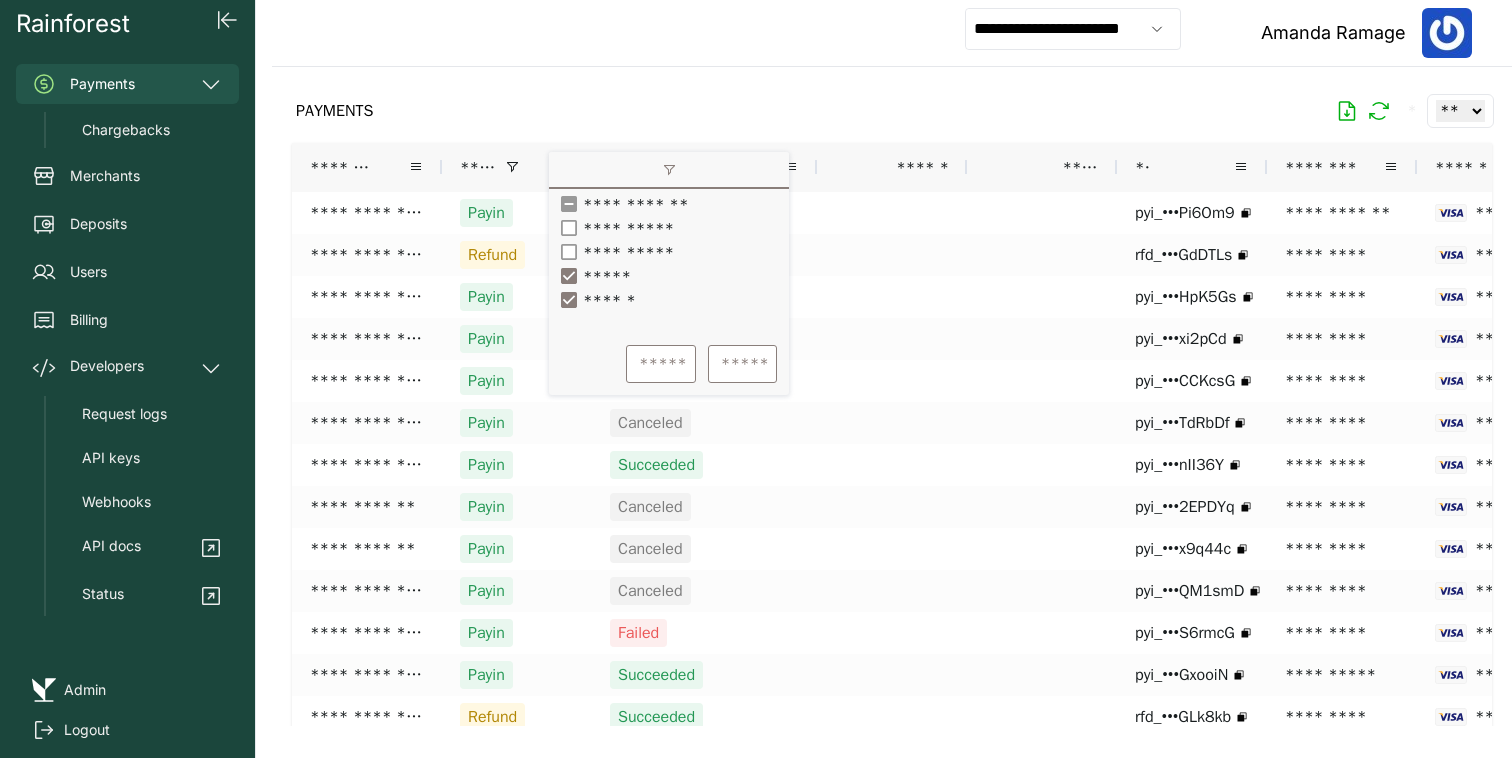 click on "*****" at bounding box center (602, 276) 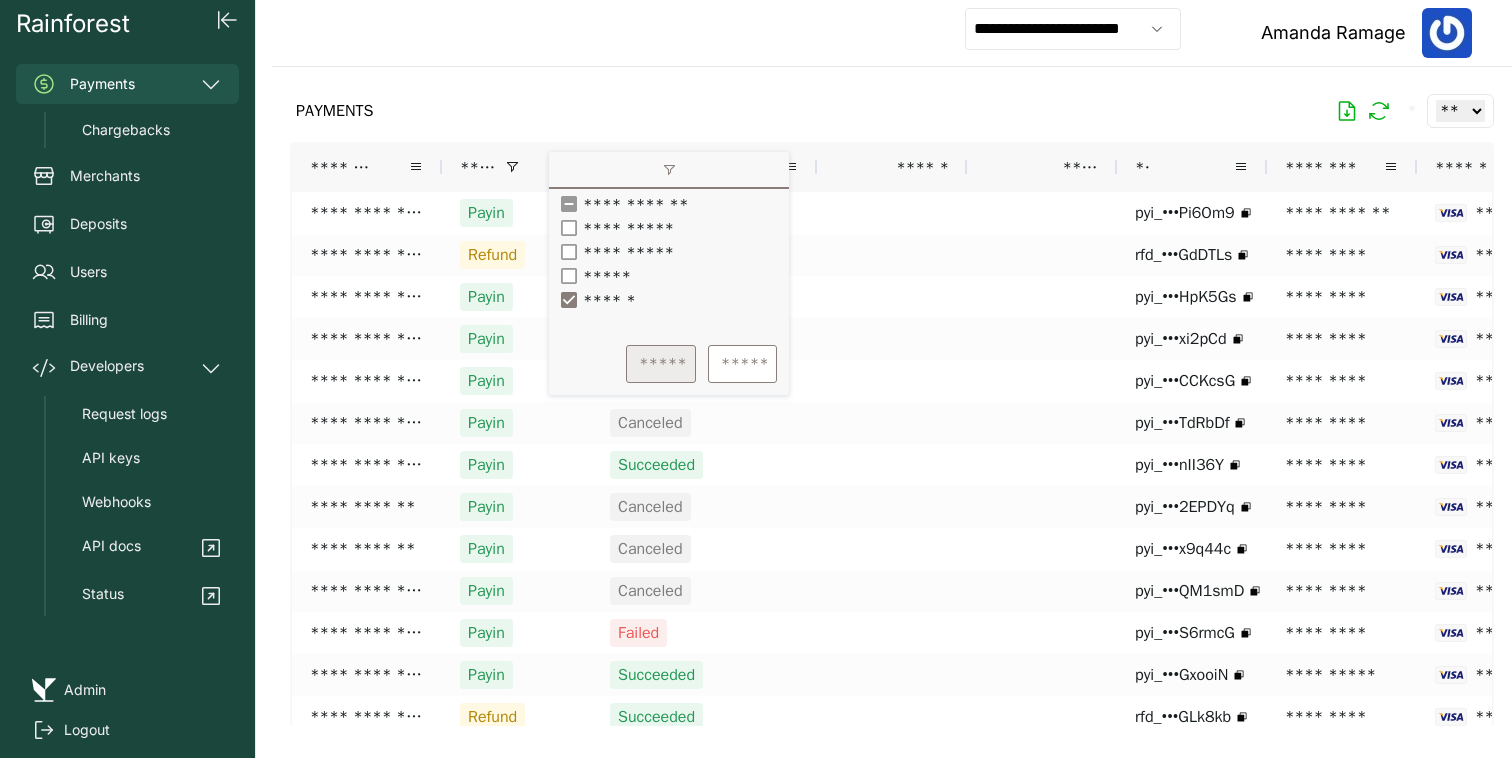 click on "*****" at bounding box center (661, 364) 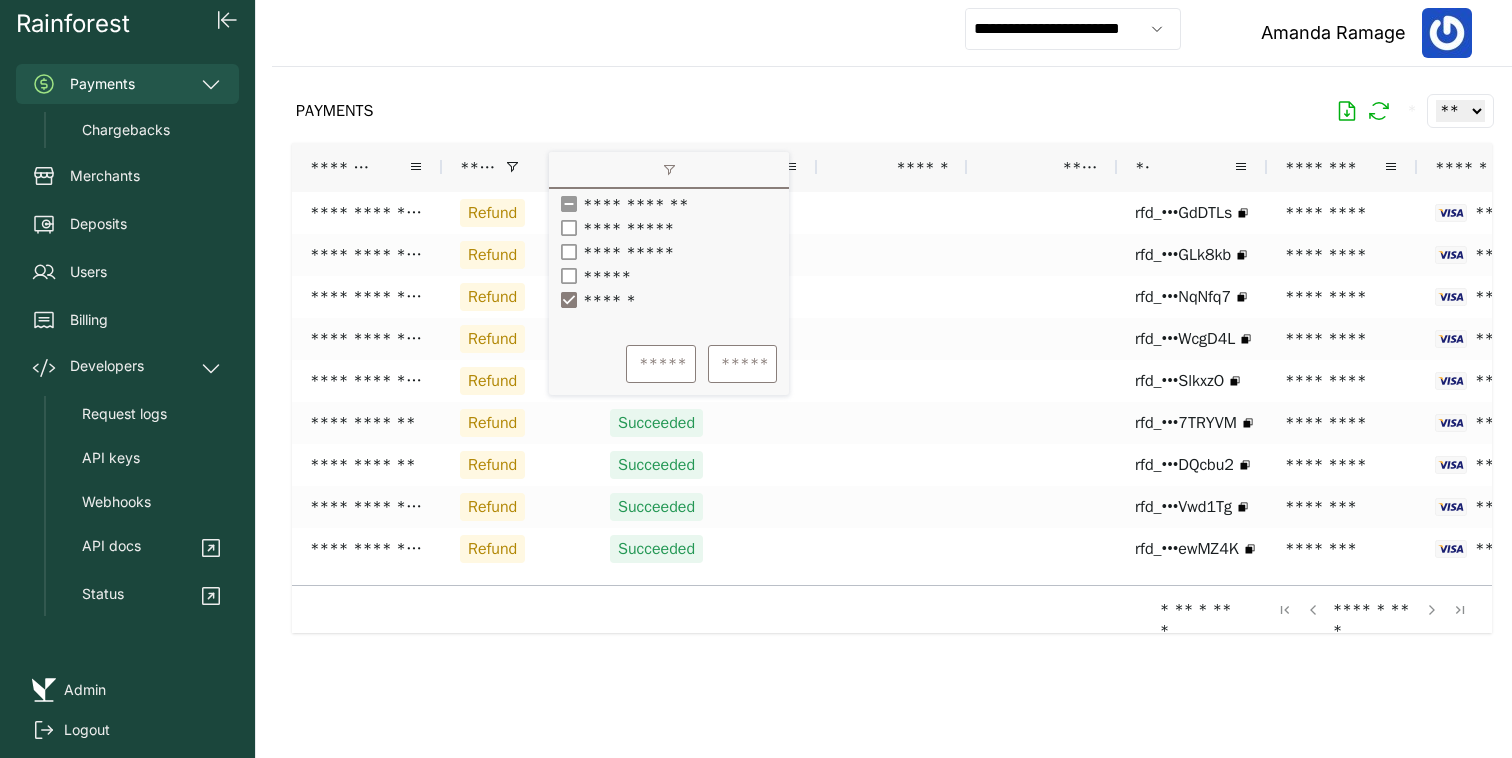 click at bounding box center [892, 396] 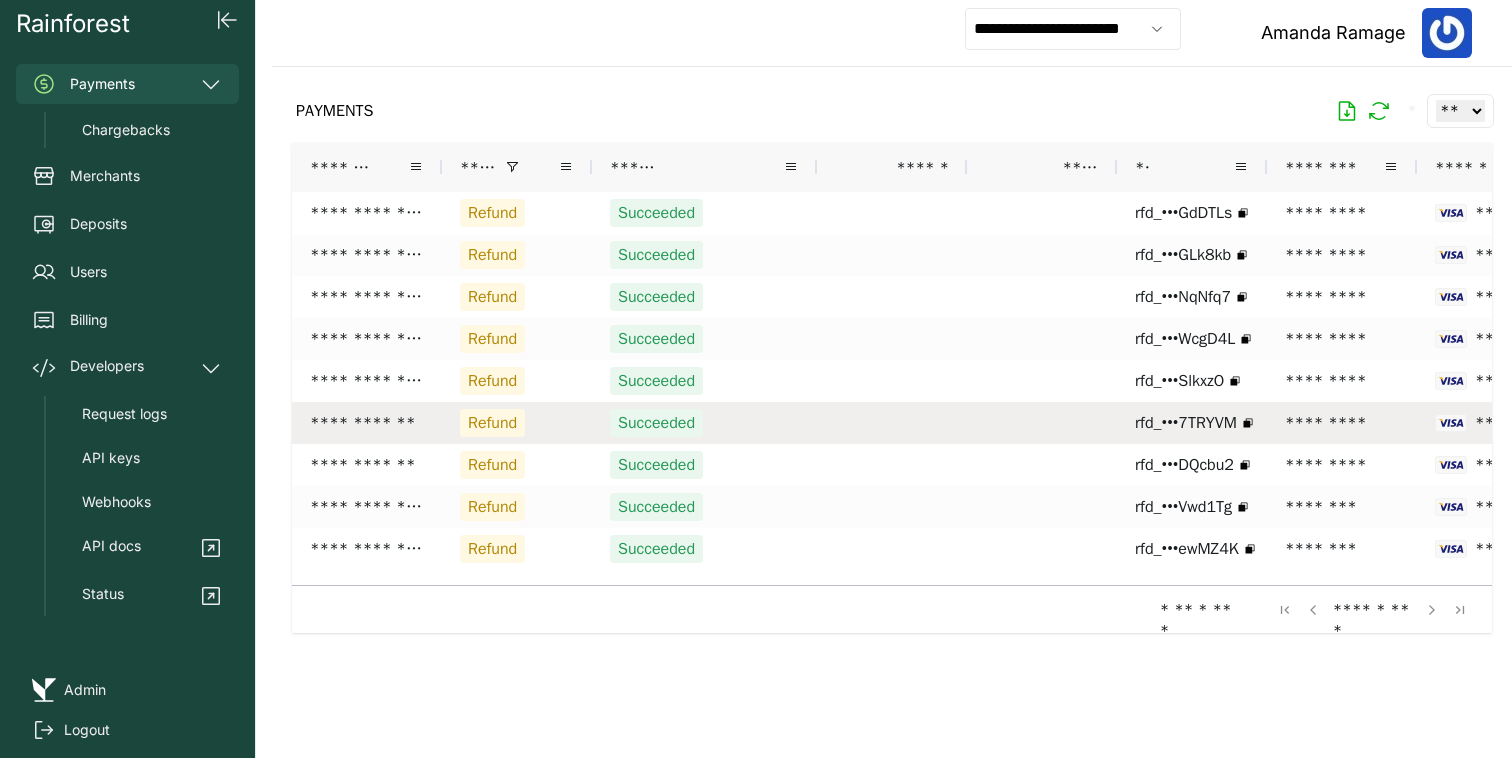 scroll, scrollTop: 0, scrollLeft: 45, axis: horizontal 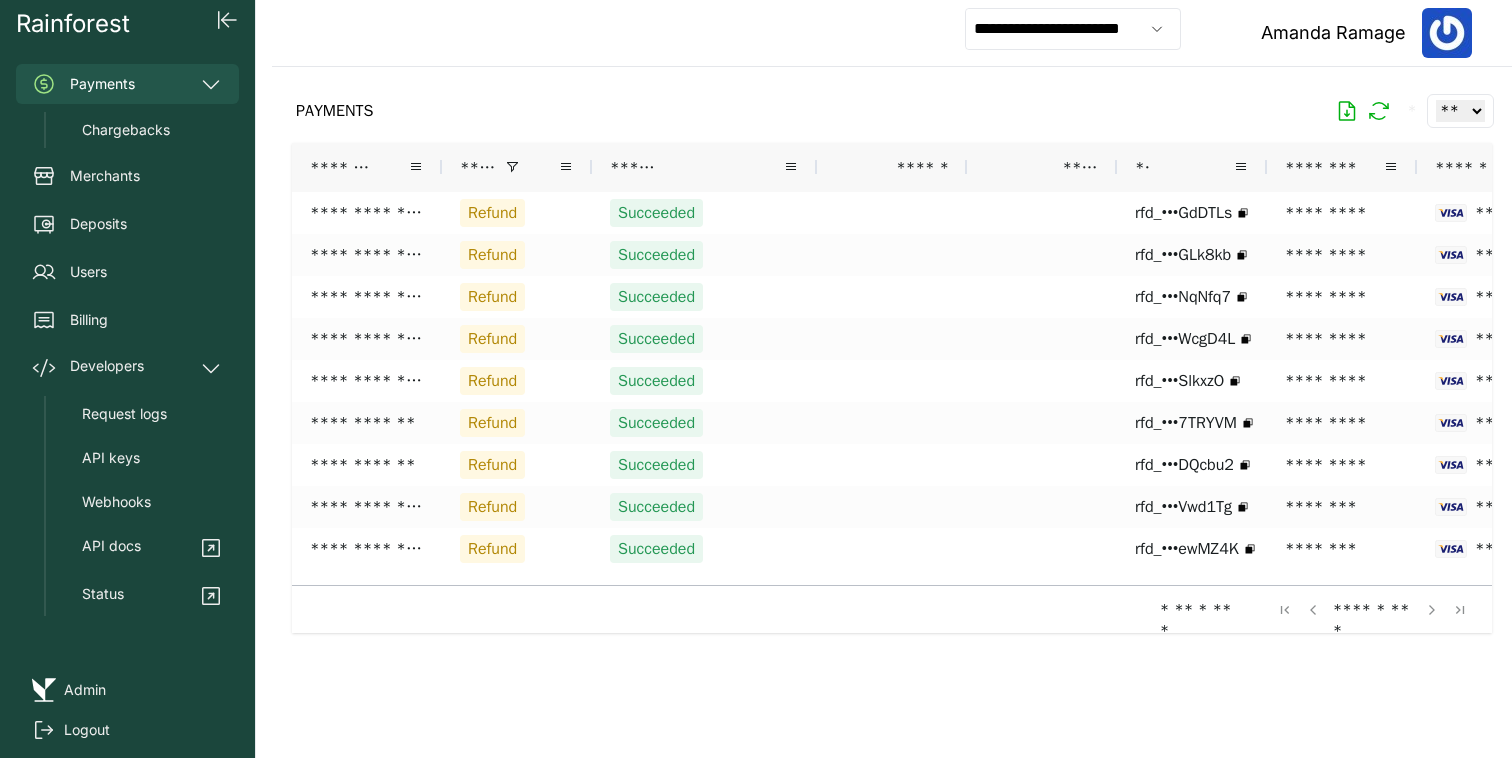 click on "****" at bounding box center [517, 167] 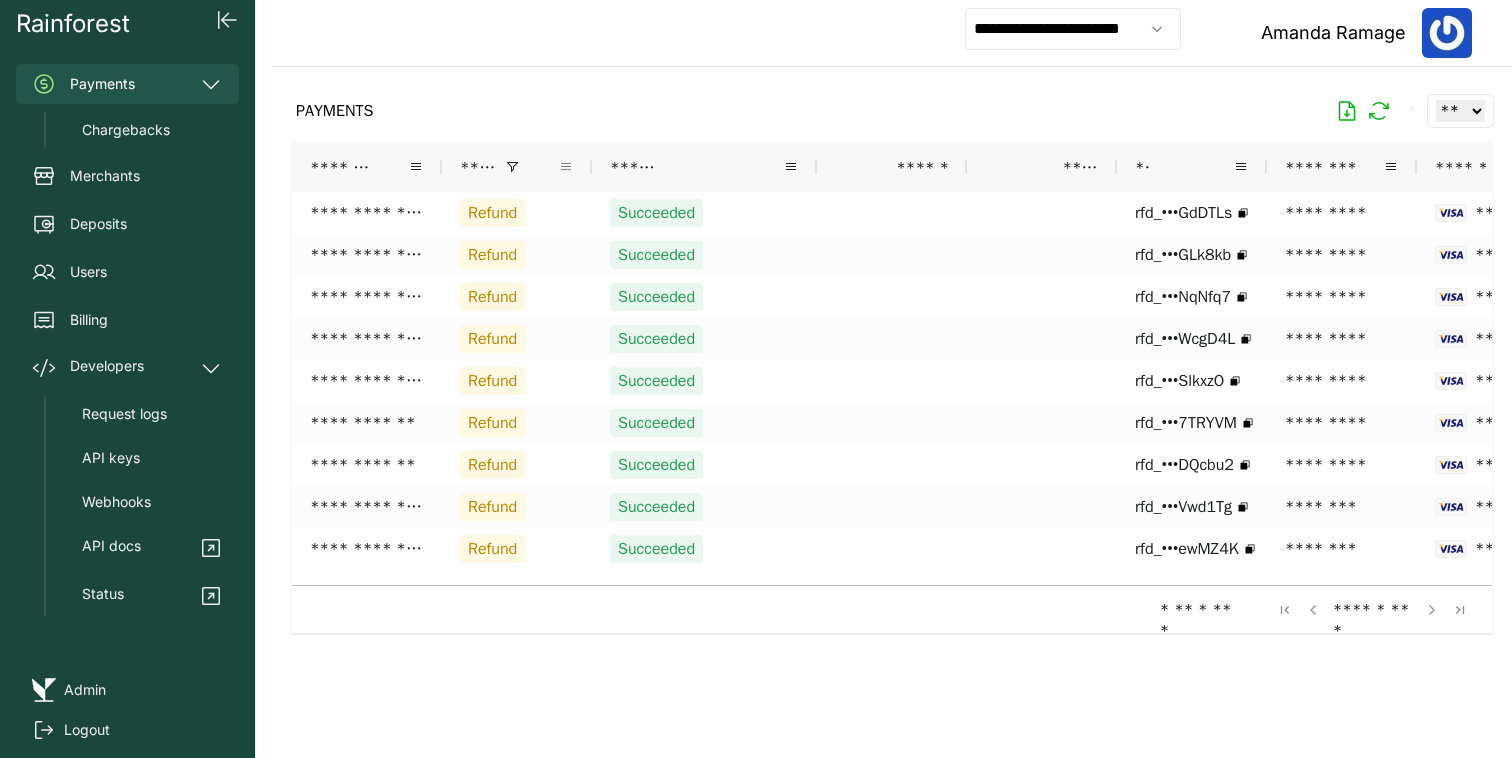 click at bounding box center [566, 167] 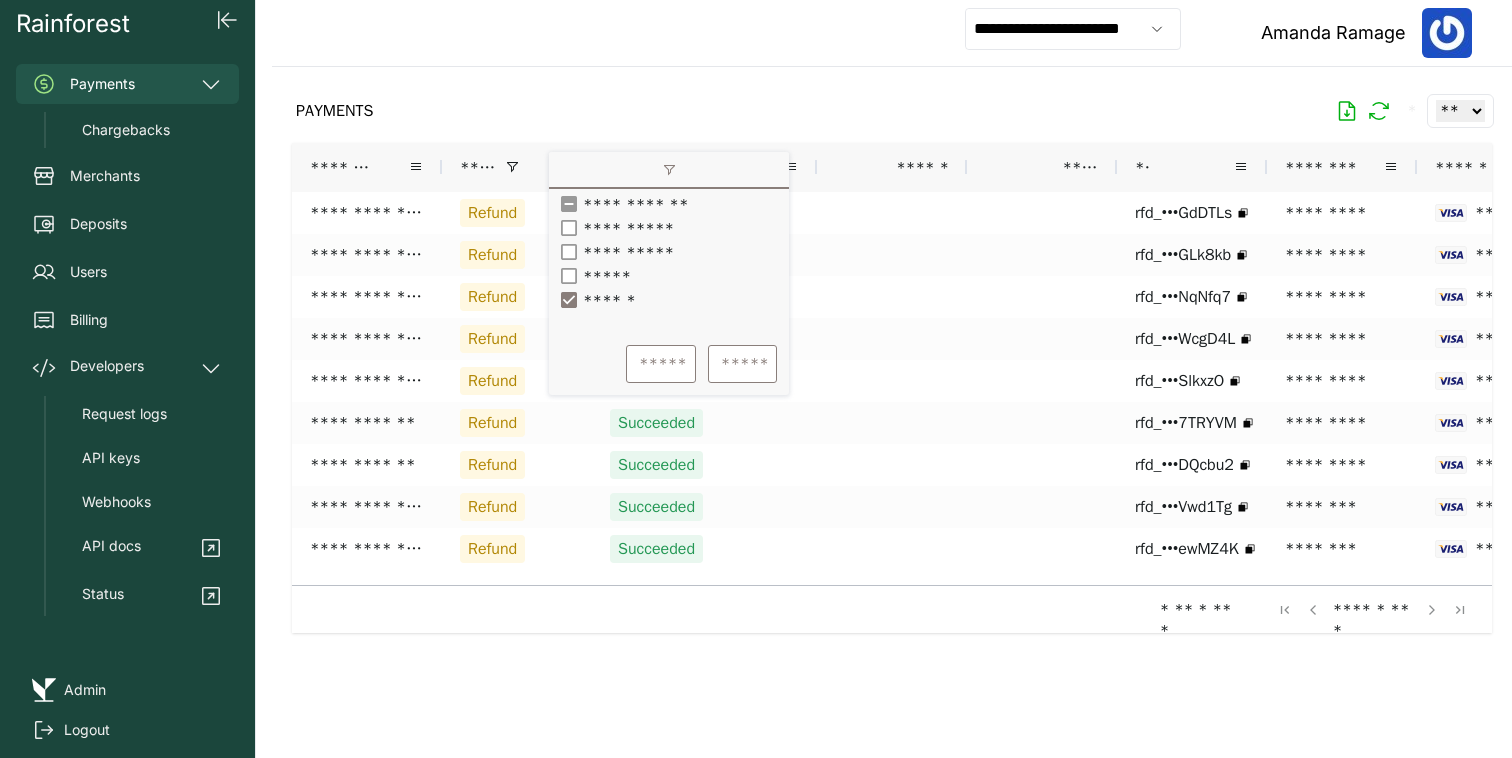 click on "*****" at bounding box center (669, 276) 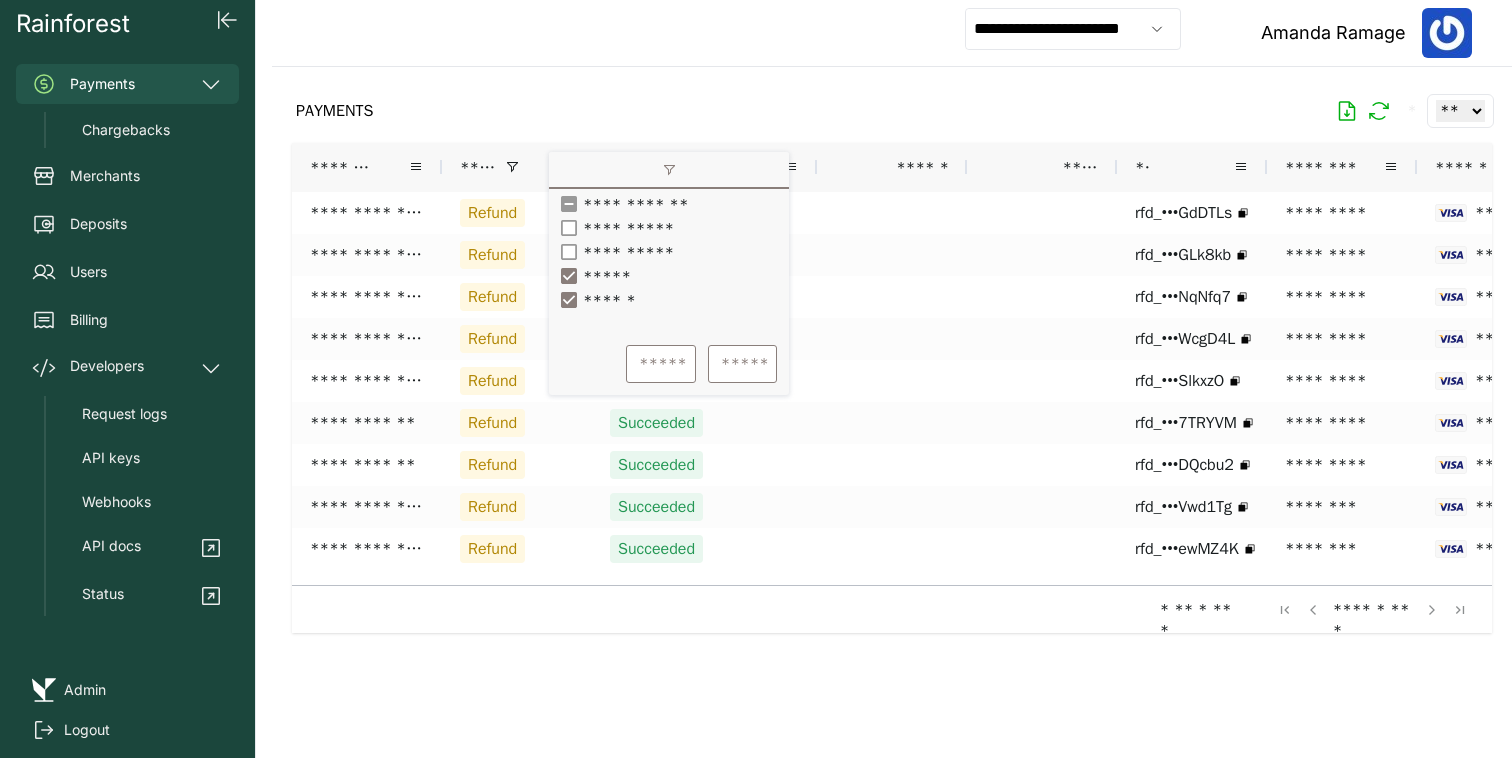 click on "******" at bounding box center [609, 300] 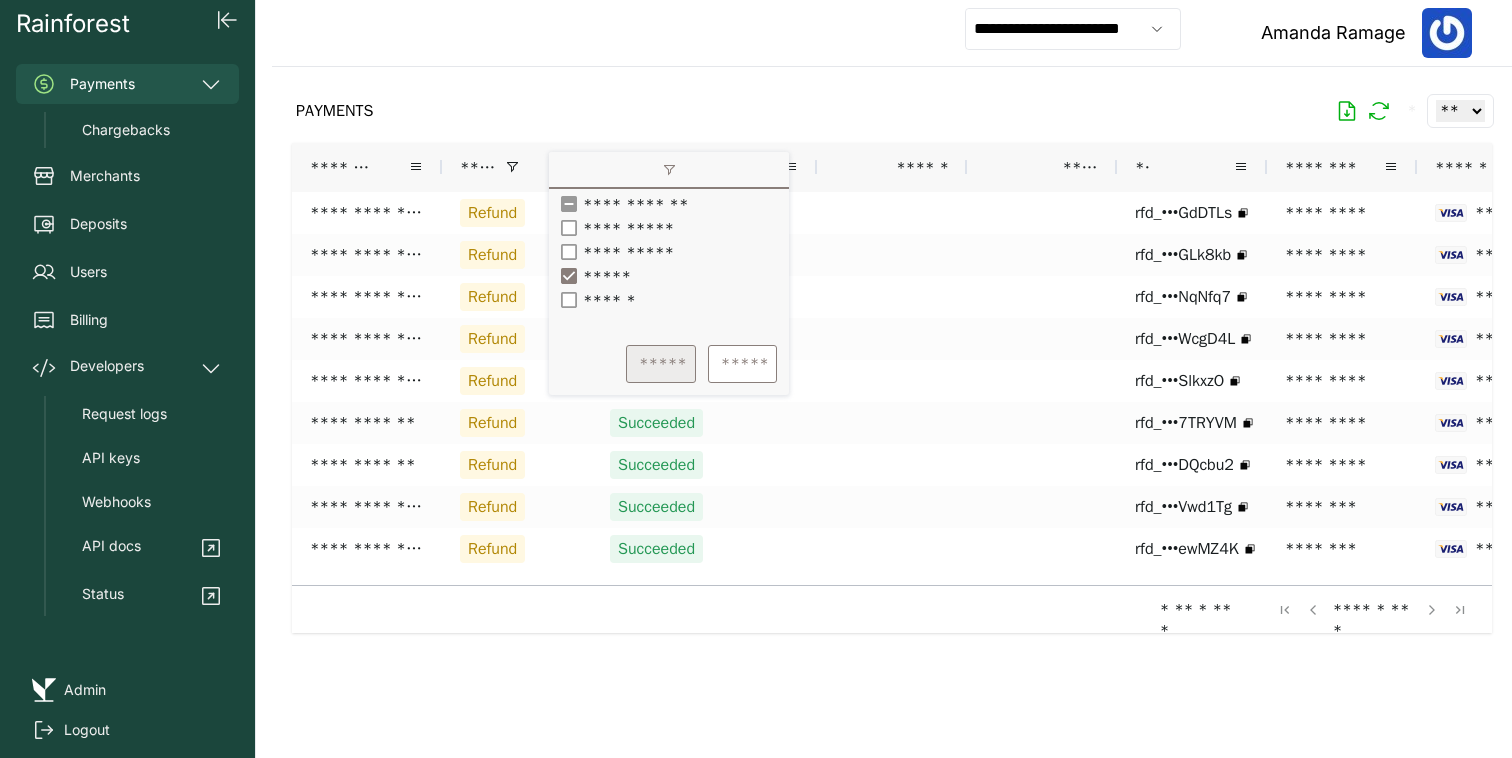 click on "*****" at bounding box center (661, 364) 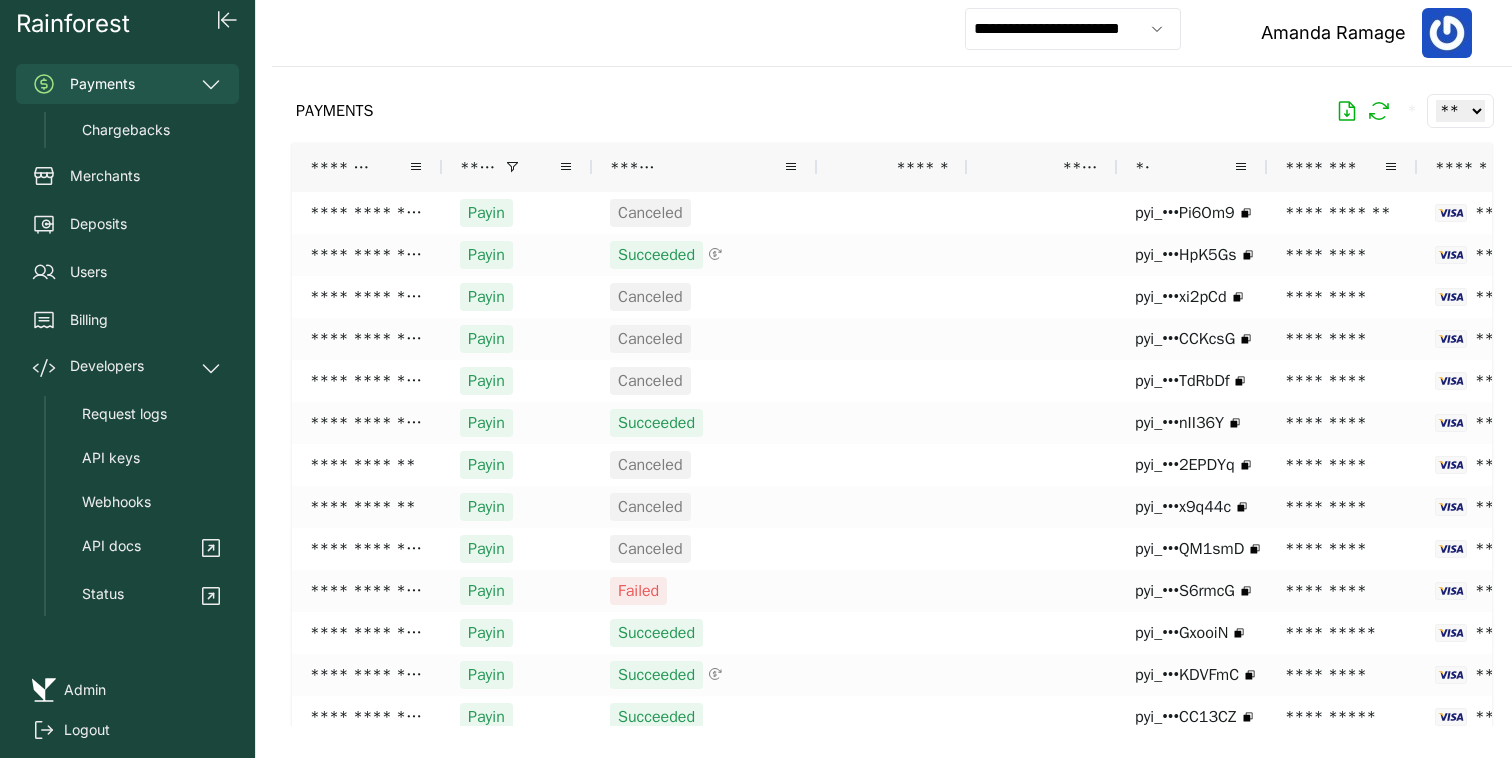 click 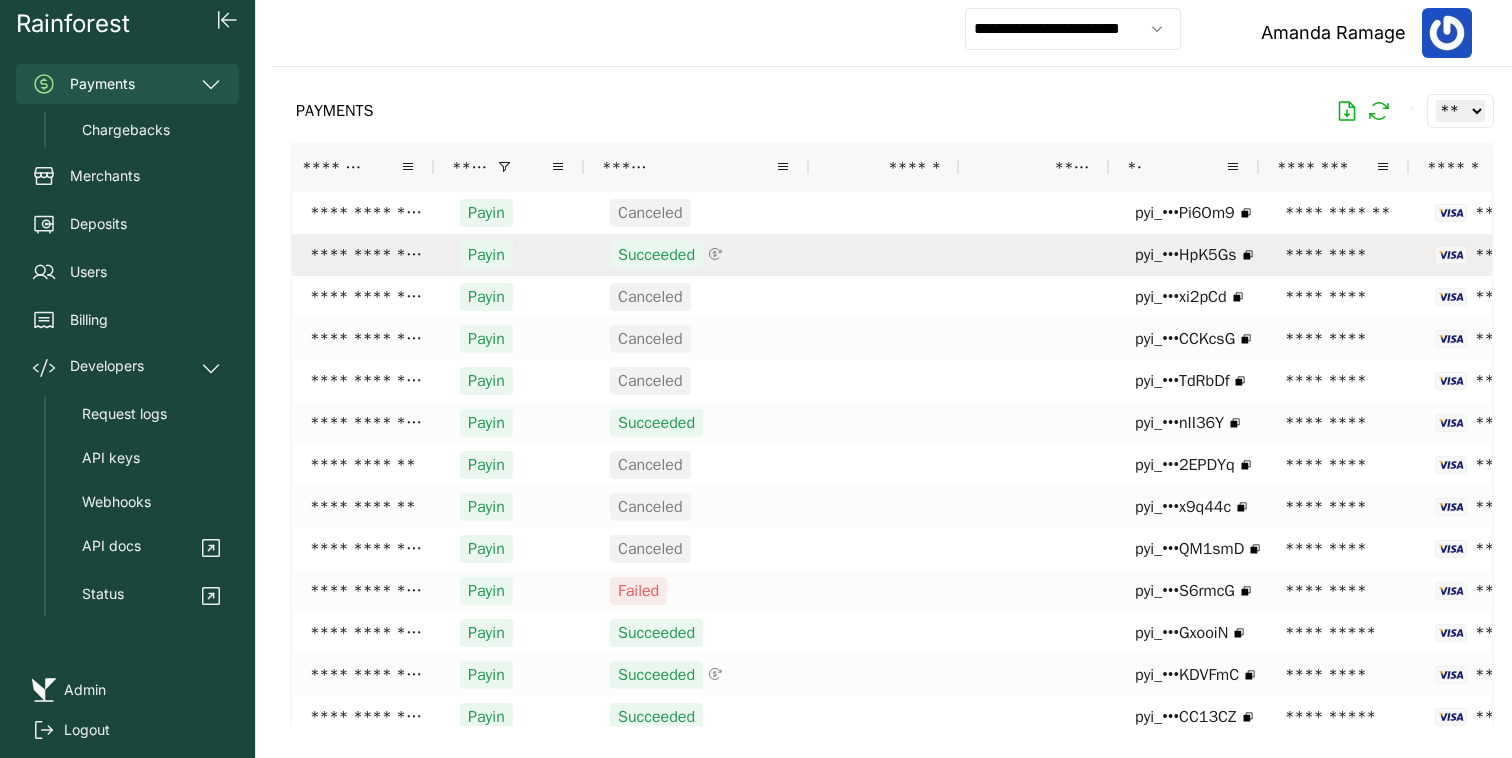 scroll, scrollTop: 0, scrollLeft: 125, axis: horizontal 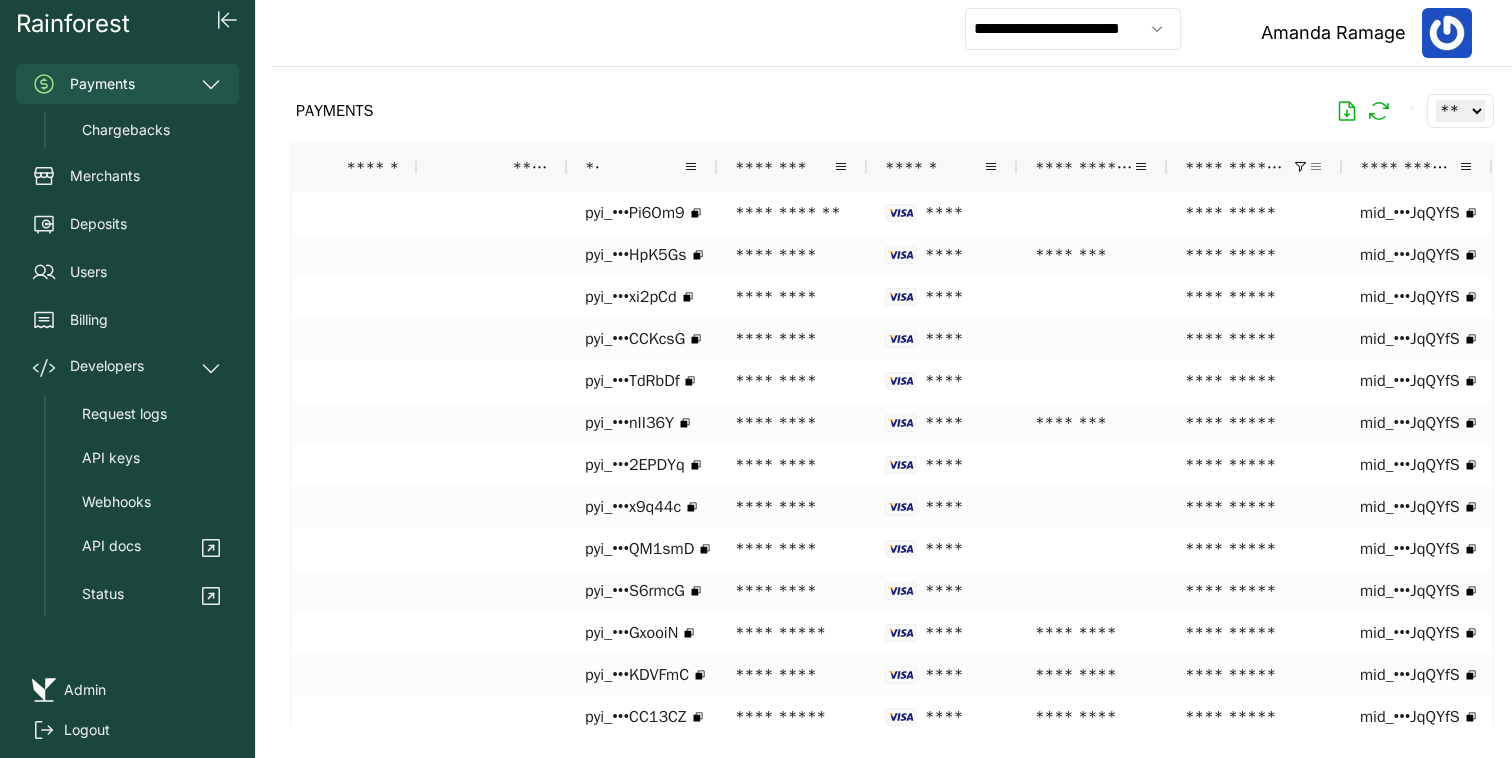 click at bounding box center [1316, 167] 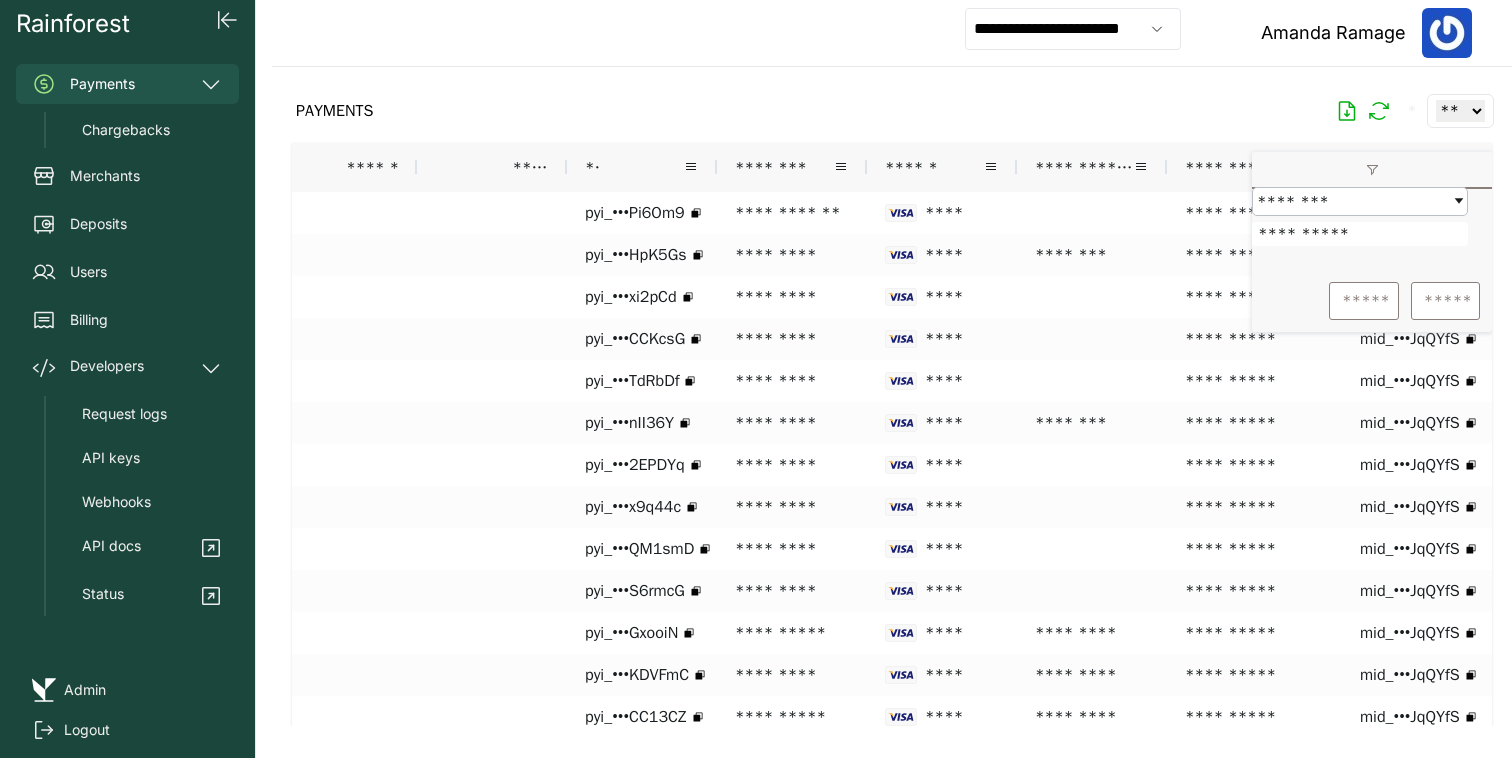 click on "**********" at bounding box center [1360, 234] 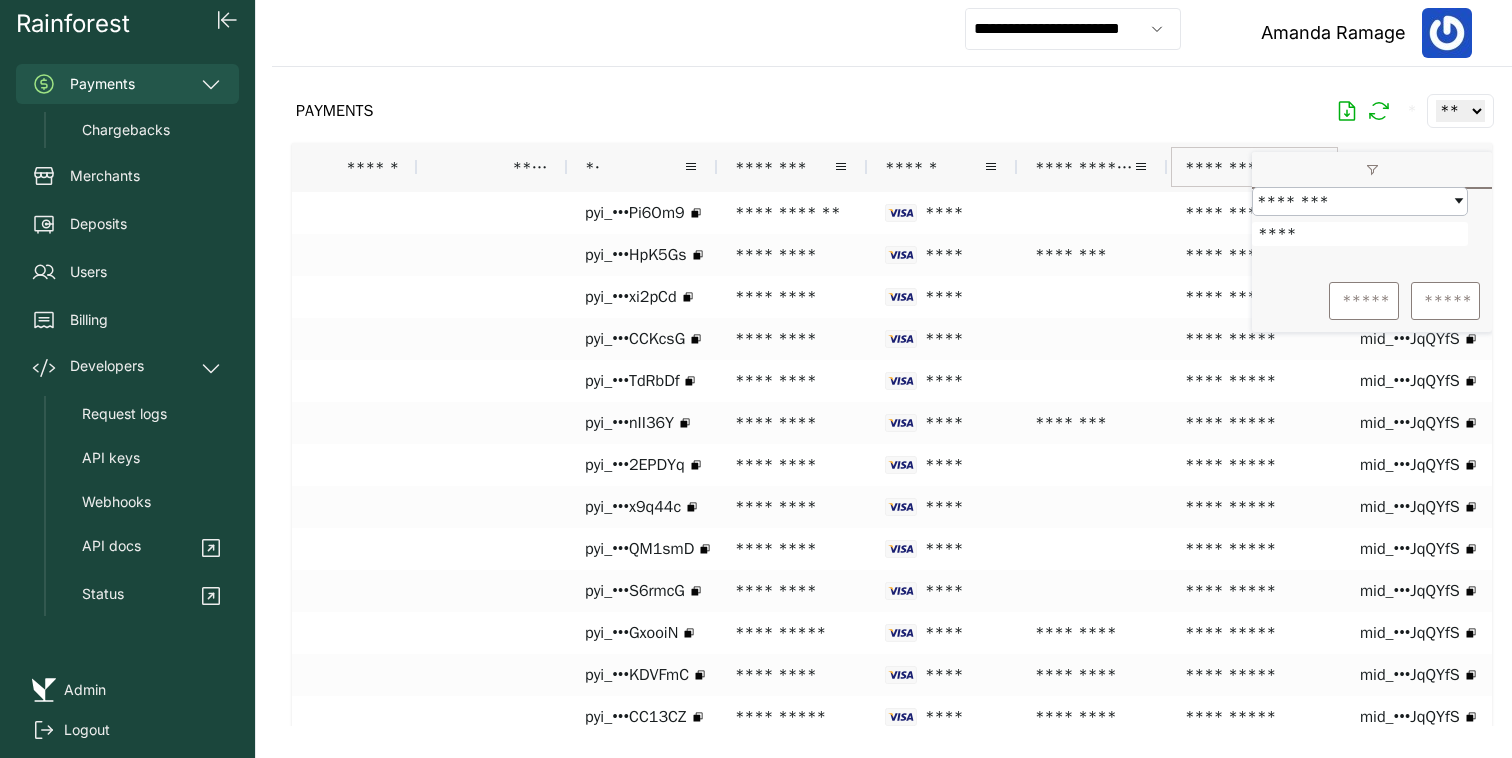 type on "**********" 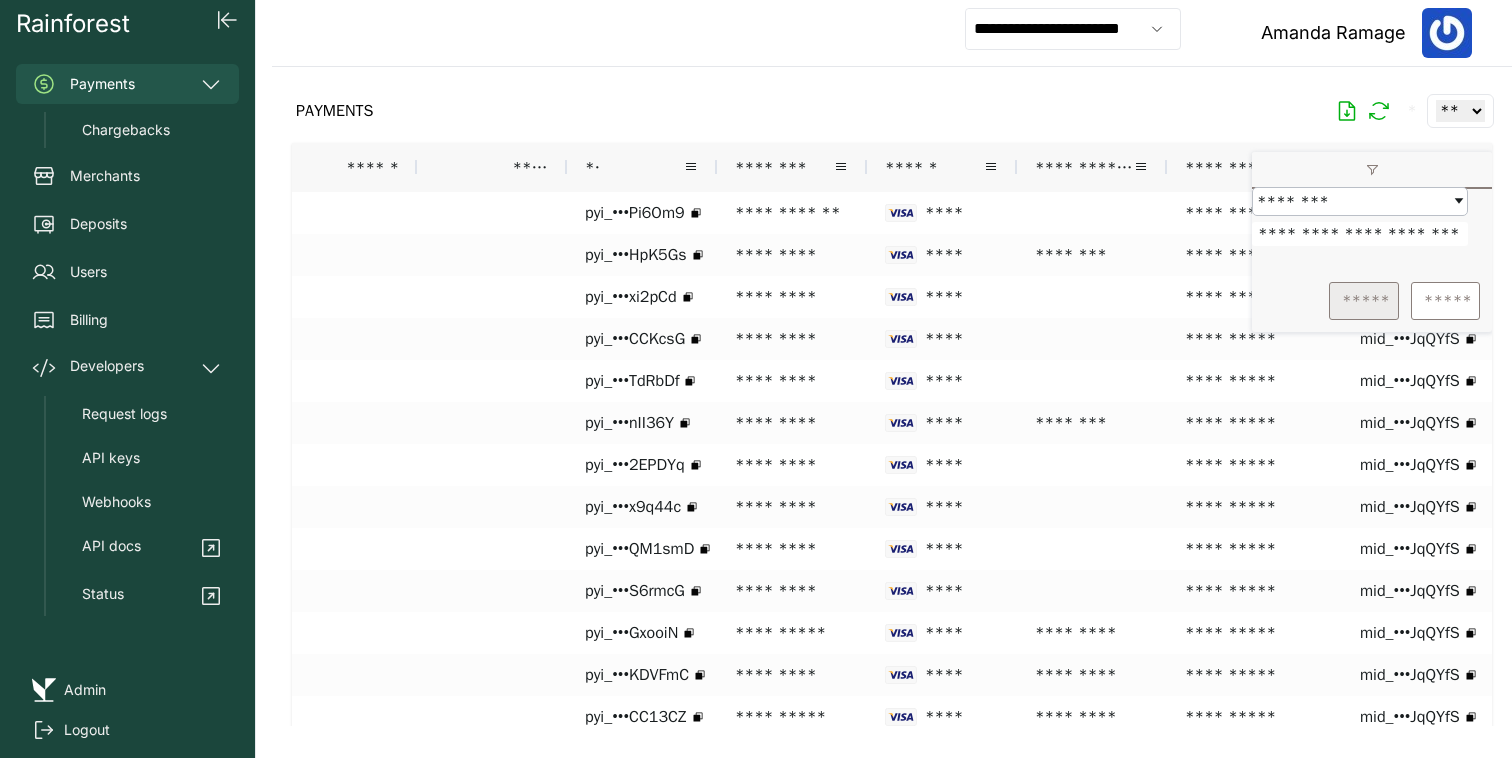 click on "*****" at bounding box center [1364, 301] 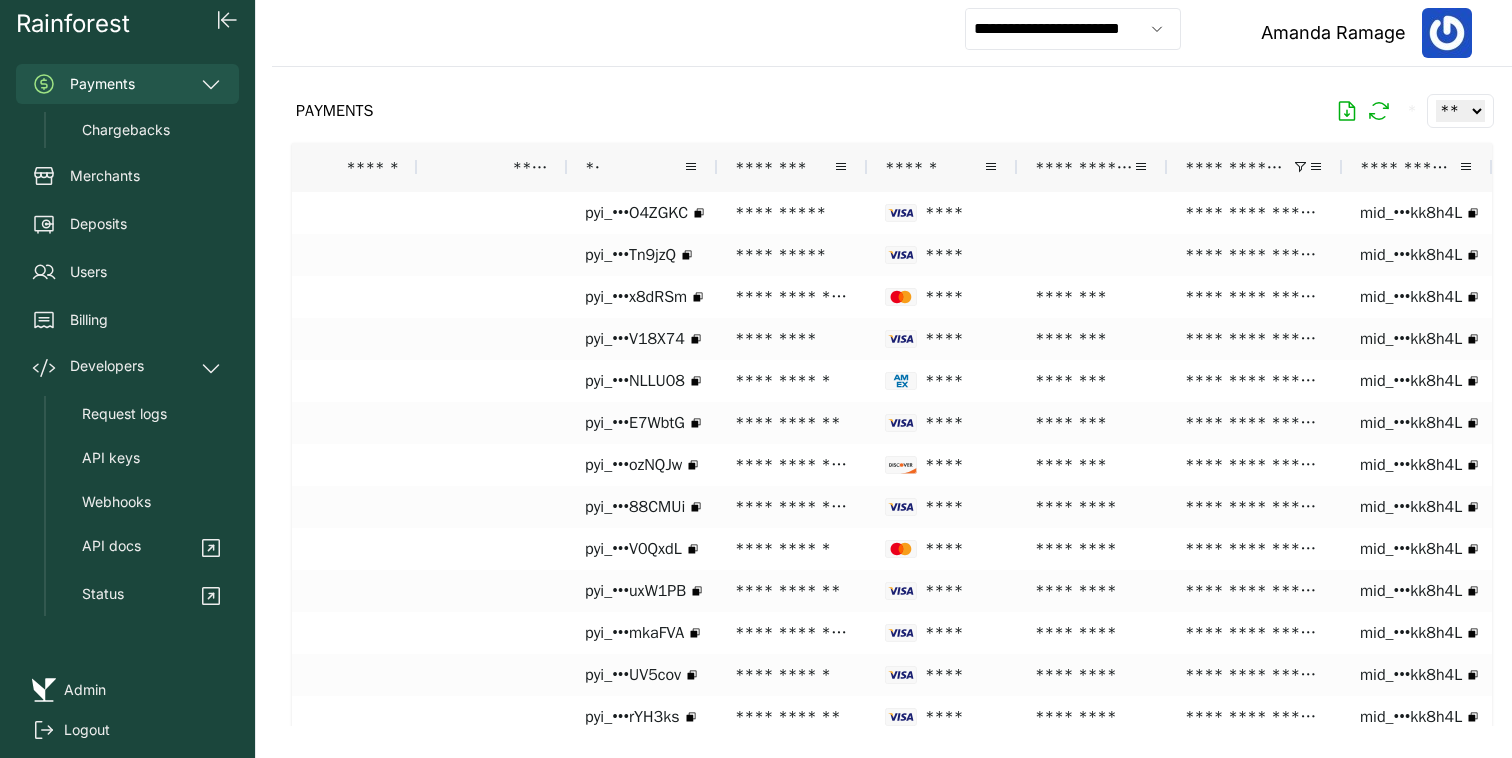 click on "PAYMENTS * ** ** ** ***" at bounding box center (892, 111) 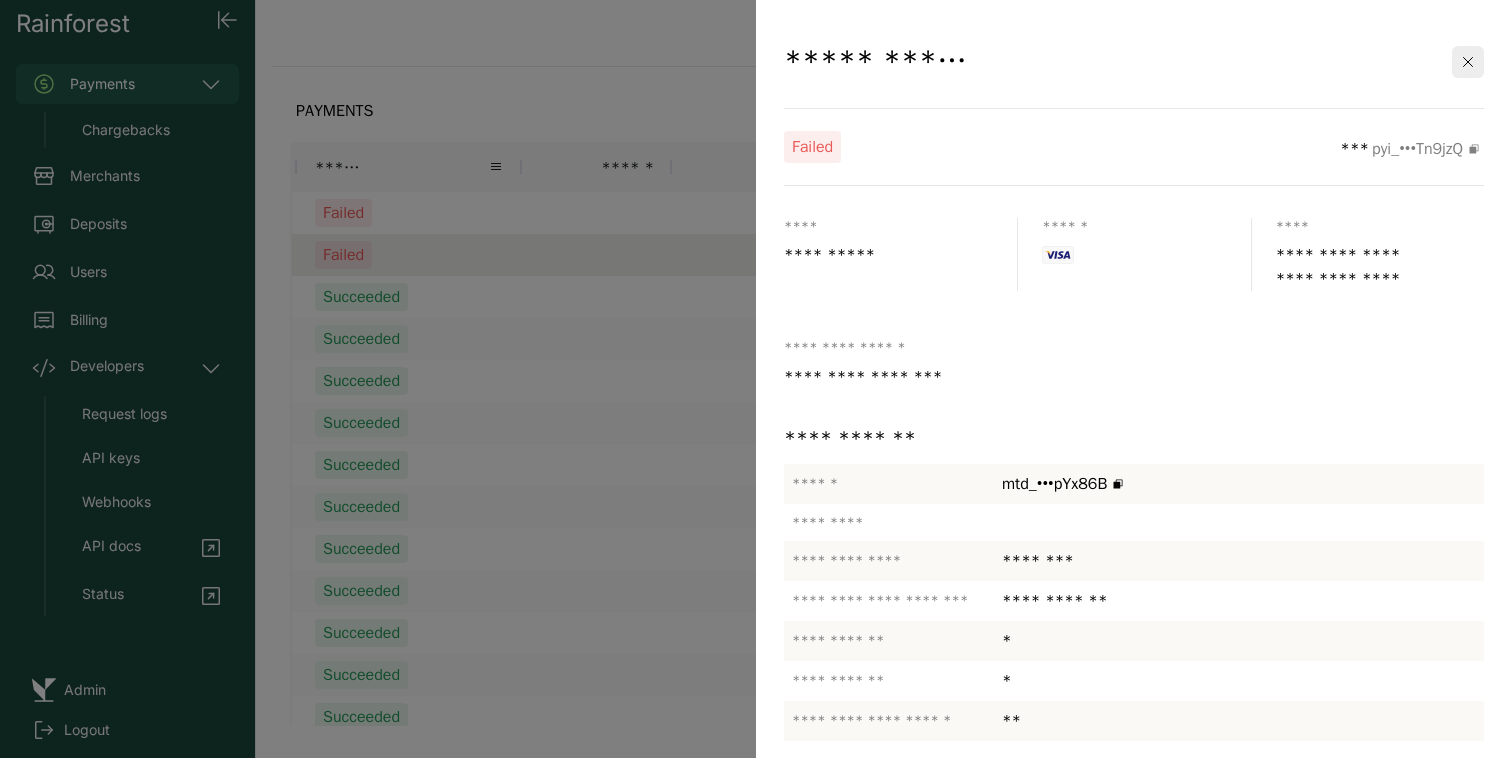 click at bounding box center [756, 379] 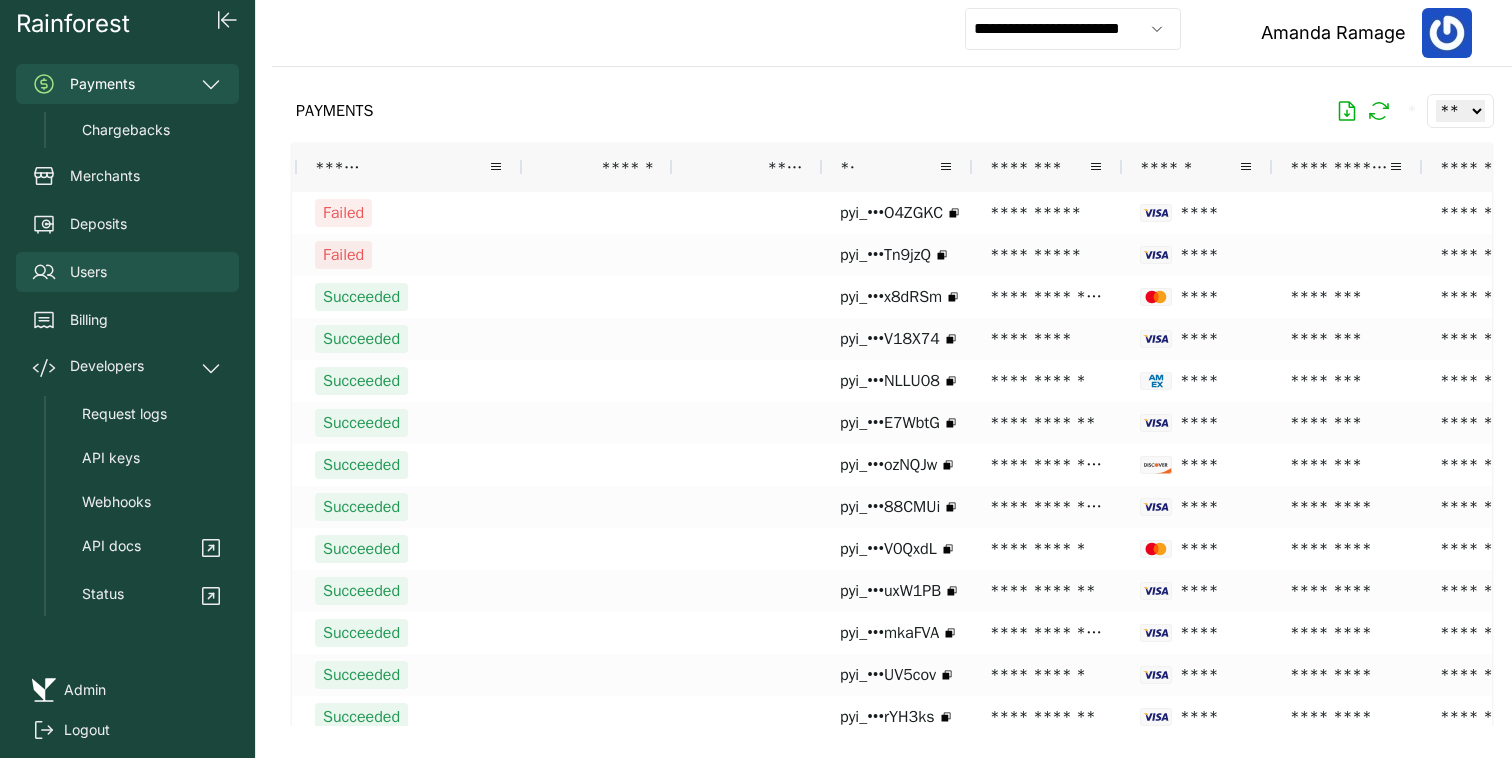 click on "Users" at bounding box center [127, 272] 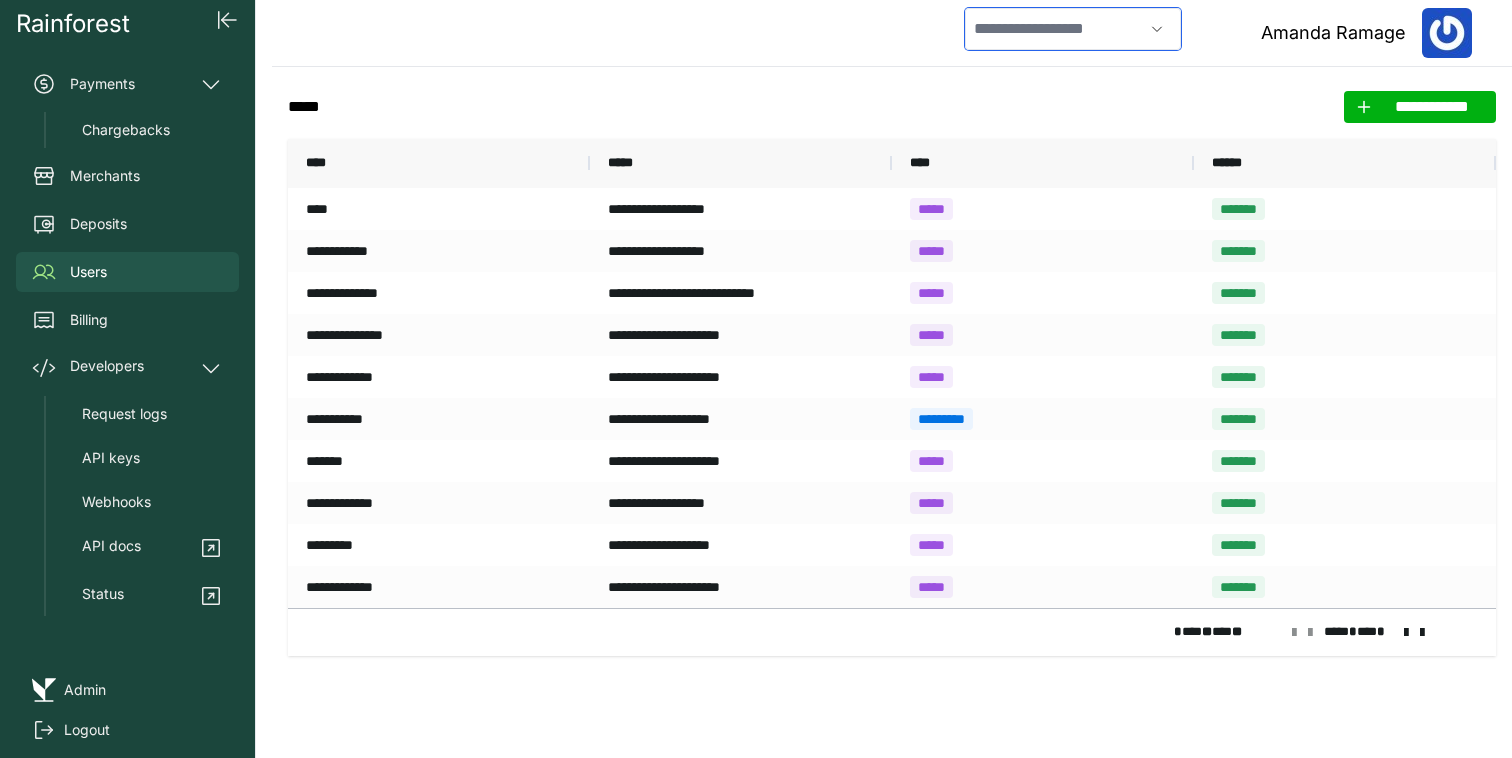 click at bounding box center [1054, 29] 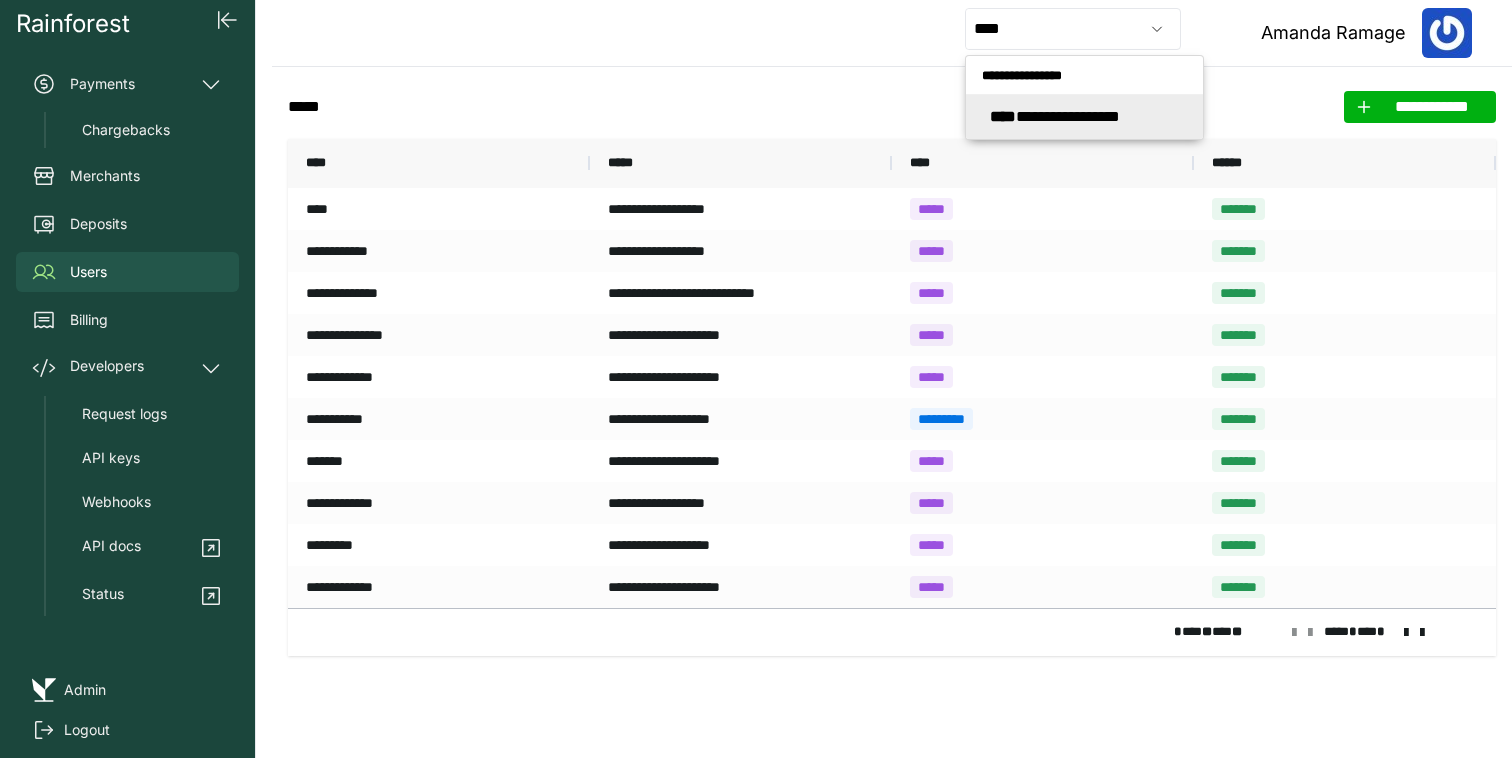type on "**********" 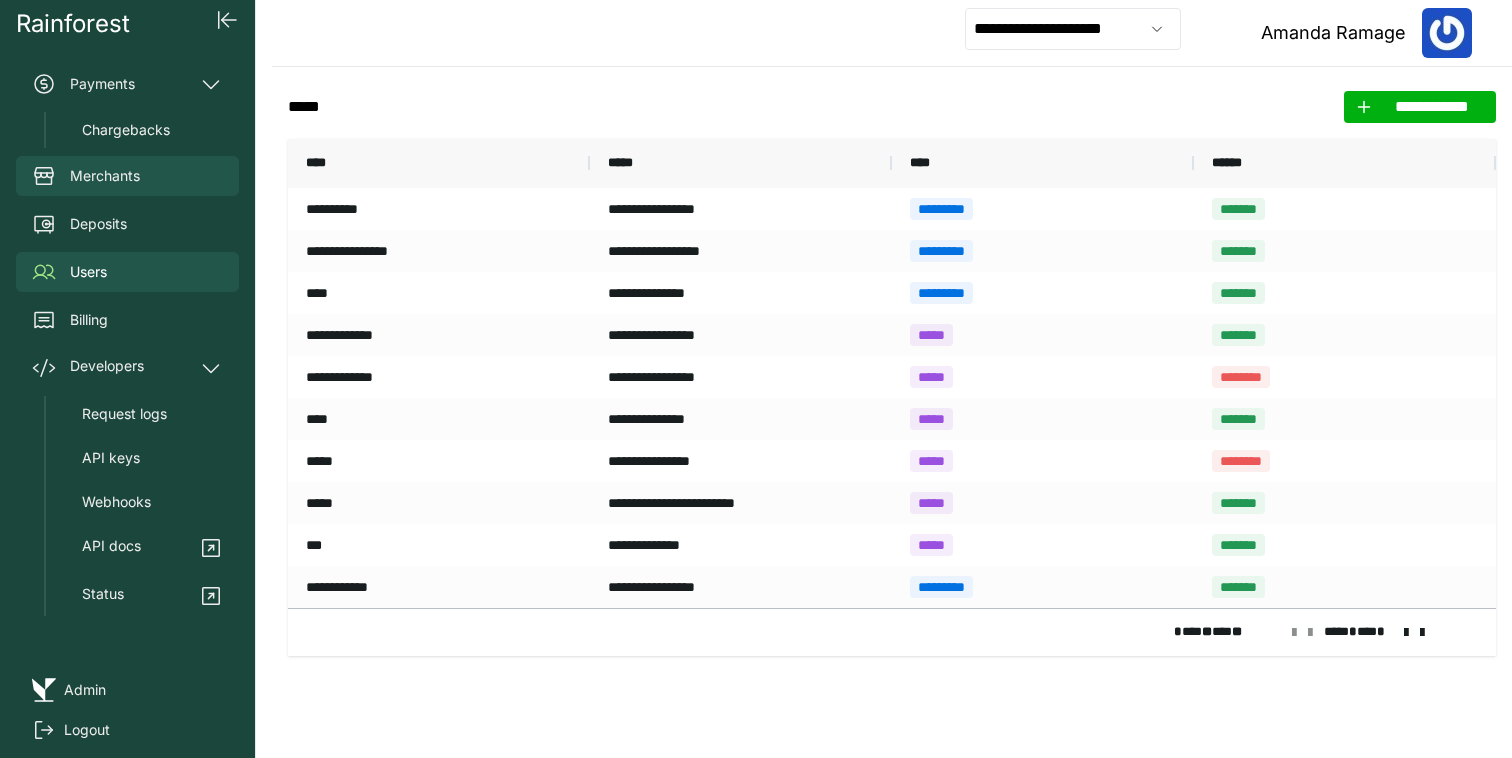 click on "Merchants" at bounding box center (127, 176) 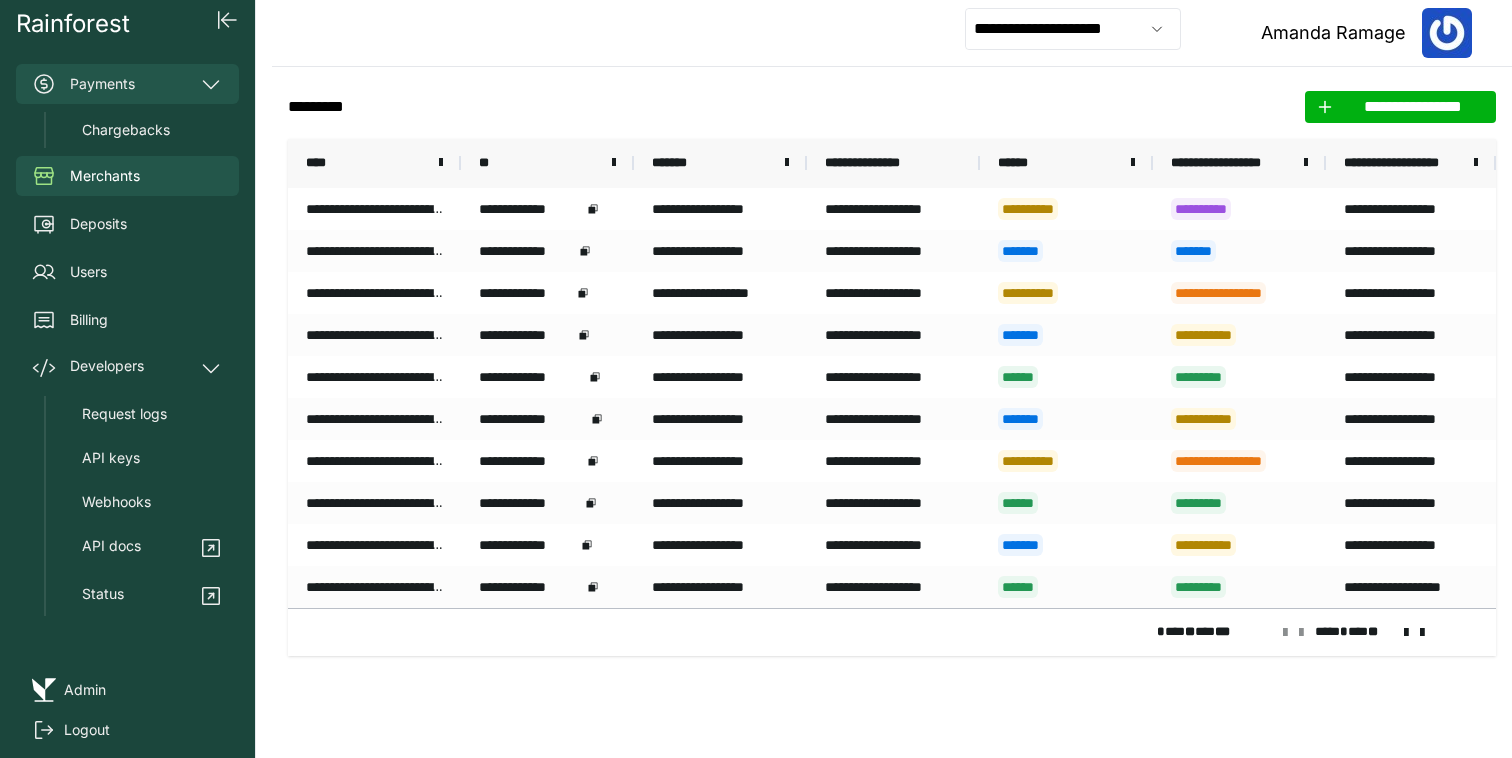 click on "Payments" at bounding box center [127, 84] 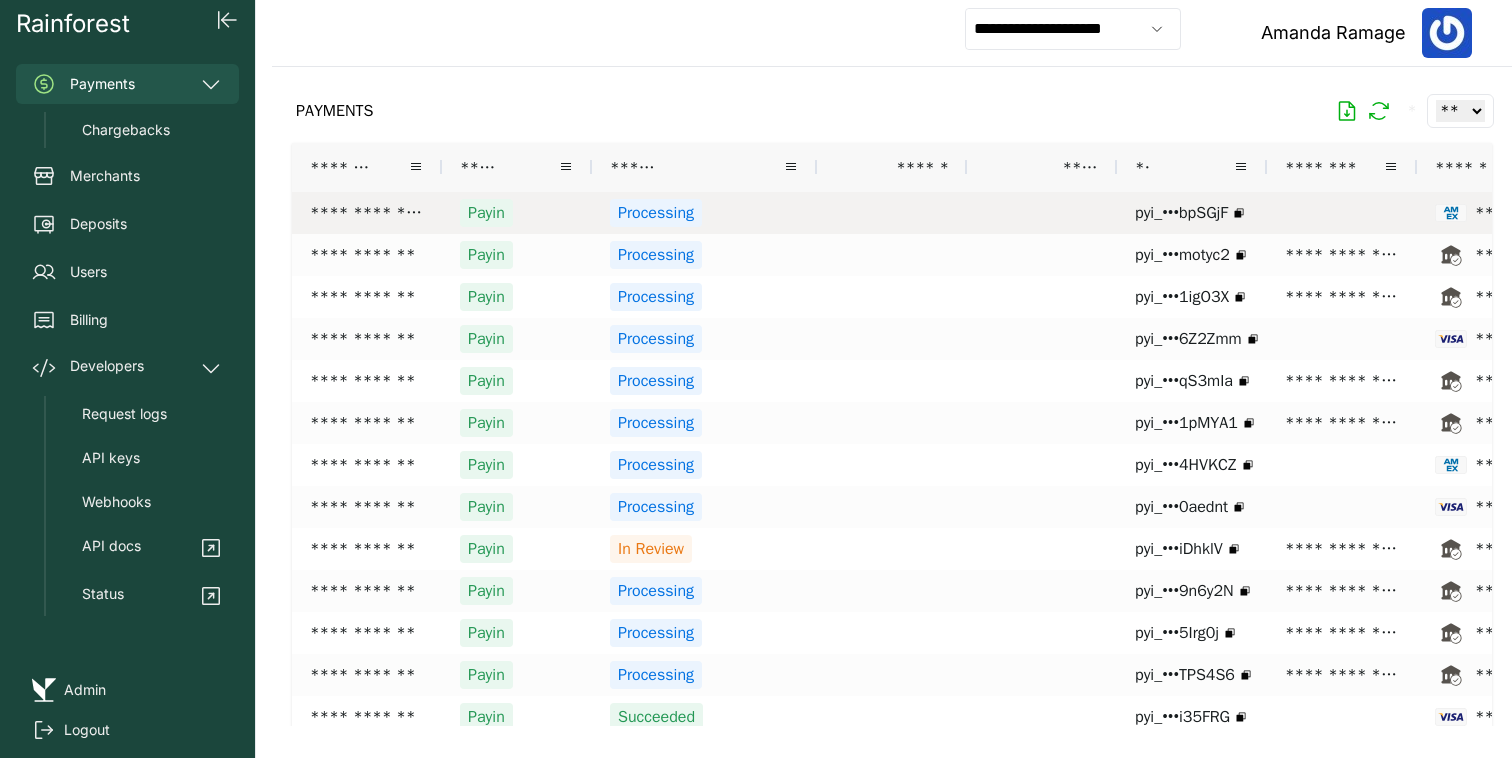 scroll, scrollTop: 0, scrollLeft: 246, axis: horizontal 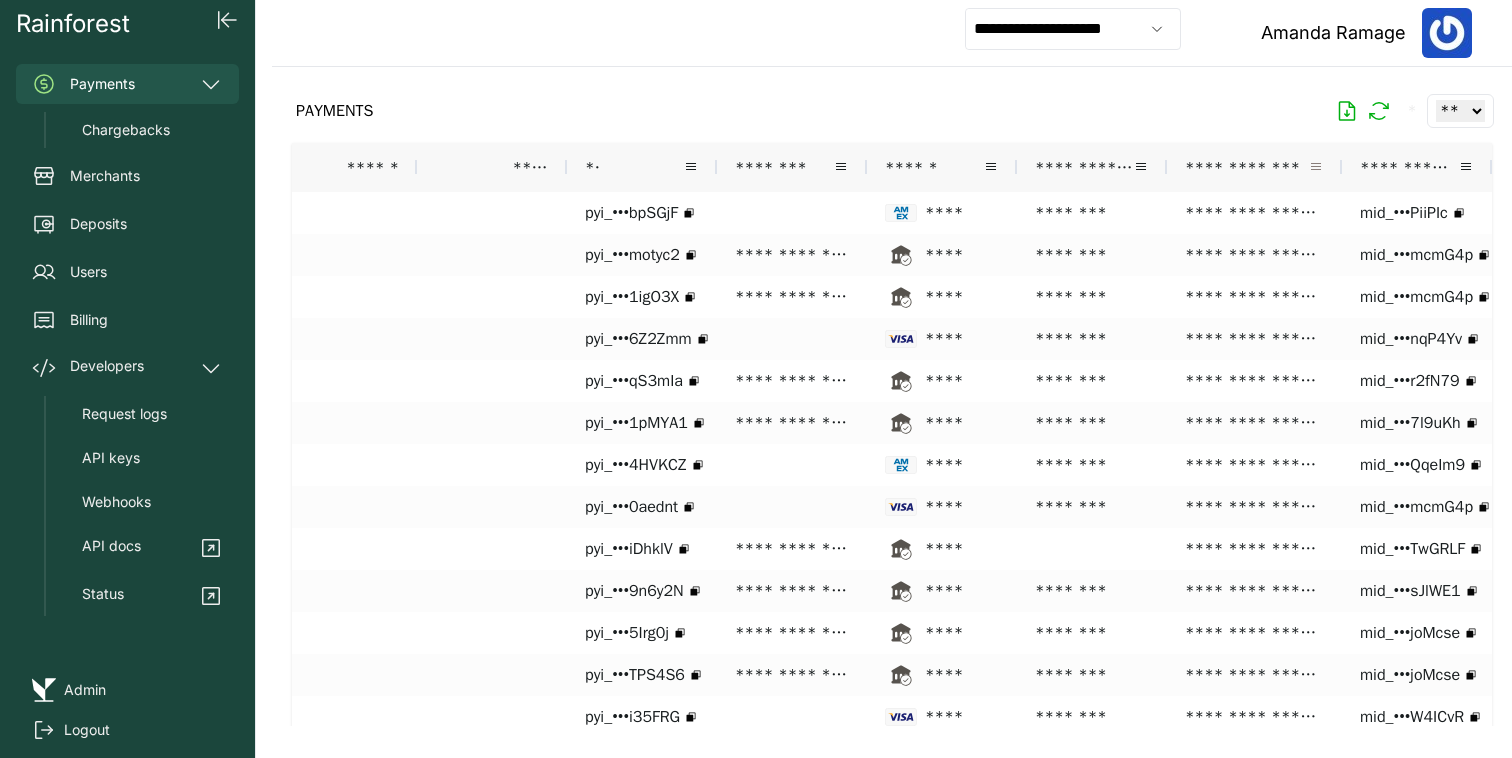 click at bounding box center [1316, 167] 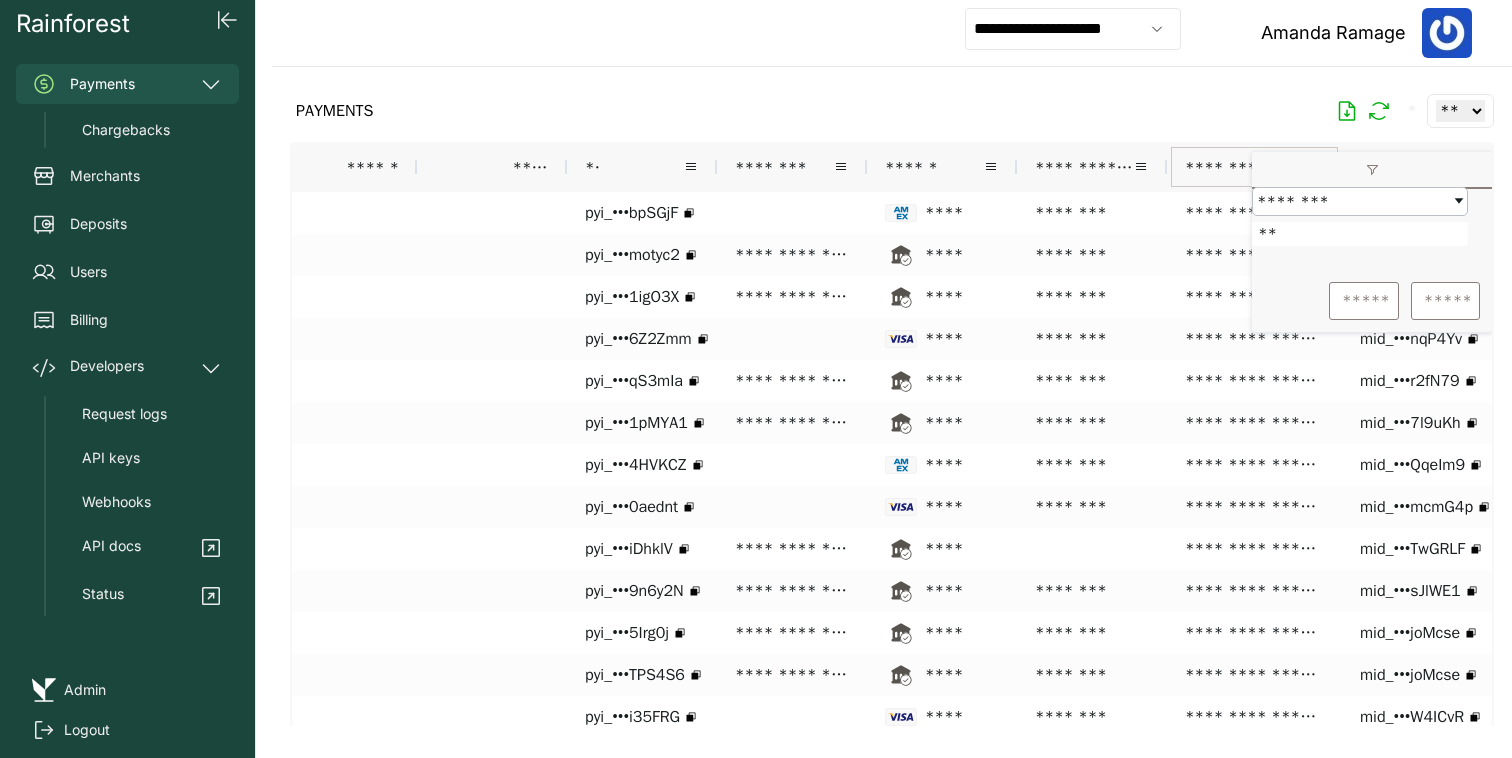type on "*" 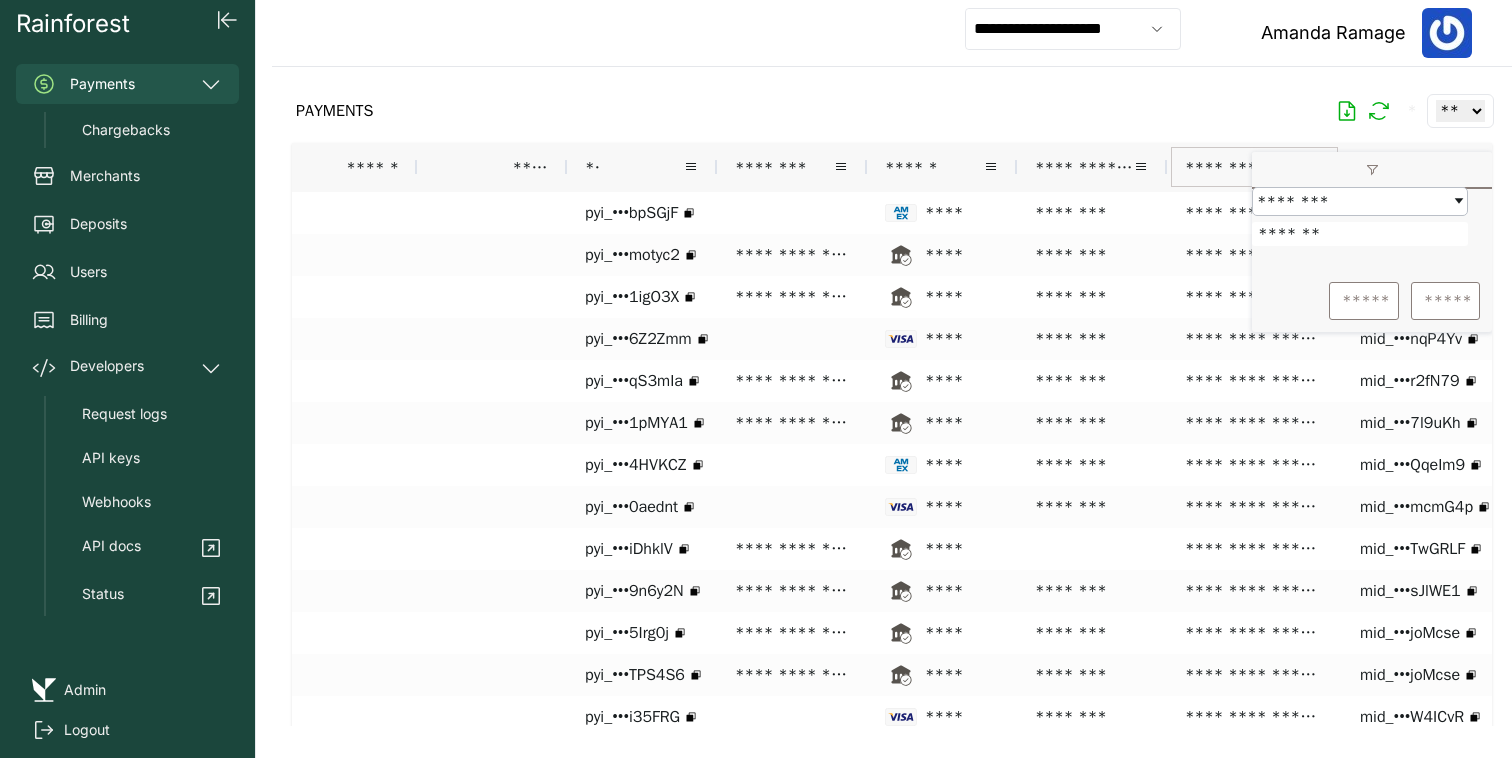 type on "*******" 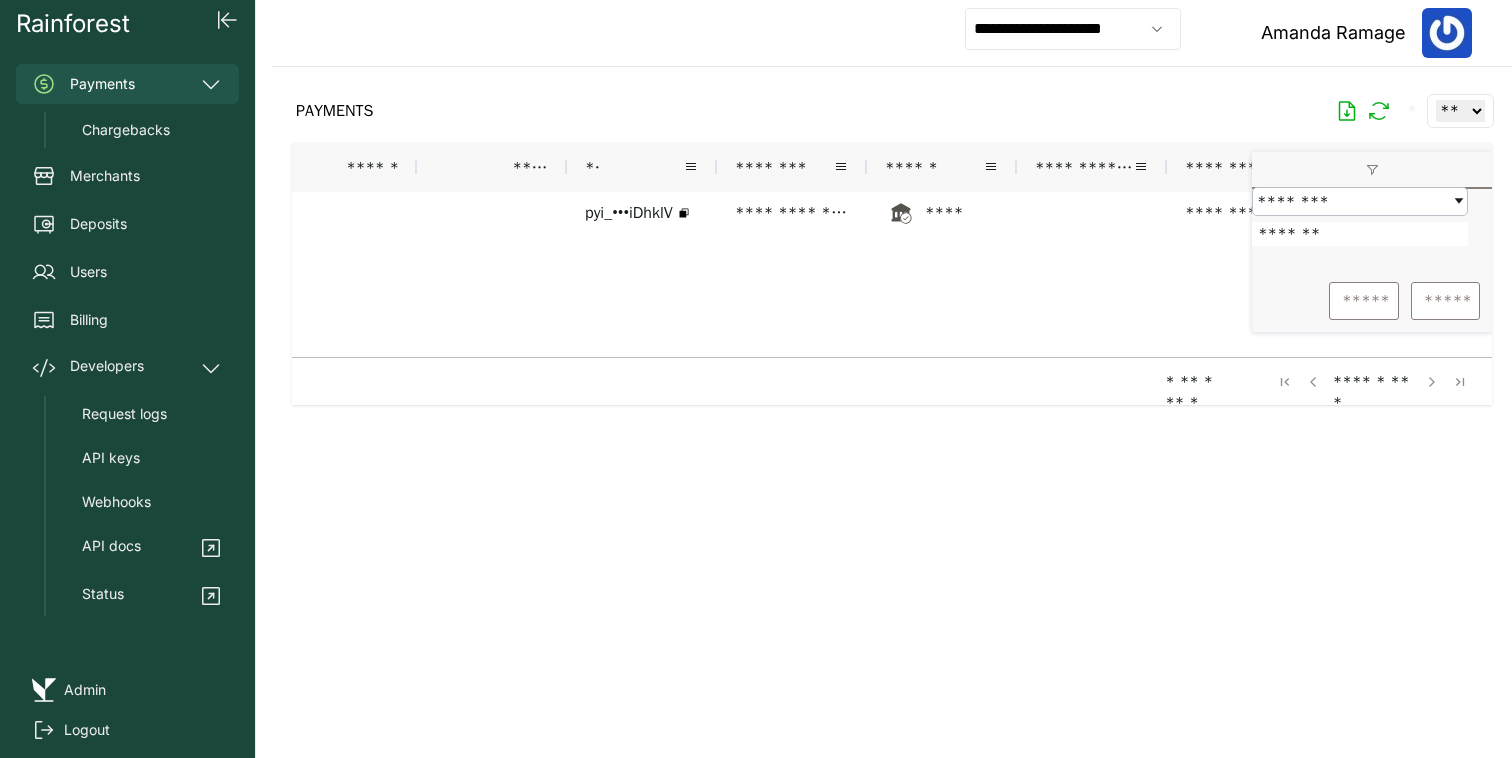 click on "PAYMENTS * ** ** ** ***" at bounding box center [892, 111] 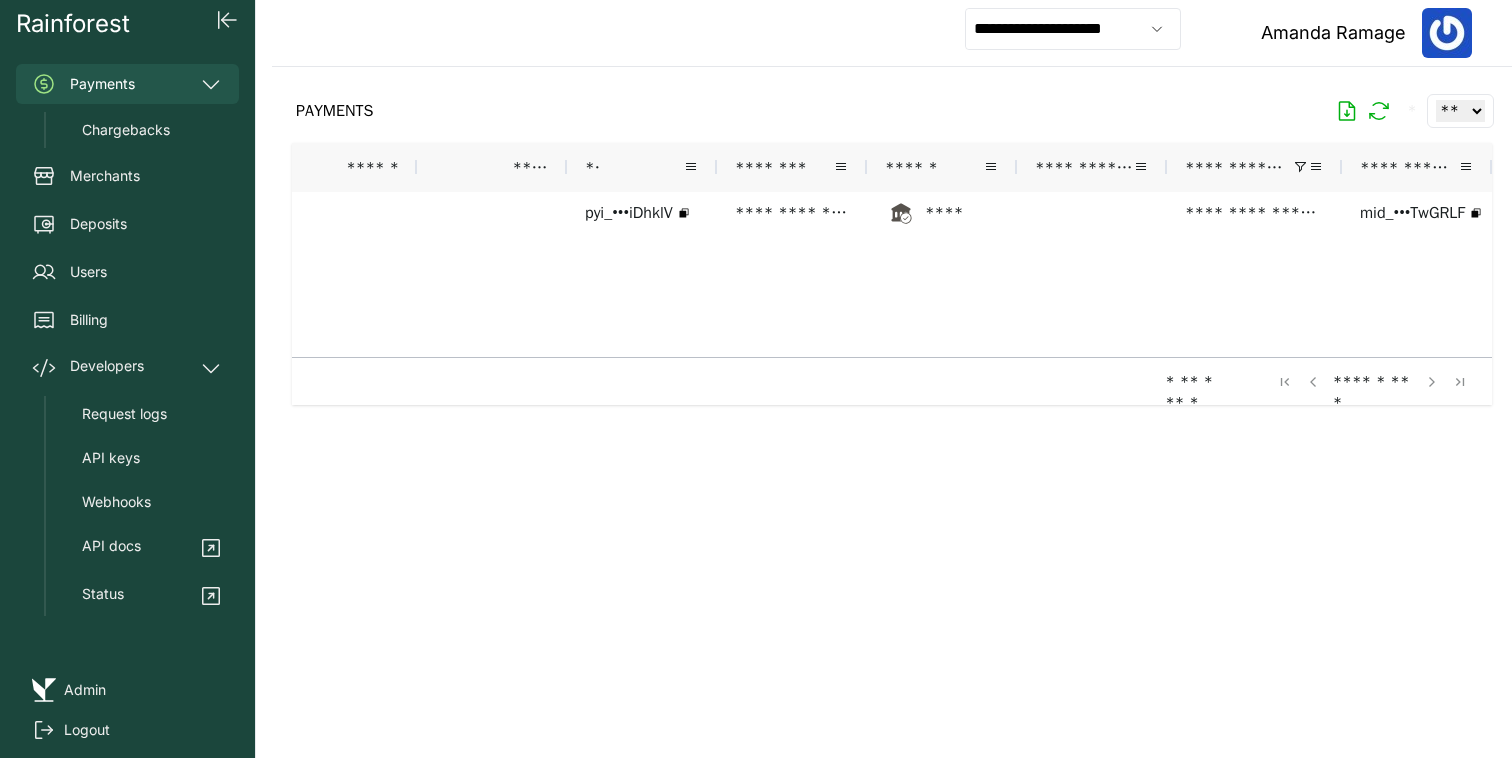 scroll, scrollTop: 0, scrollLeft: 473, axis: horizontal 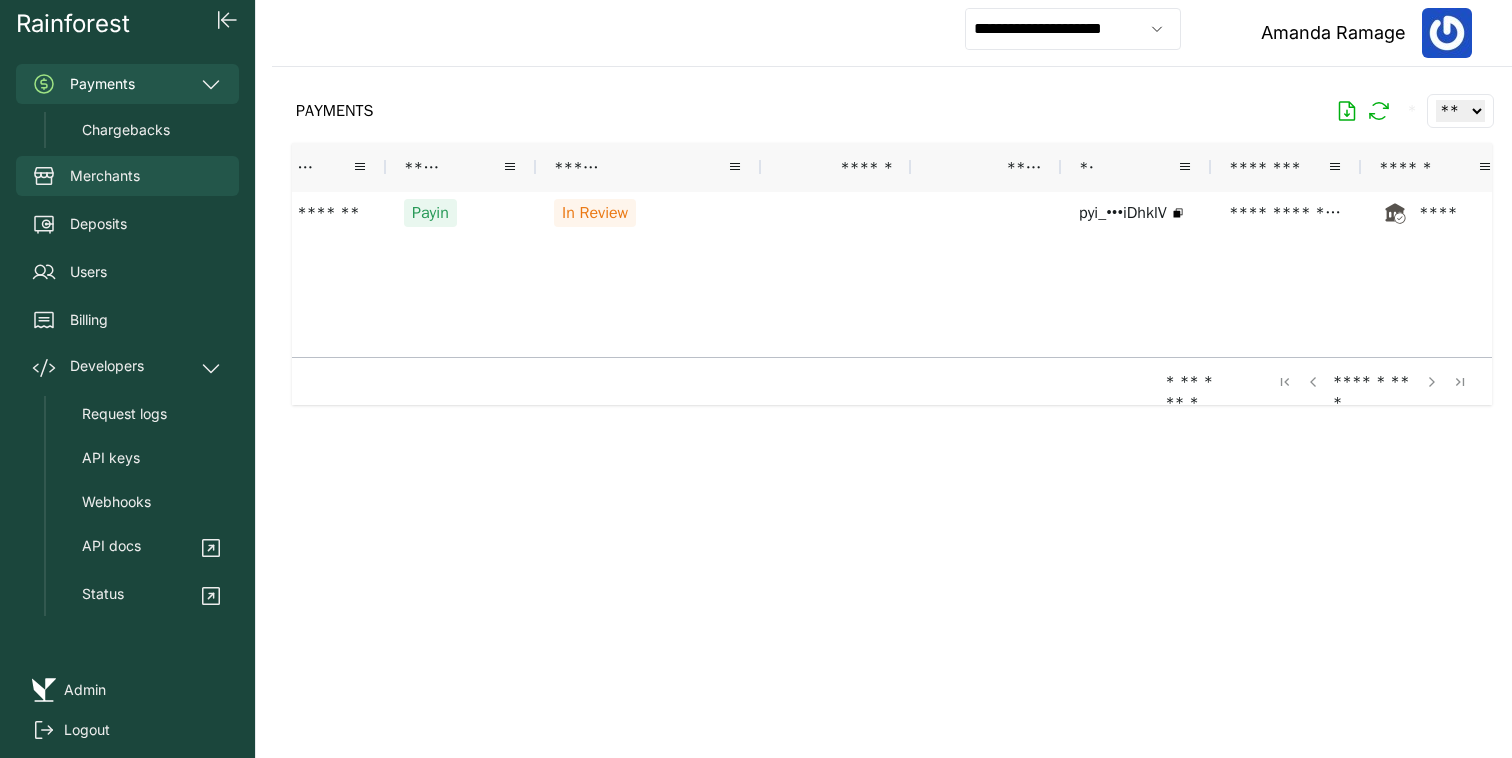 click on "Merchants" at bounding box center [127, 176] 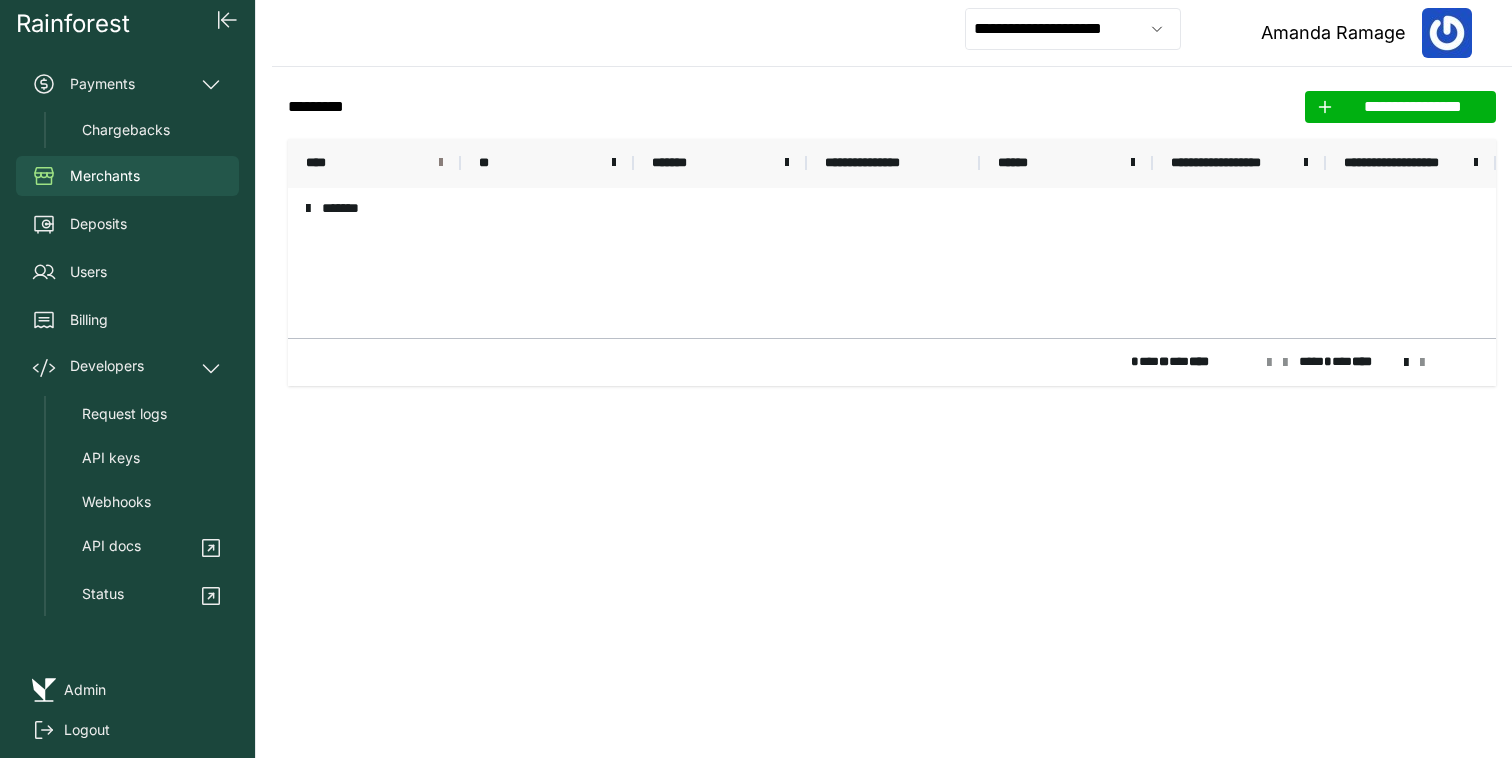 click at bounding box center (441, 163) 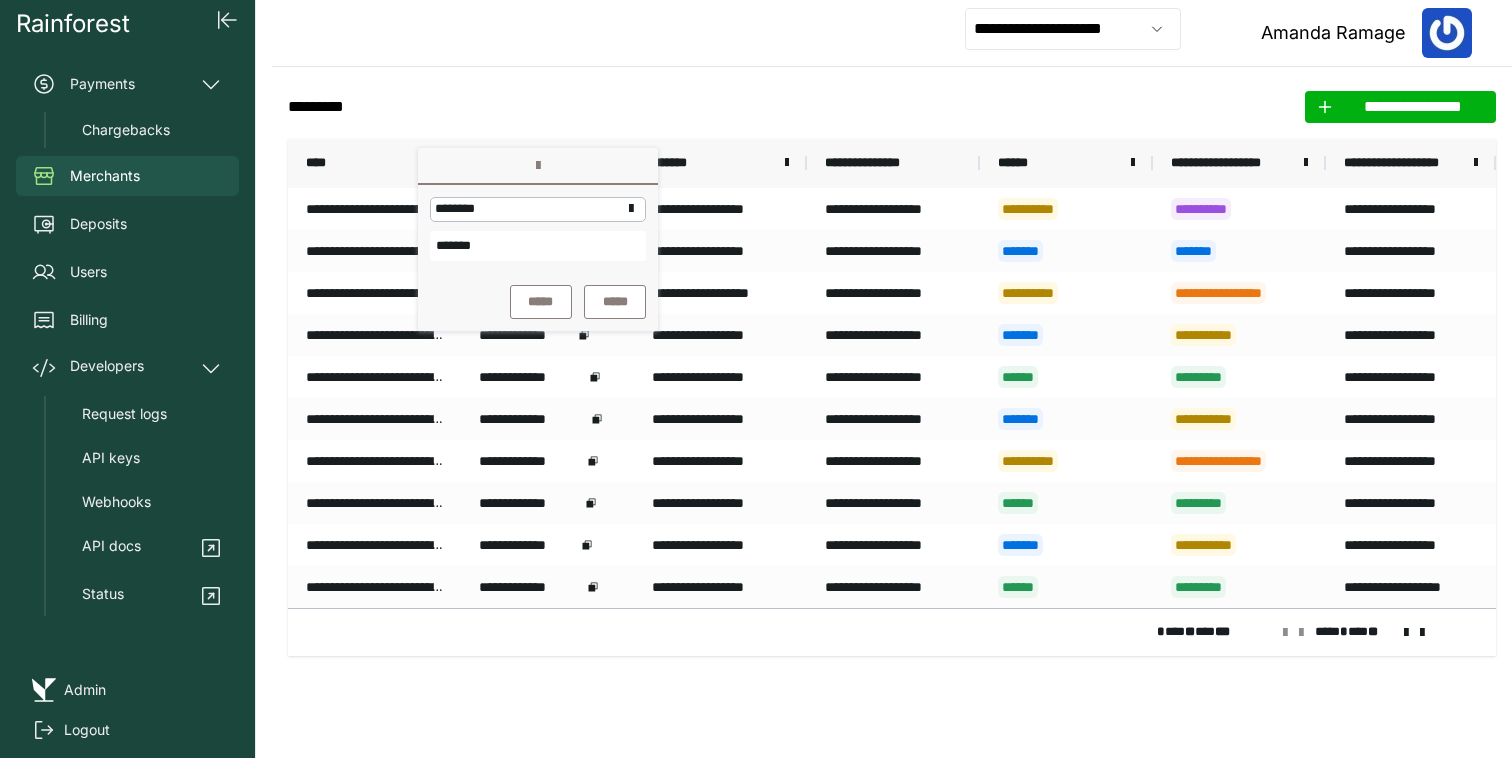 type on "*******" 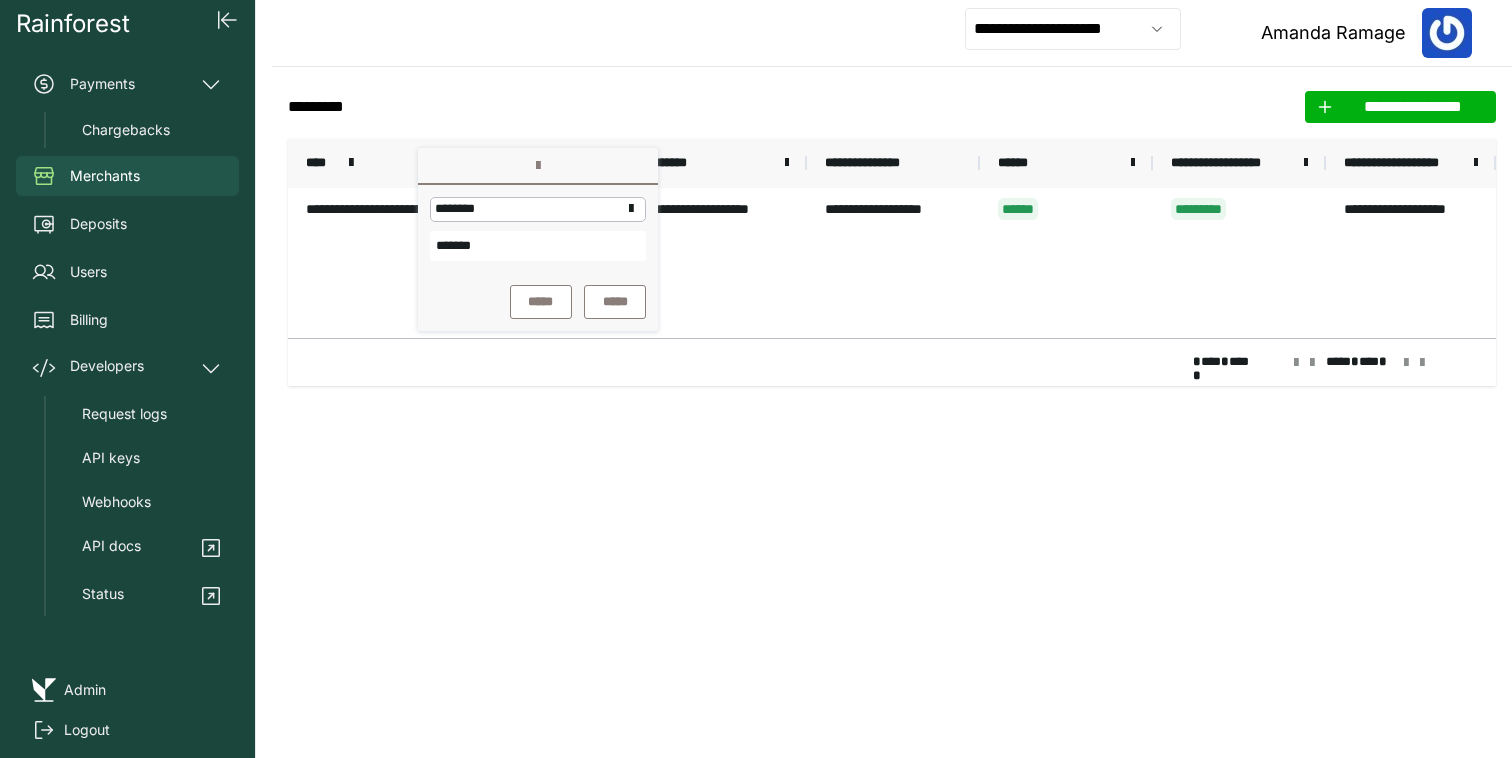 click on "**********" at bounding box center (374, 209) 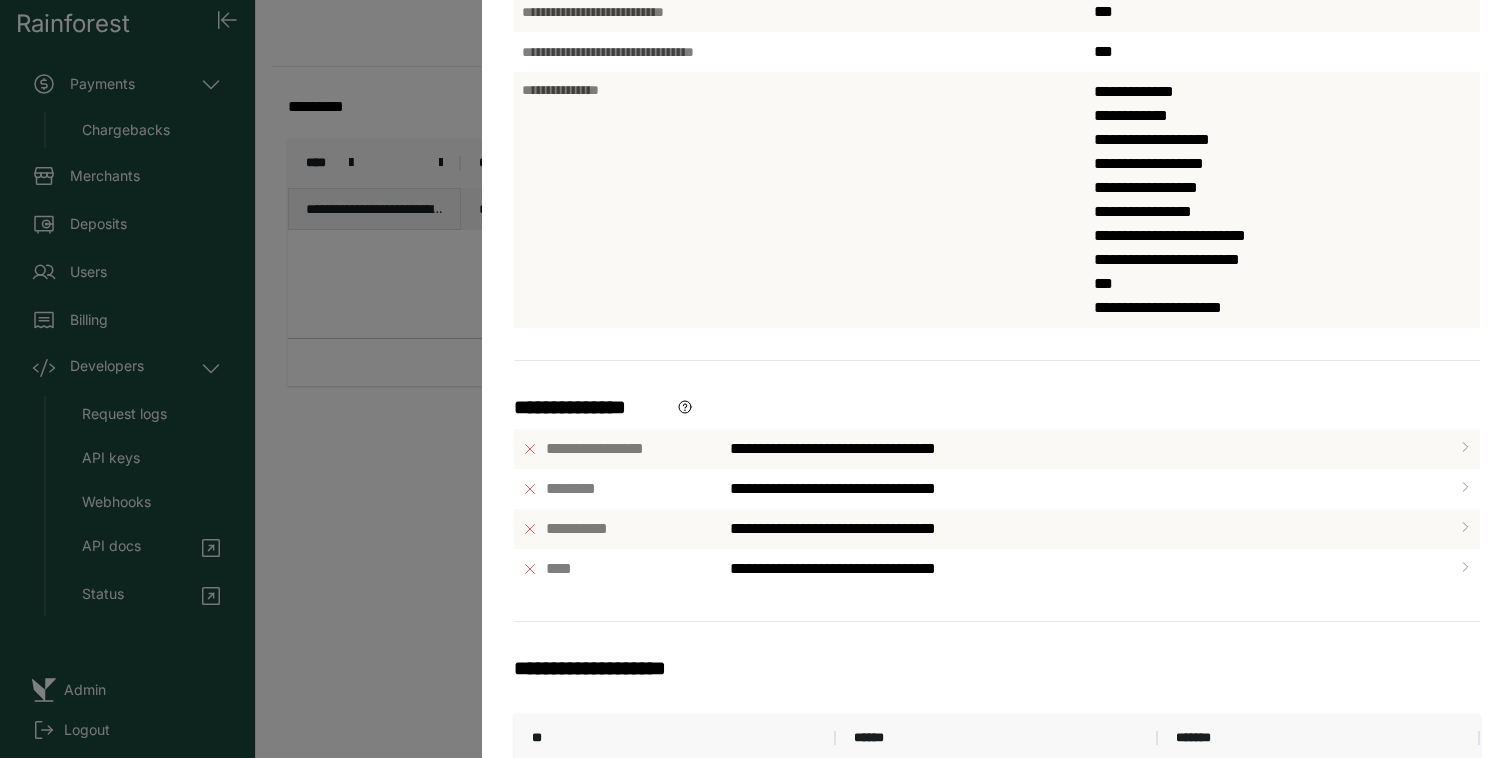 scroll, scrollTop: 839, scrollLeft: 0, axis: vertical 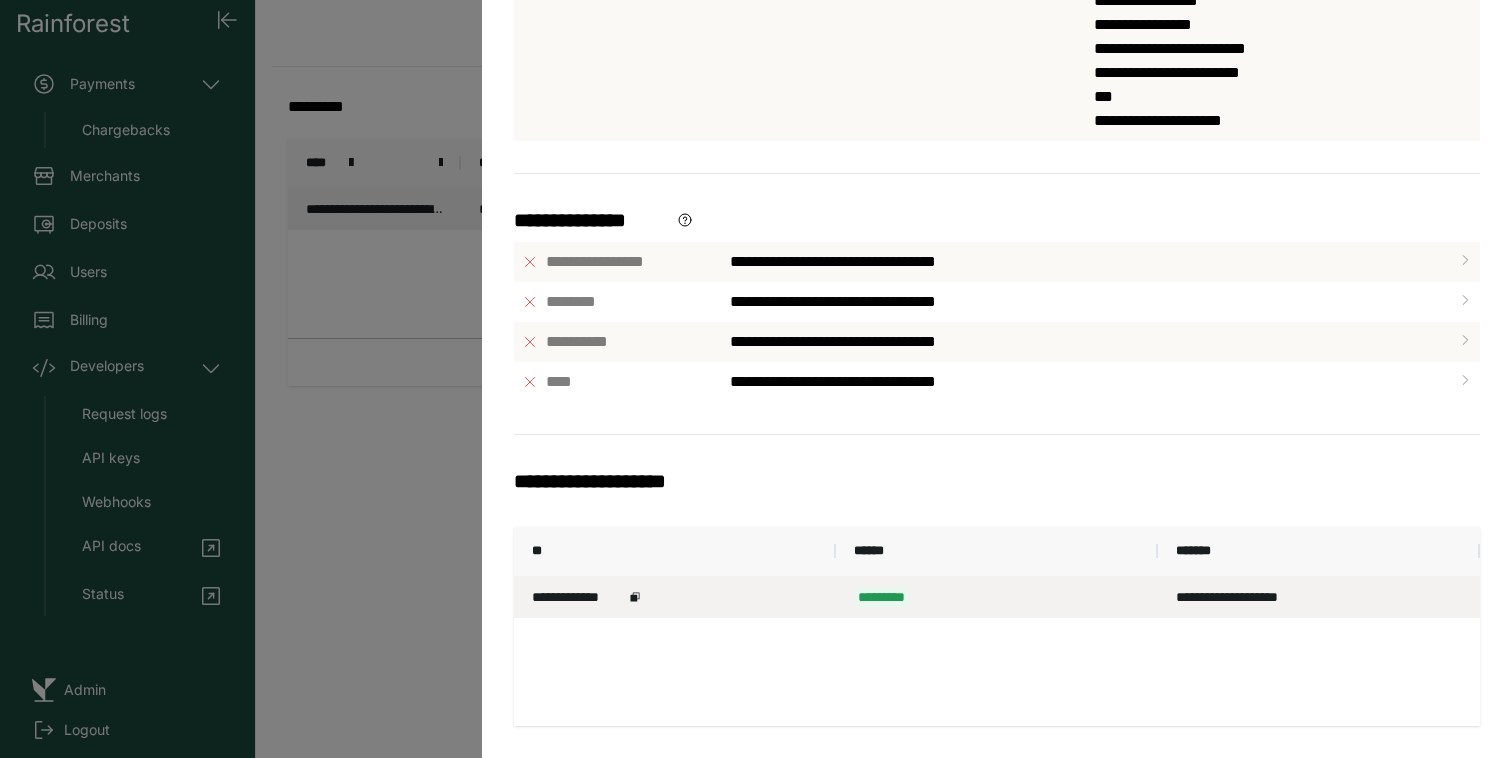 click on "**********" at bounding box center (675, 597) 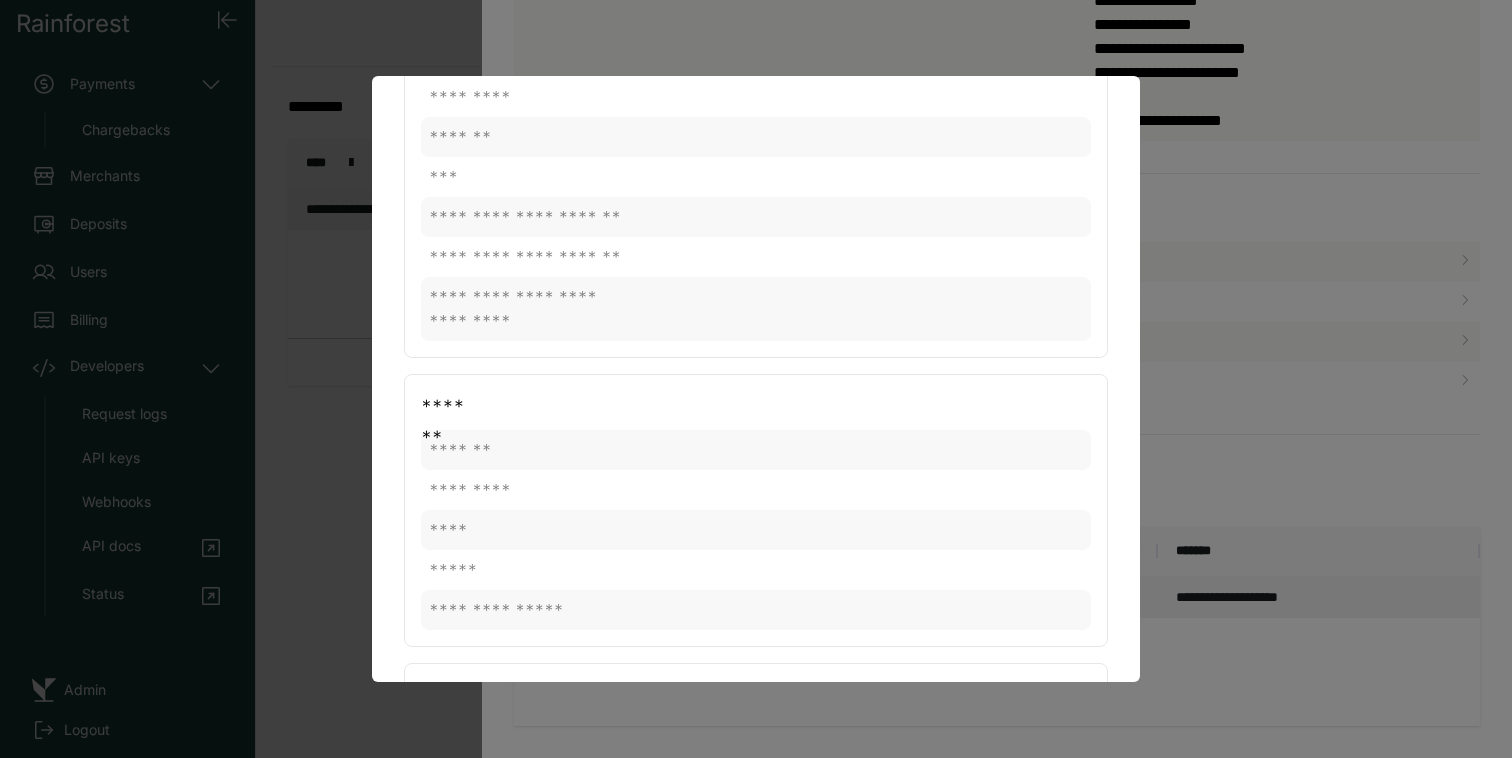 scroll, scrollTop: 513, scrollLeft: 0, axis: vertical 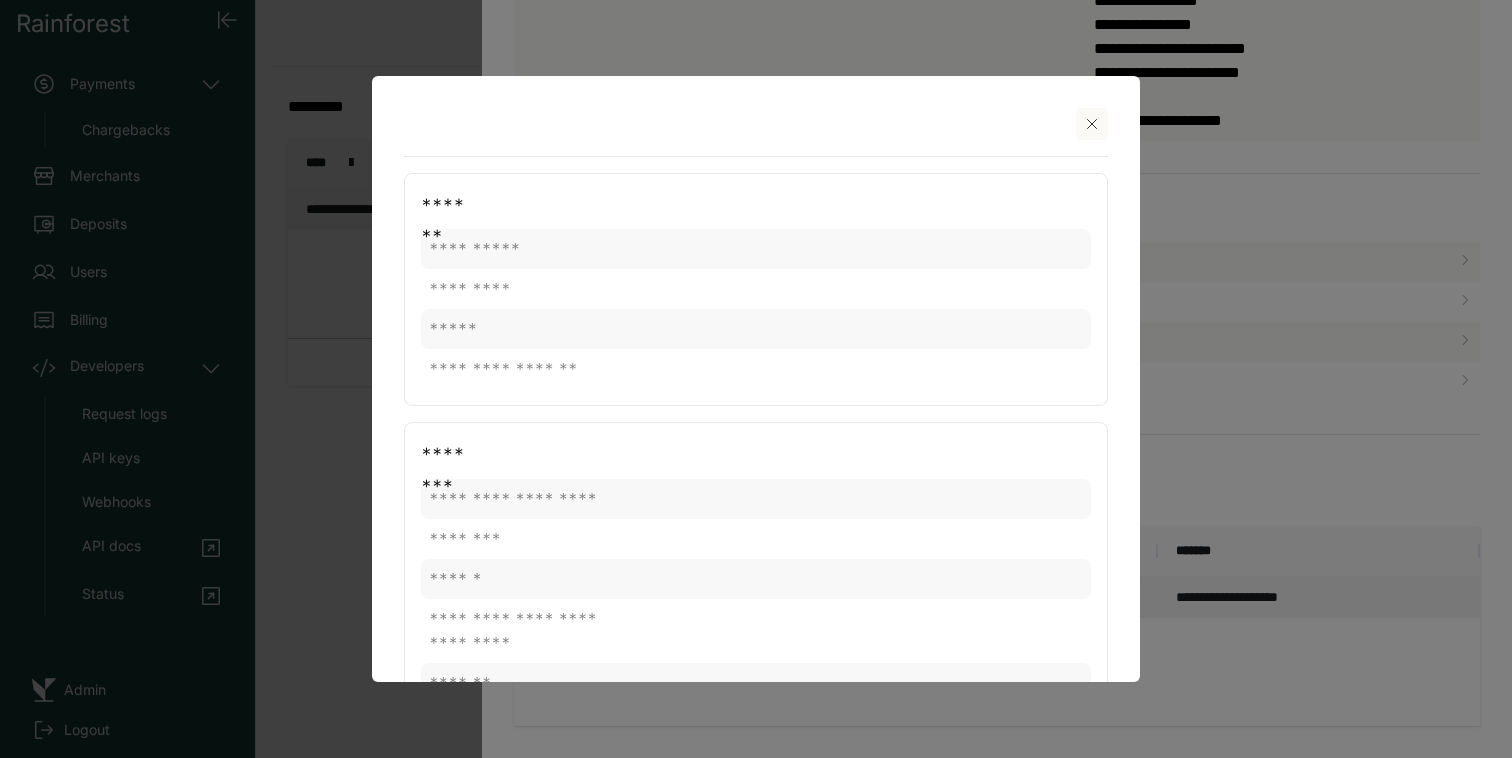 click at bounding box center (756, 379) 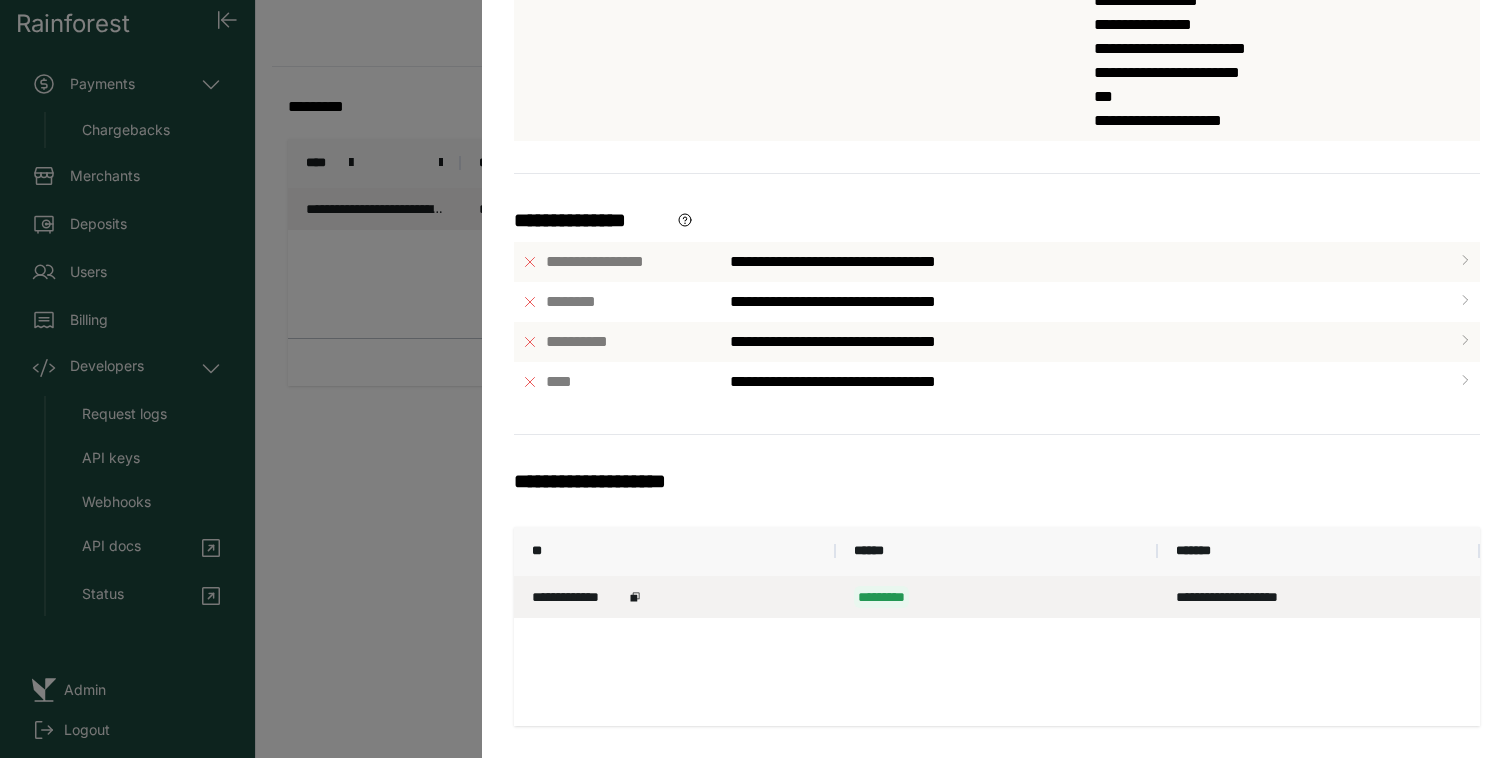 click on "**********" at bounding box center [756, 379] 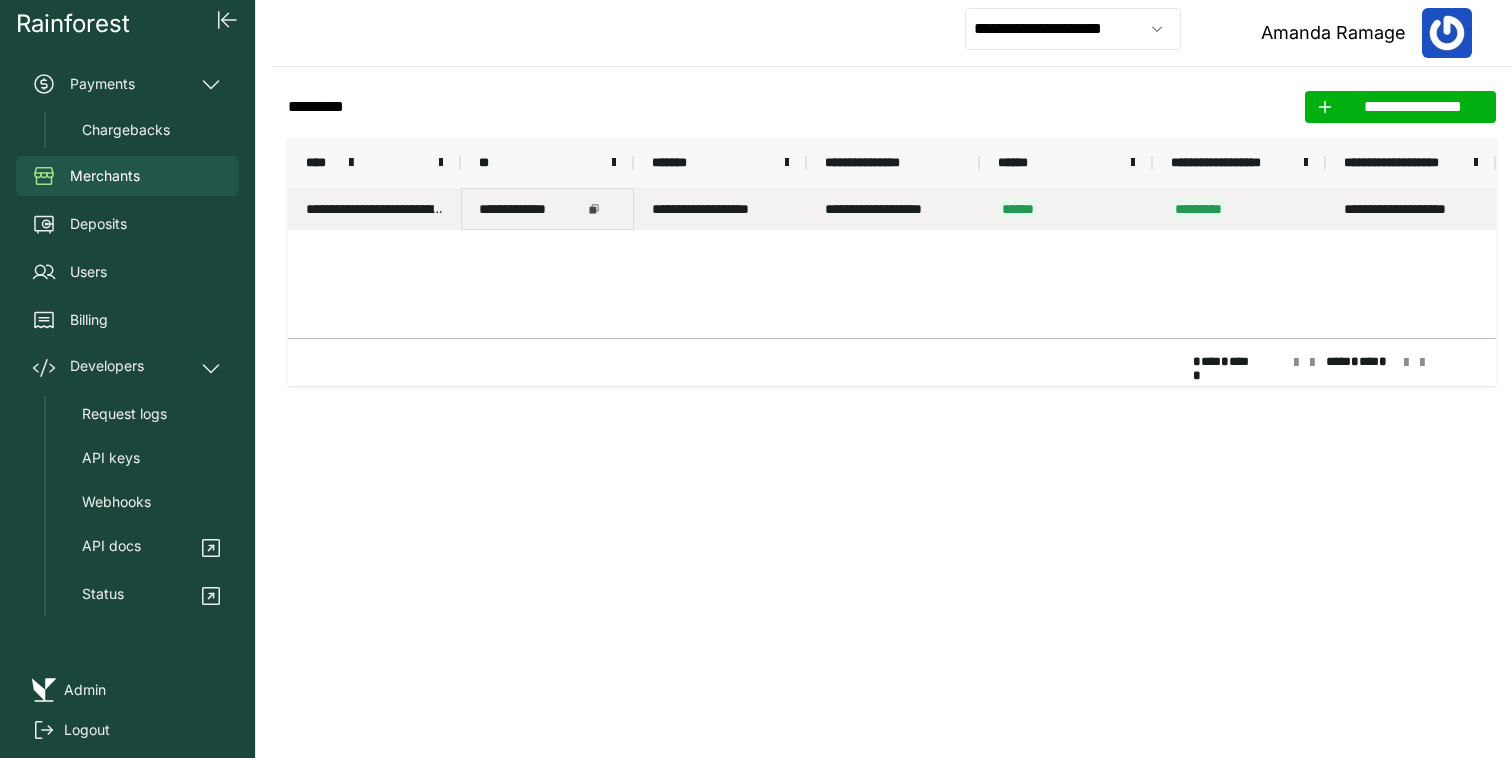 click 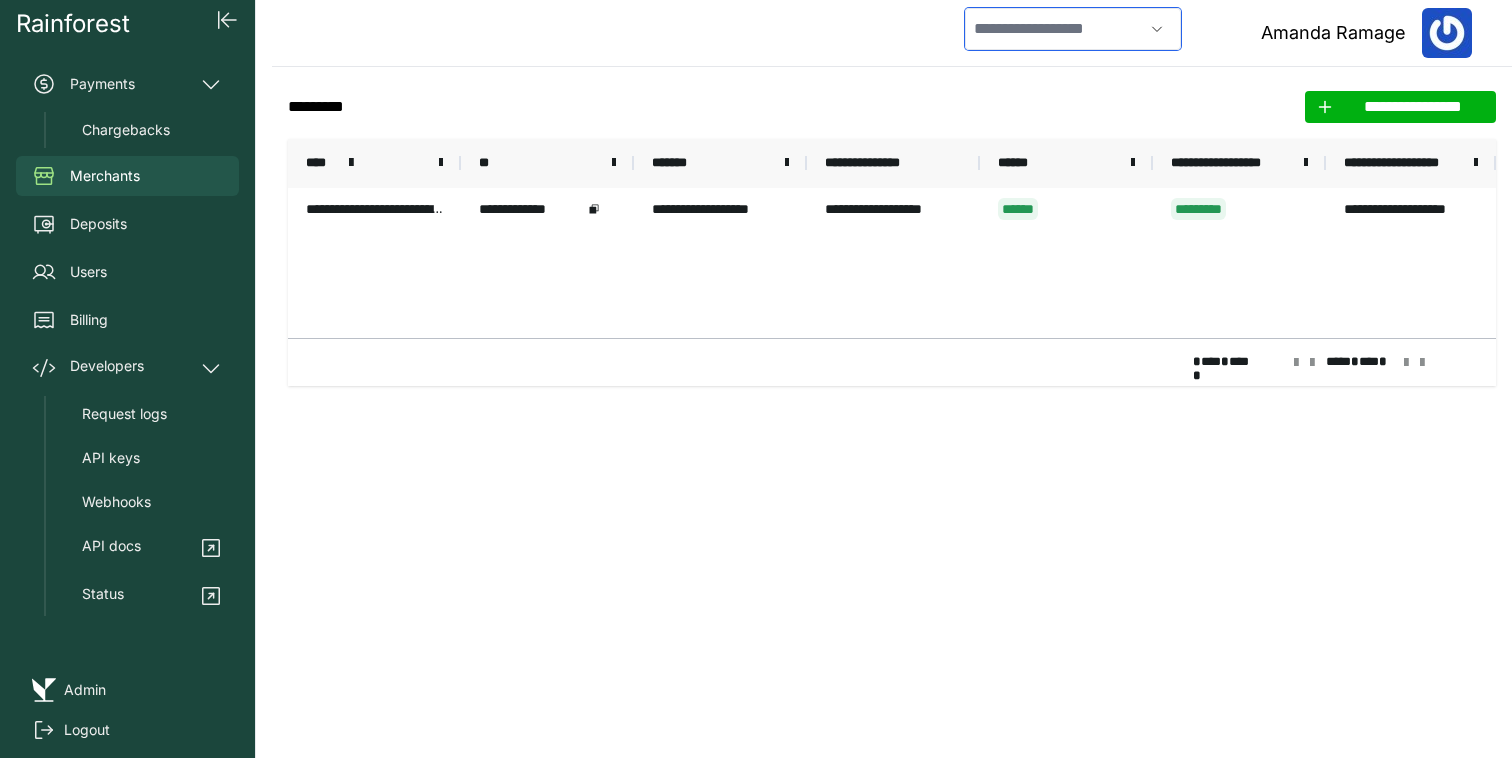 click at bounding box center (1054, 29) 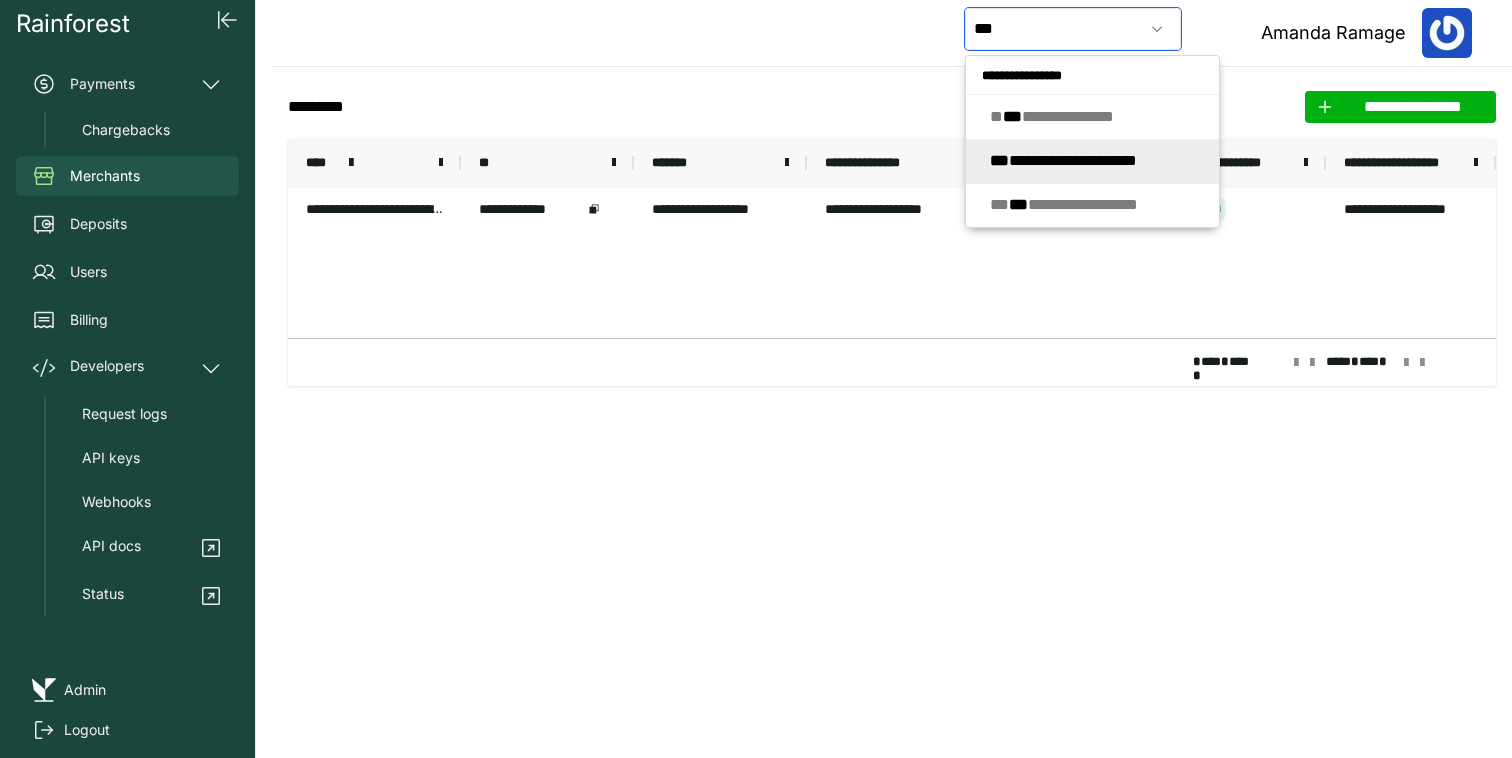 click on "**********" at bounding box center (1063, 160) 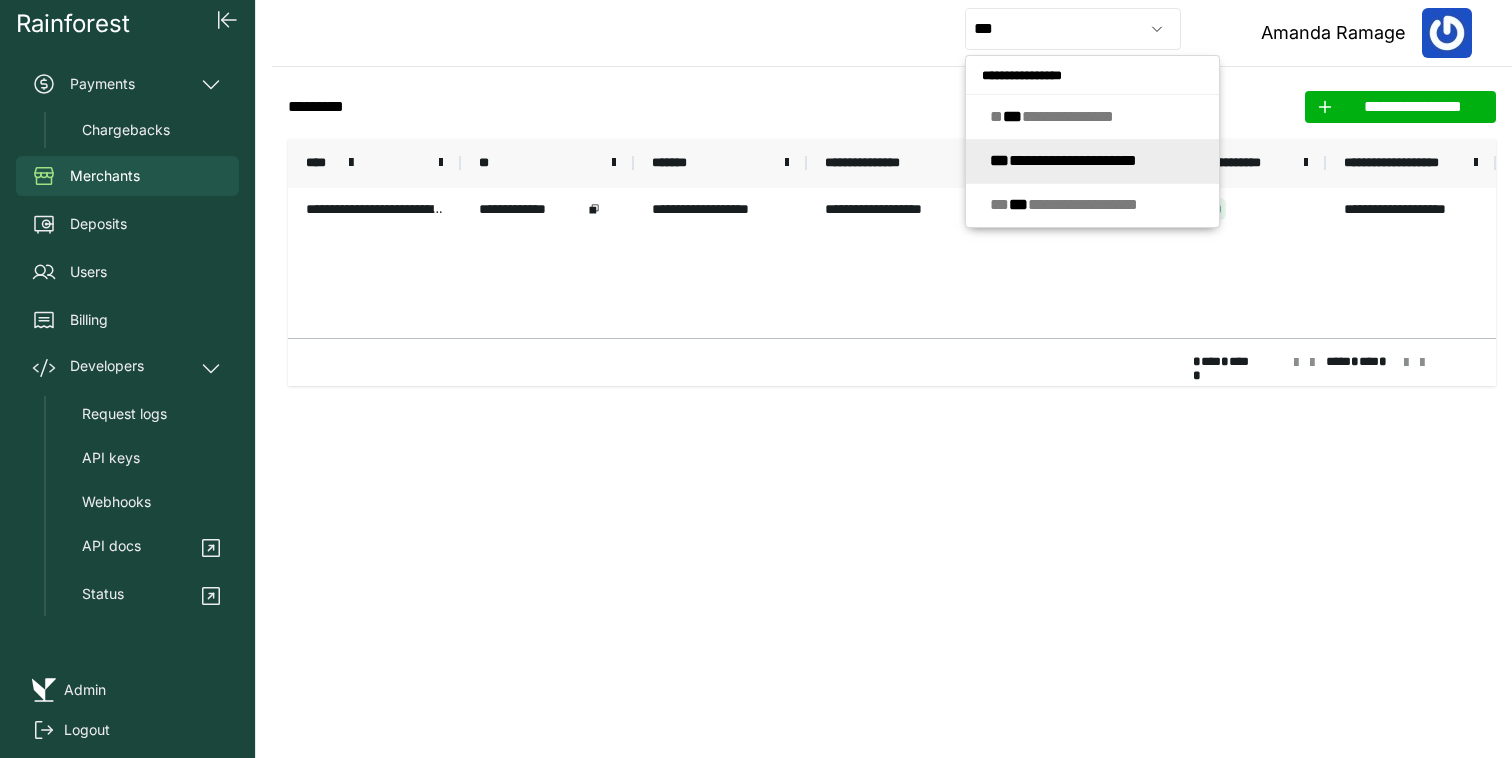 type on "**********" 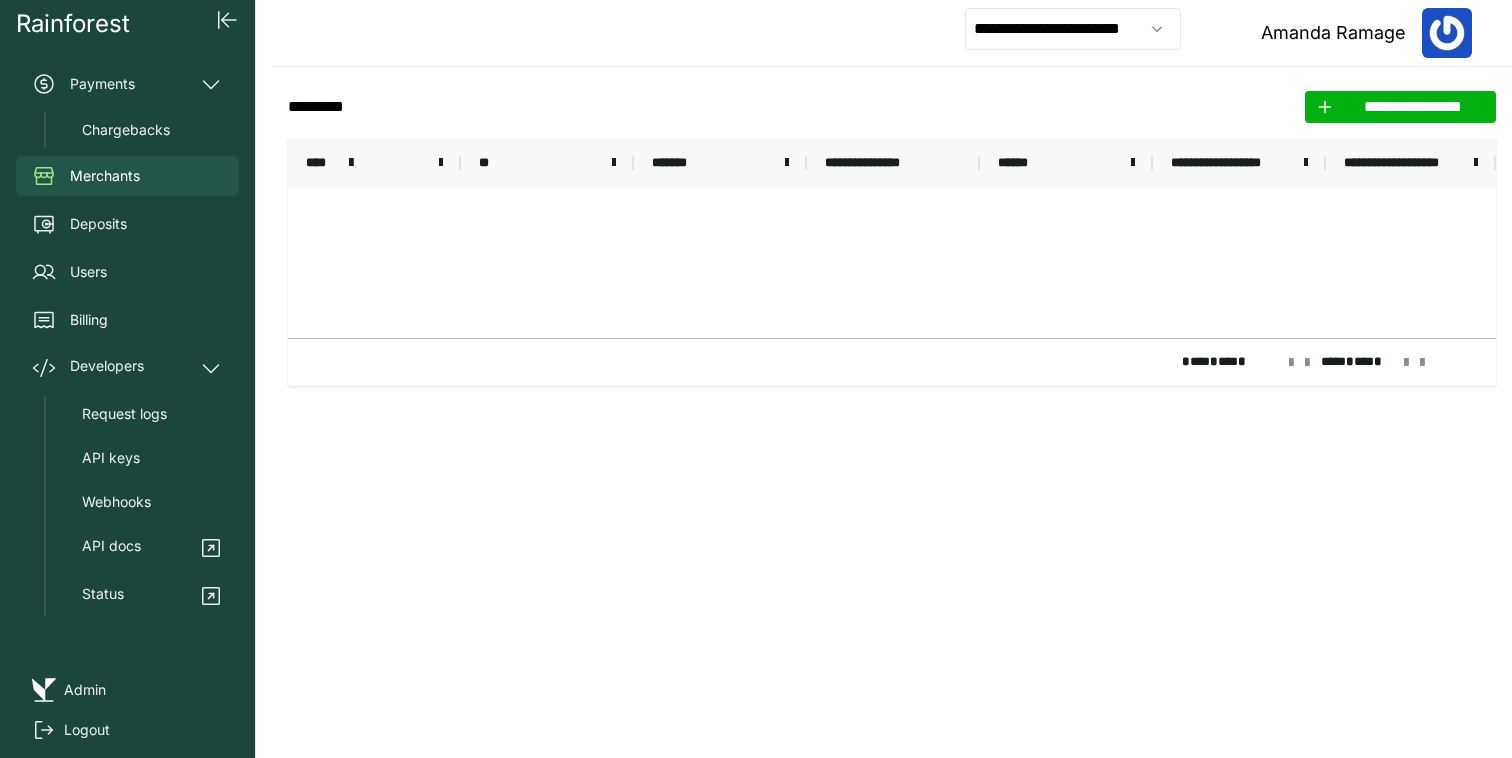 click on "**********" 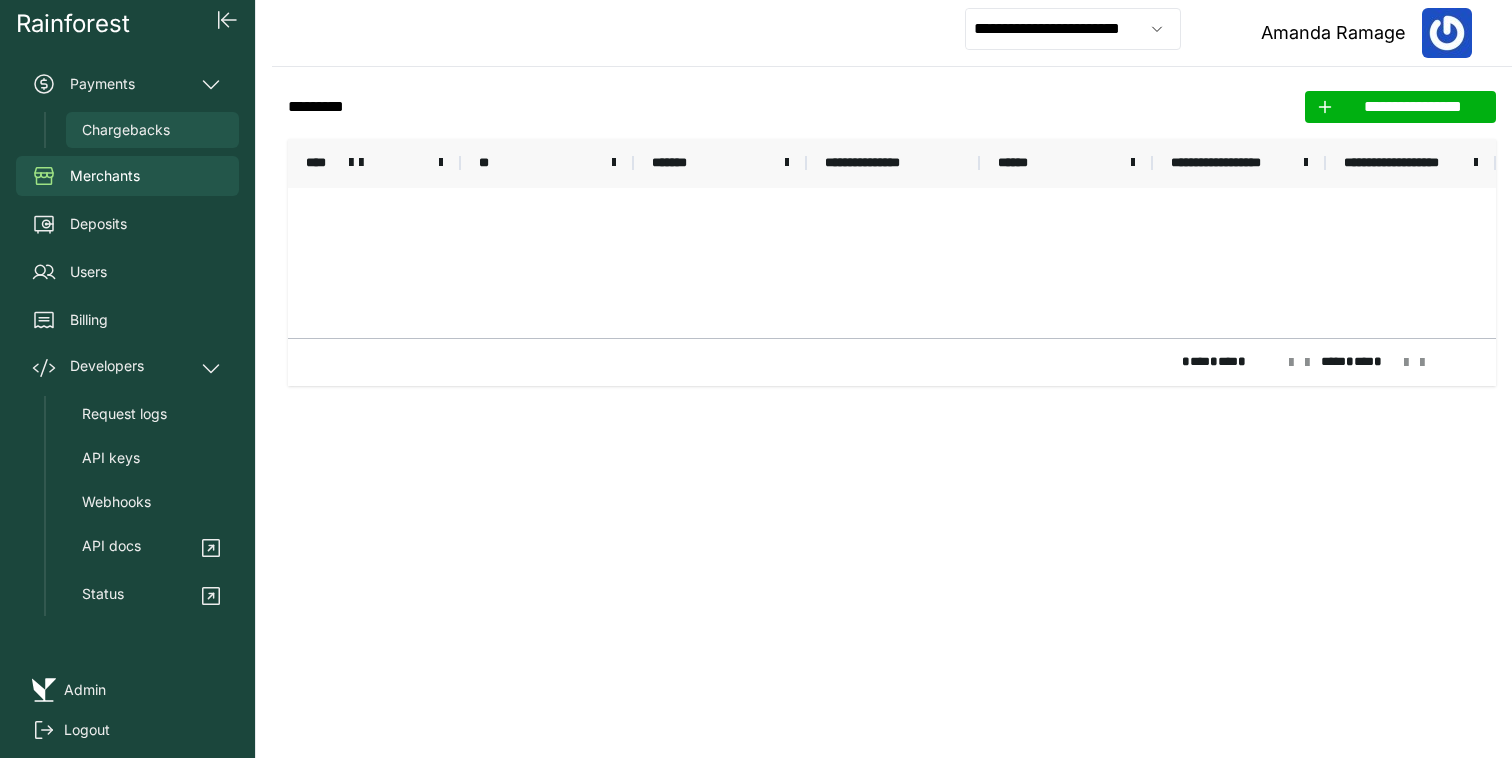 click on "Chargebacks" at bounding box center (126, 130) 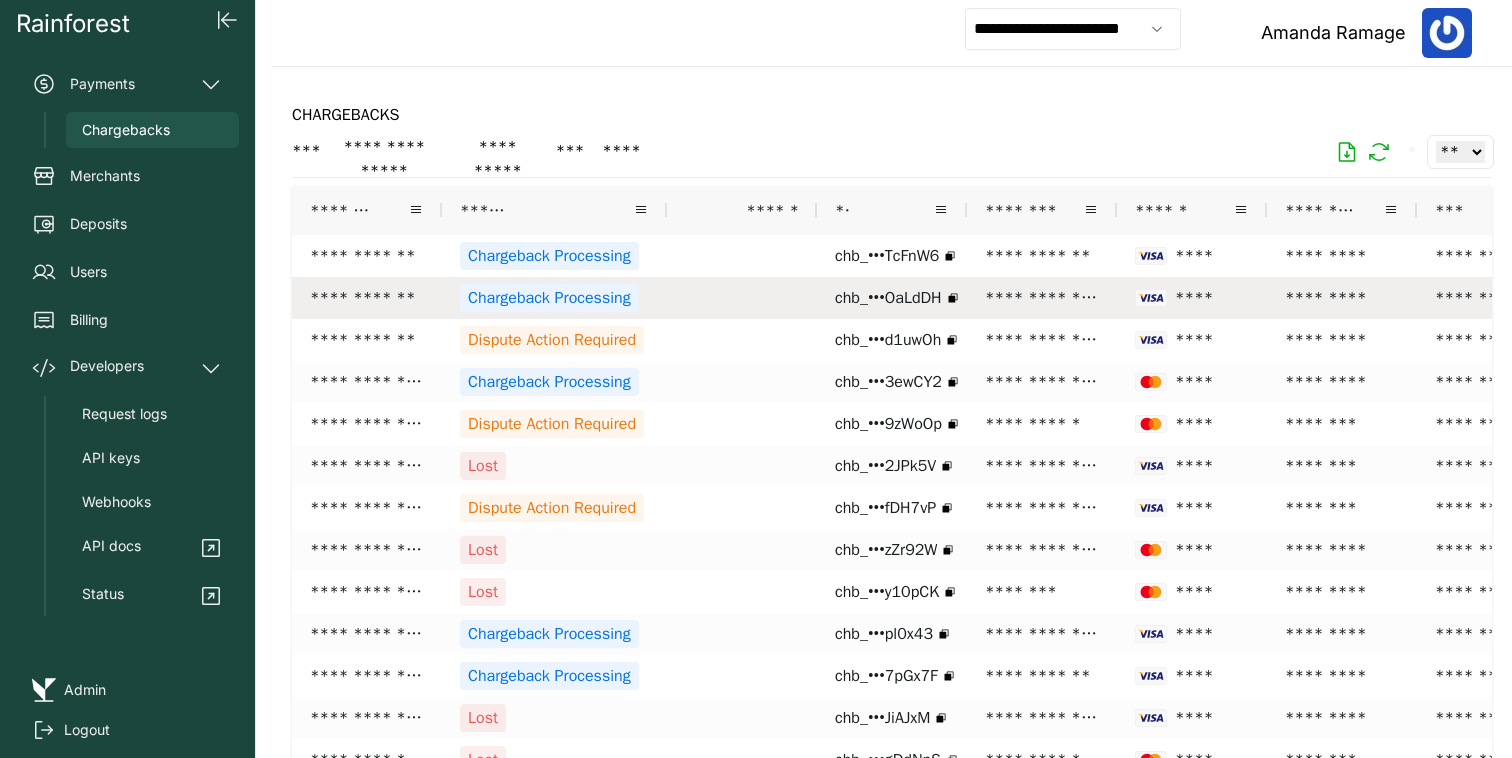 scroll, scrollTop: 0, scrollLeft: 80, axis: horizontal 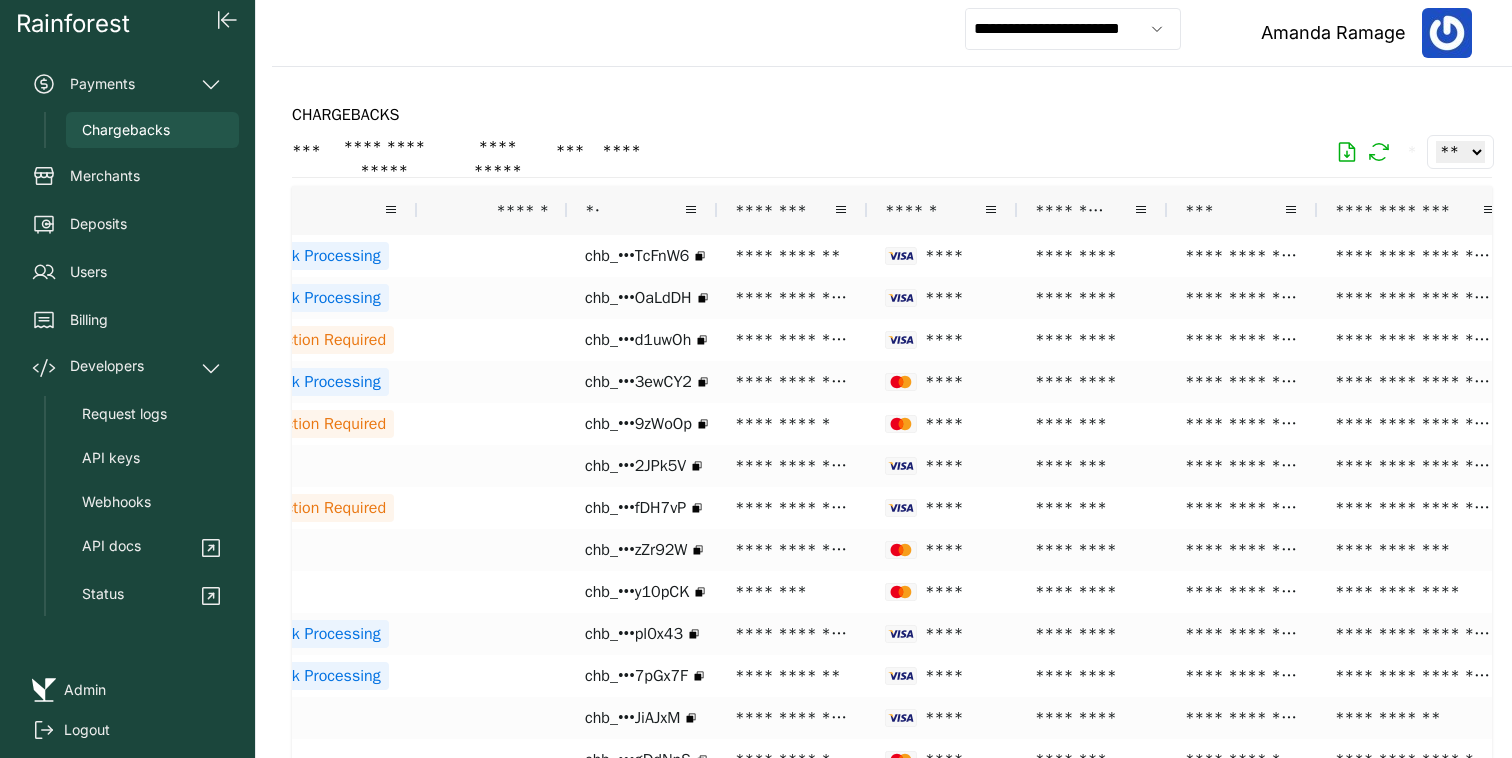 drag, startPoint x: 1488, startPoint y: 212, endPoint x: 1511, endPoint y: 211, distance: 23.021729 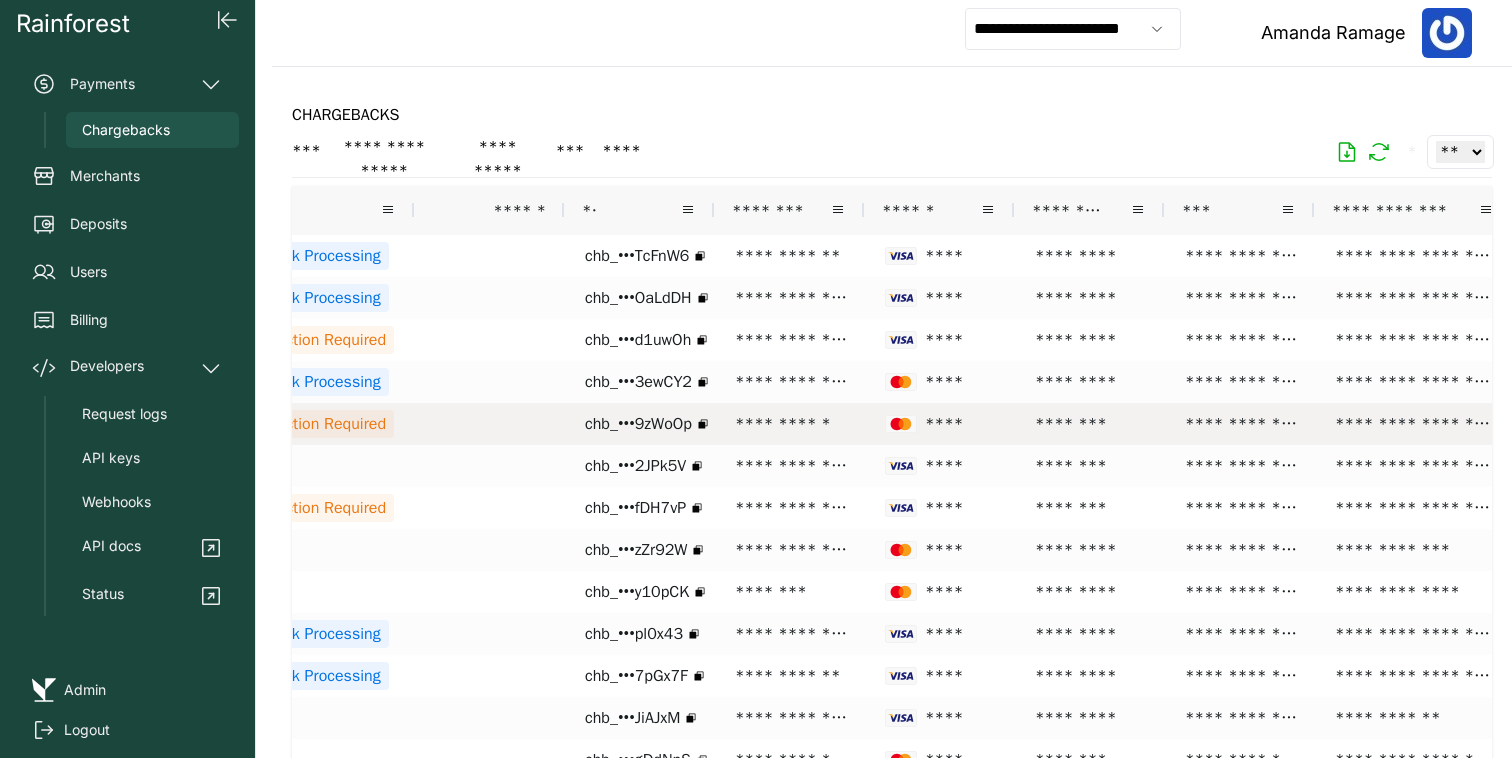 scroll, scrollTop: 0, scrollLeft: 273, axis: horizontal 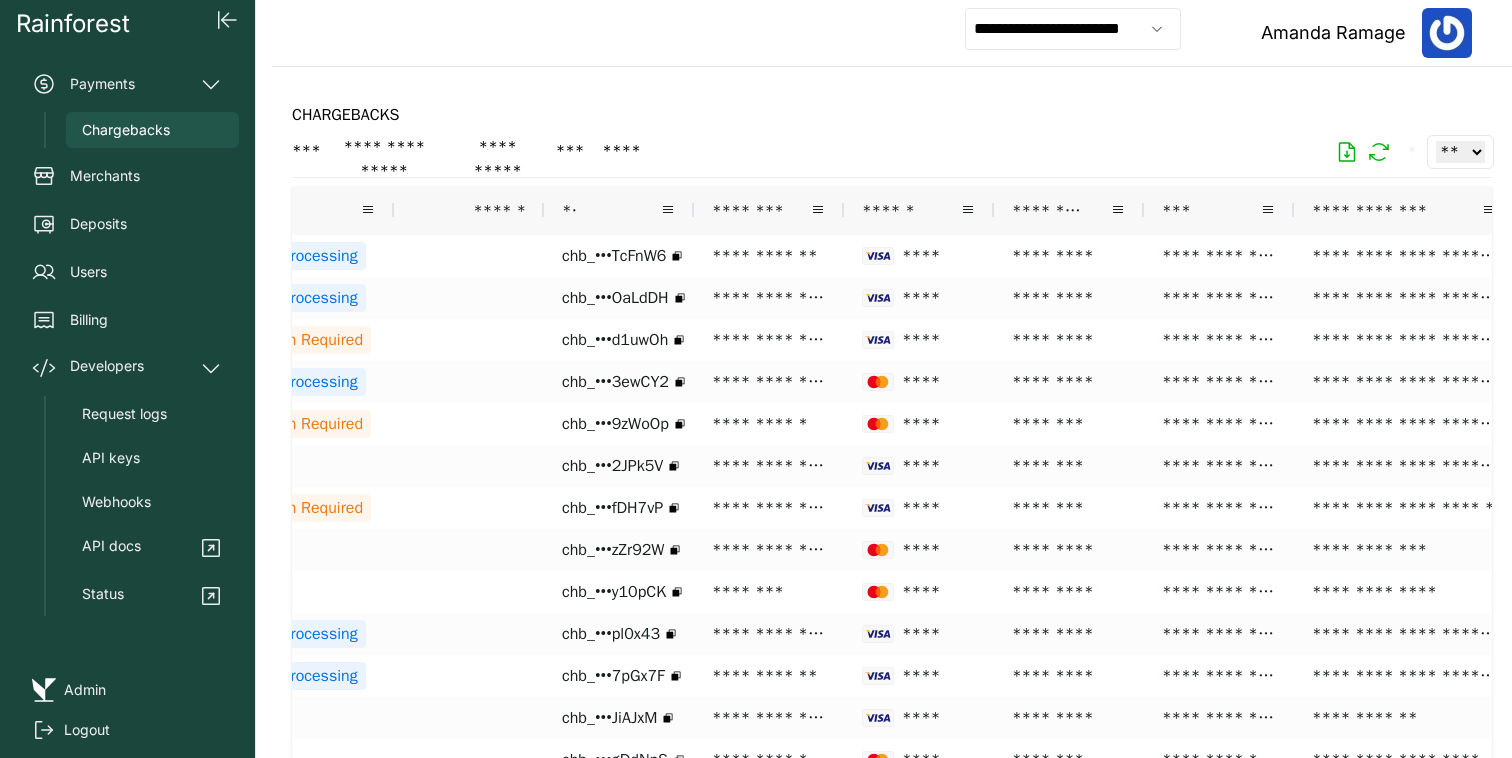 drag, startPoint x: 1488, startPoint y: 209, endPoint x: 1511, endPoint y: 202, distance: 24.04163 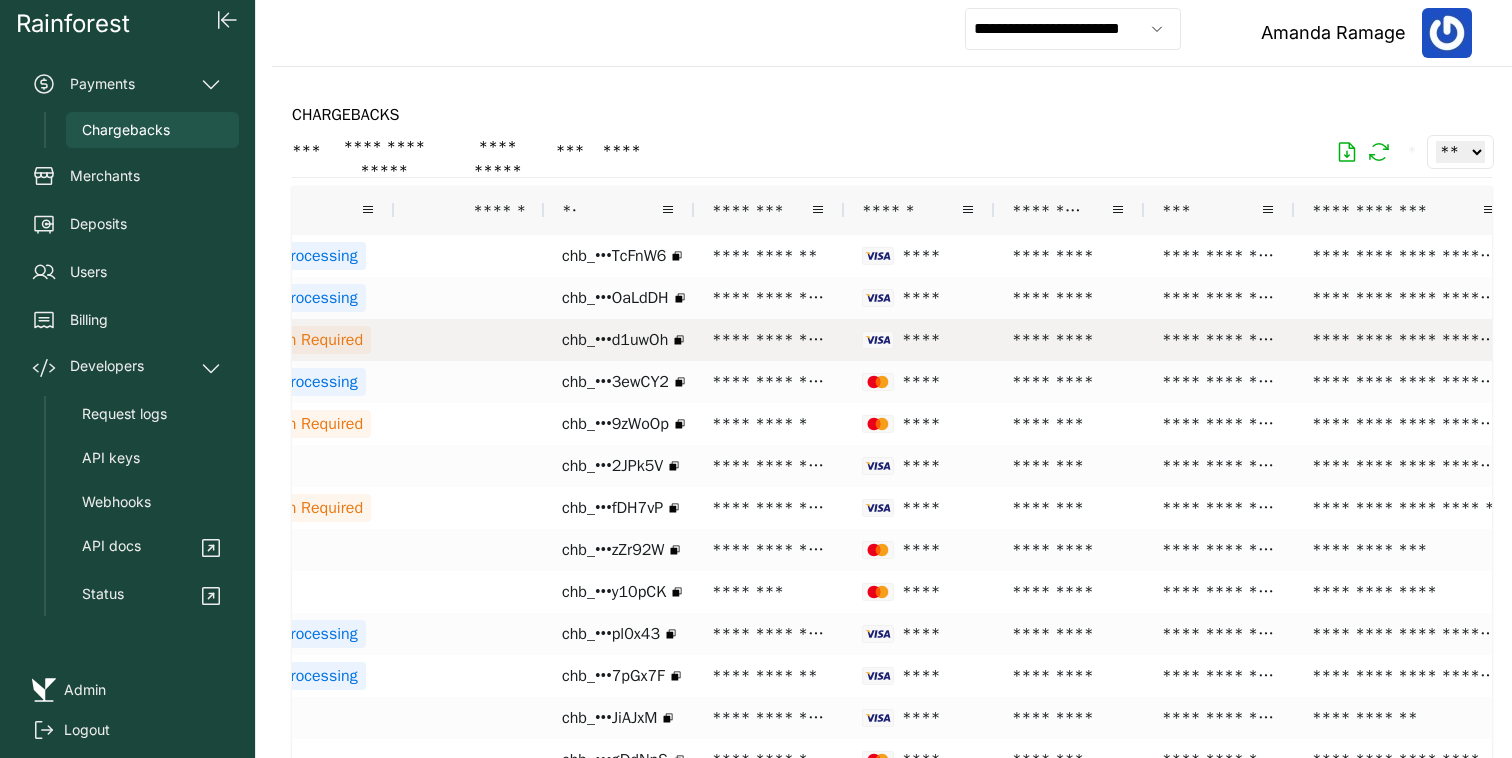 click on "**********" at bounding box center [1219, 340] 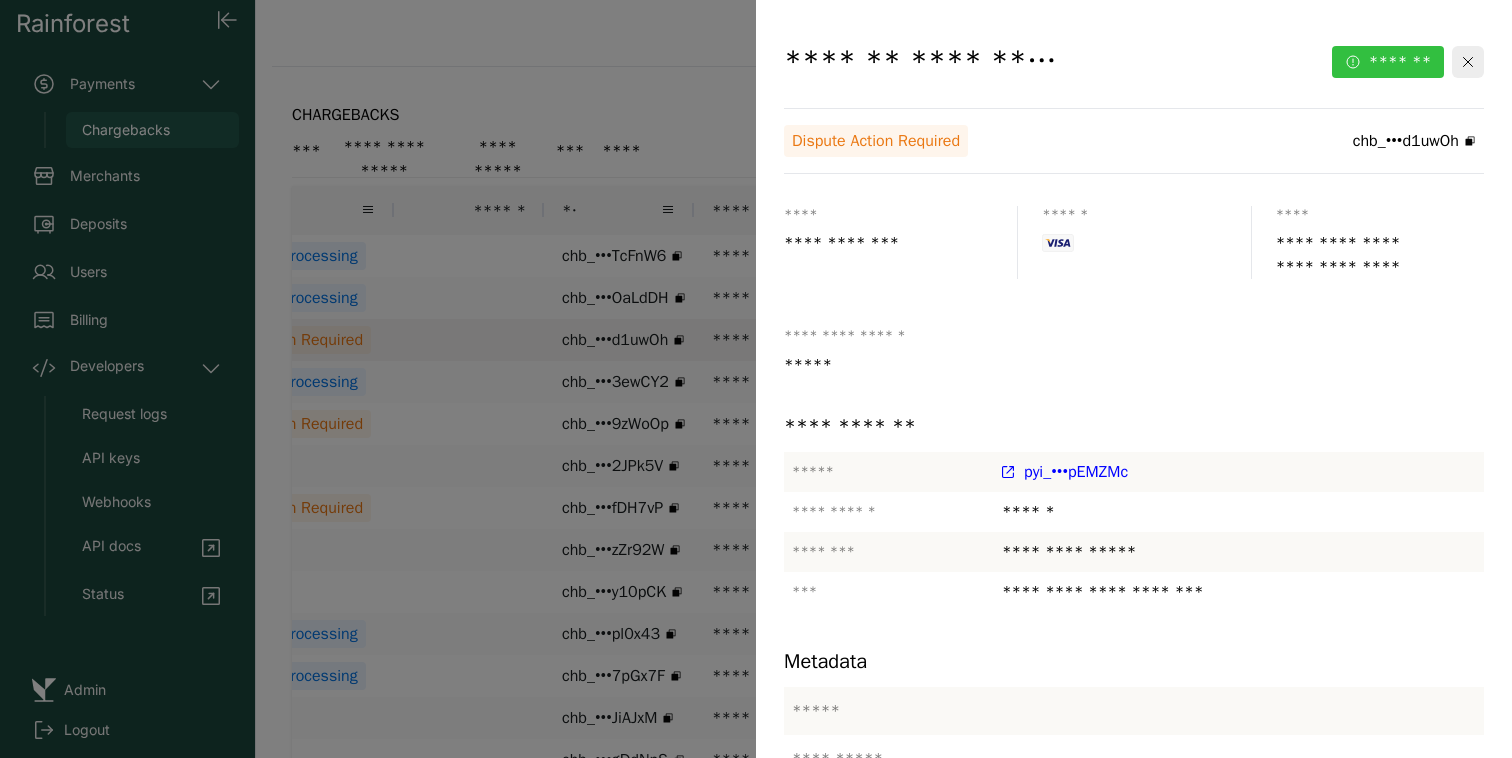 click on "*******" 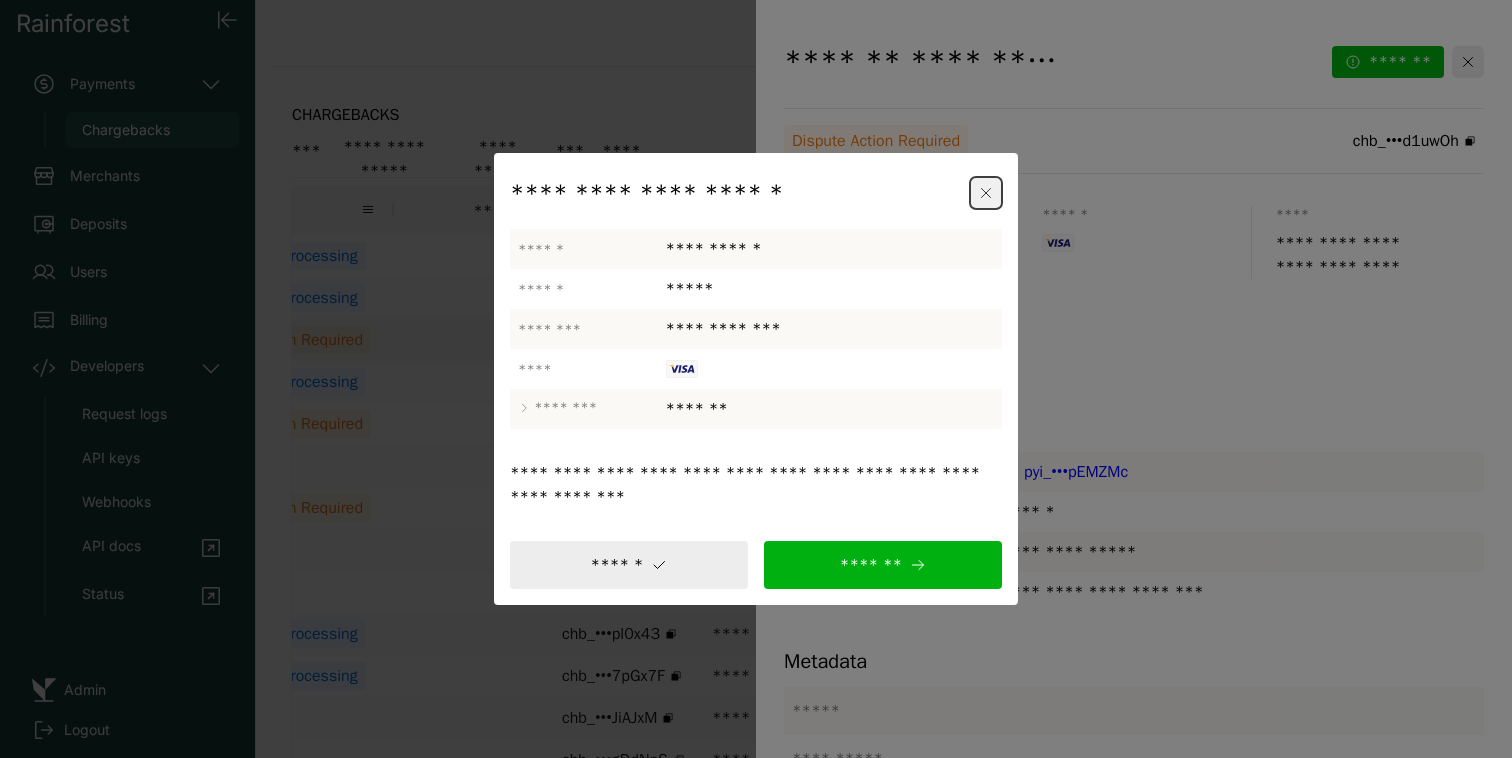 click at bounding box center [986, 193] 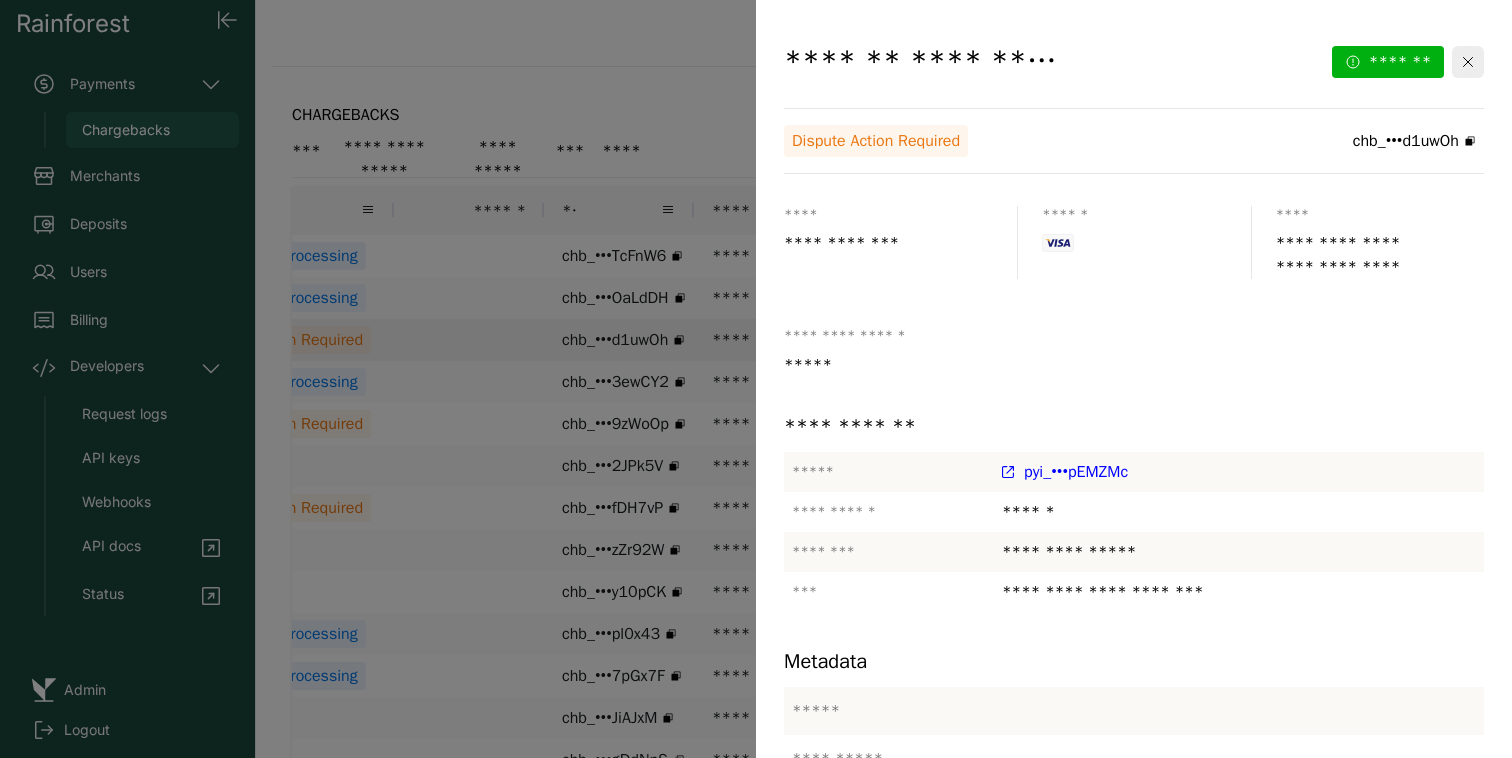 click at bounding box center [756, 379] 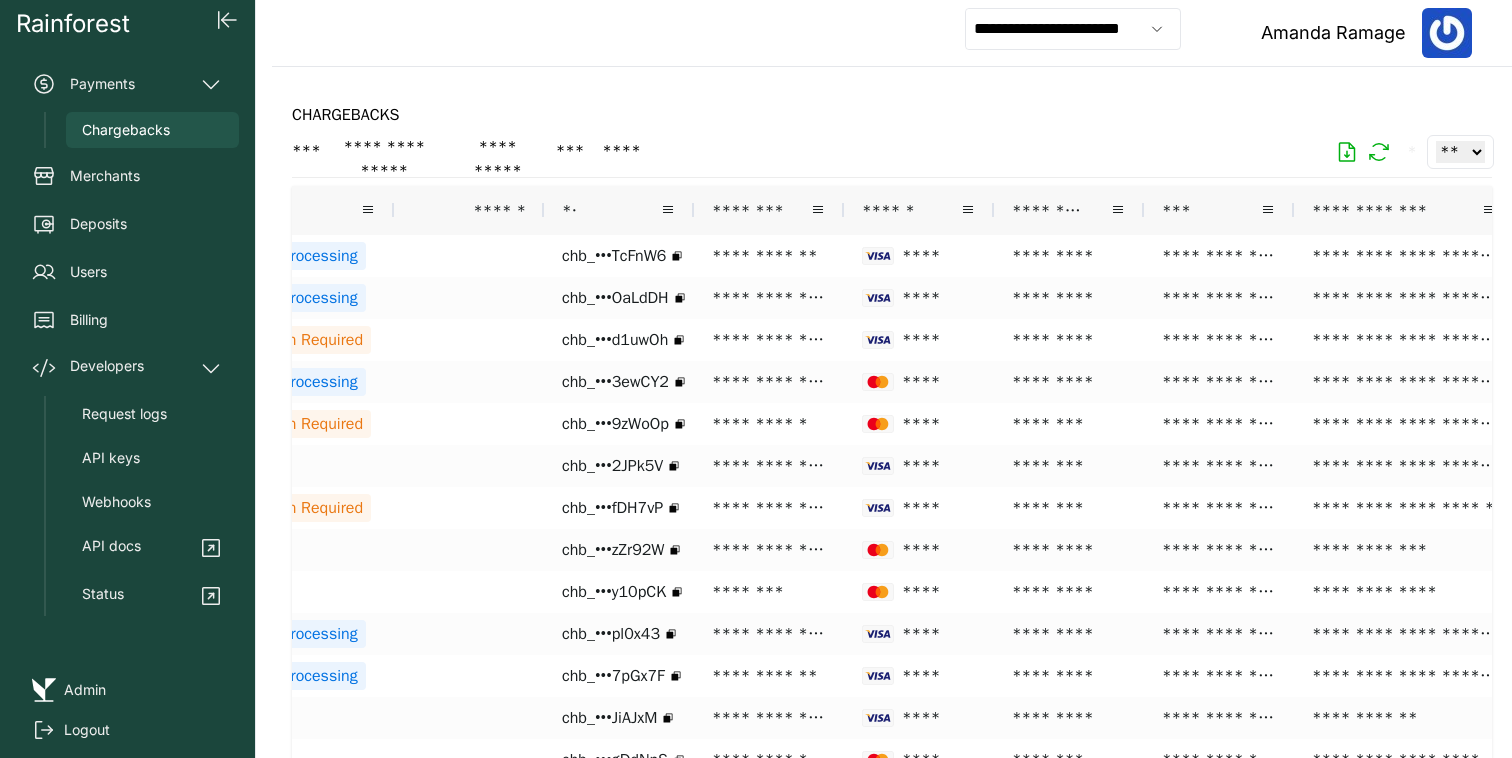 click on "**********" at bounding box center (892, 33) 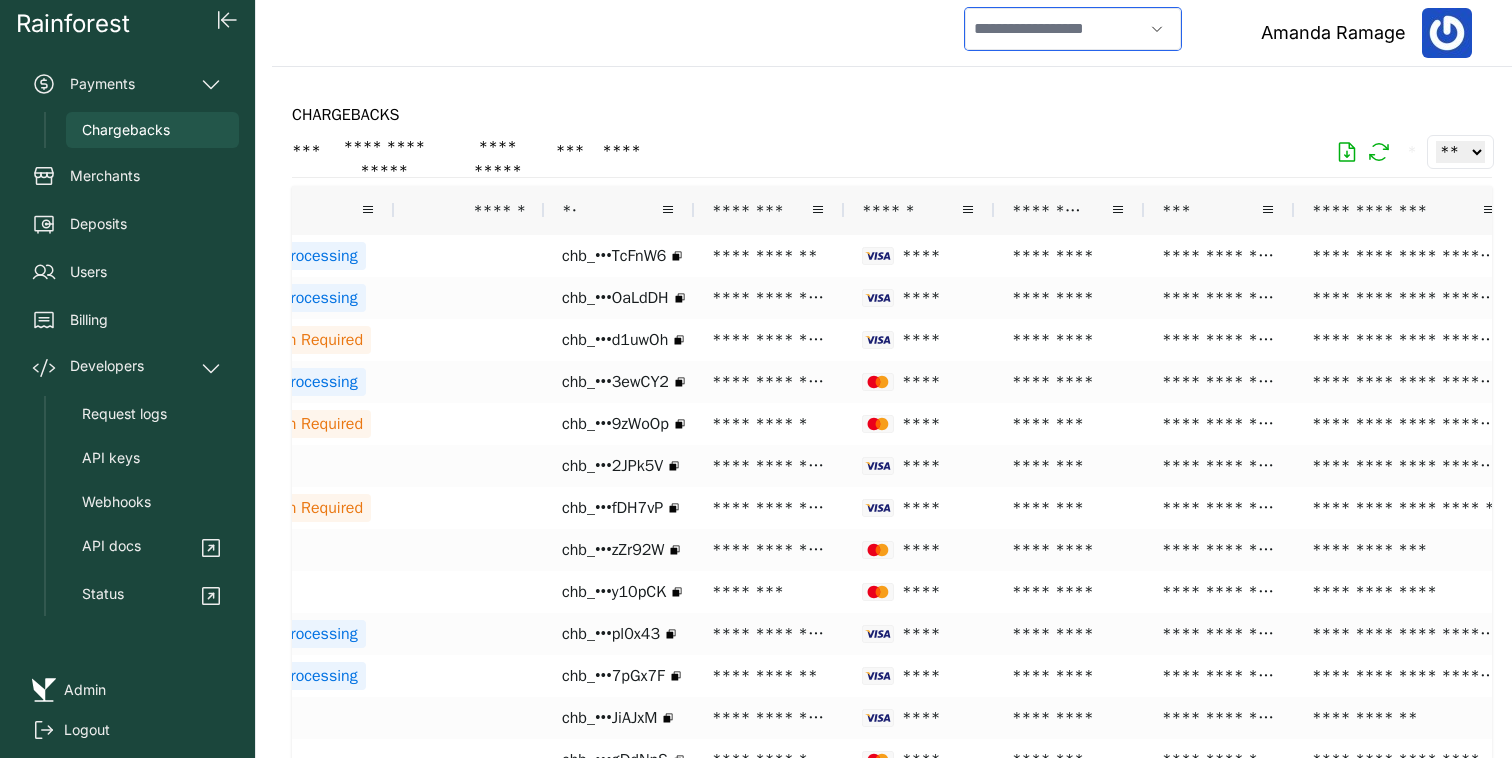 click at bounding box center (1054, 29) 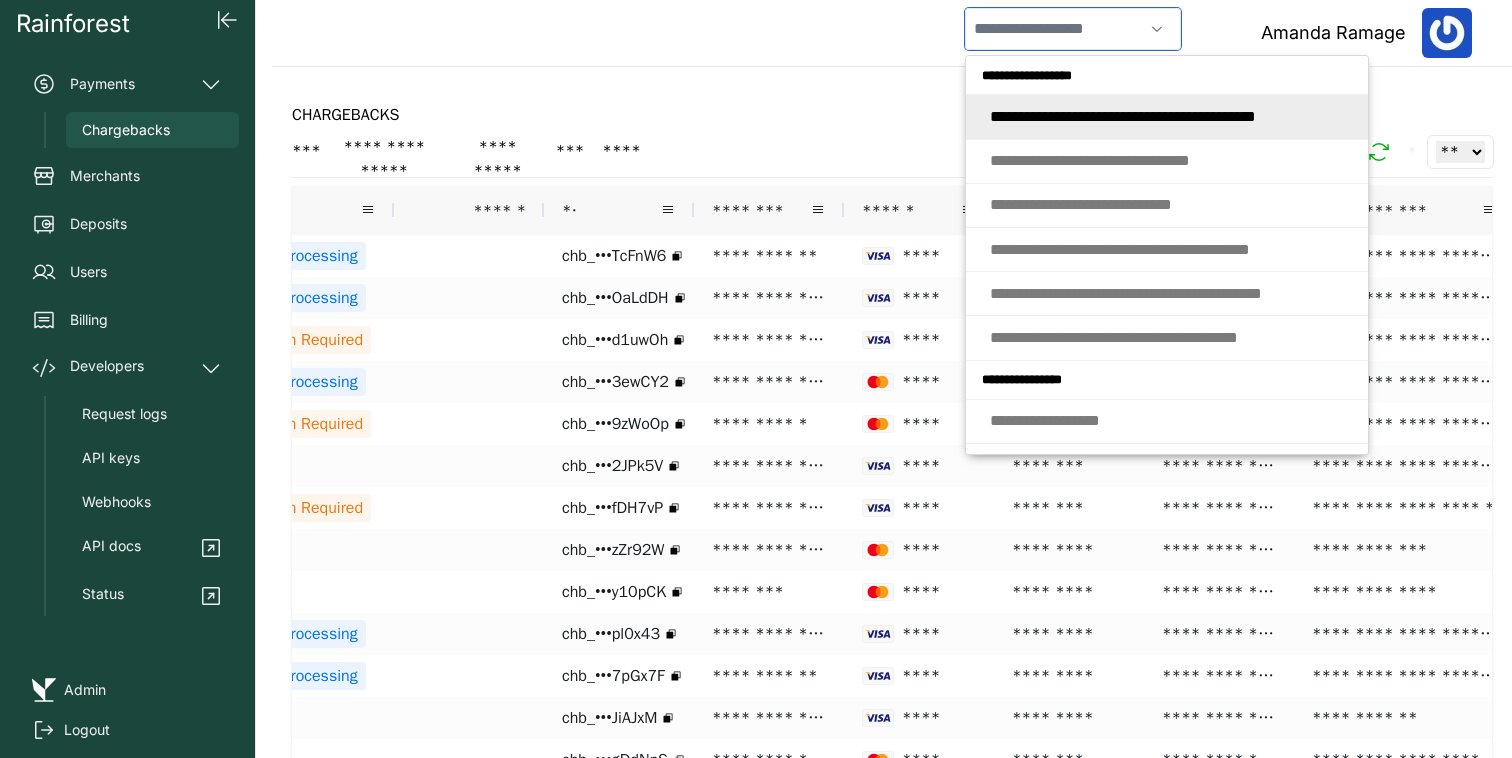 type on "*" 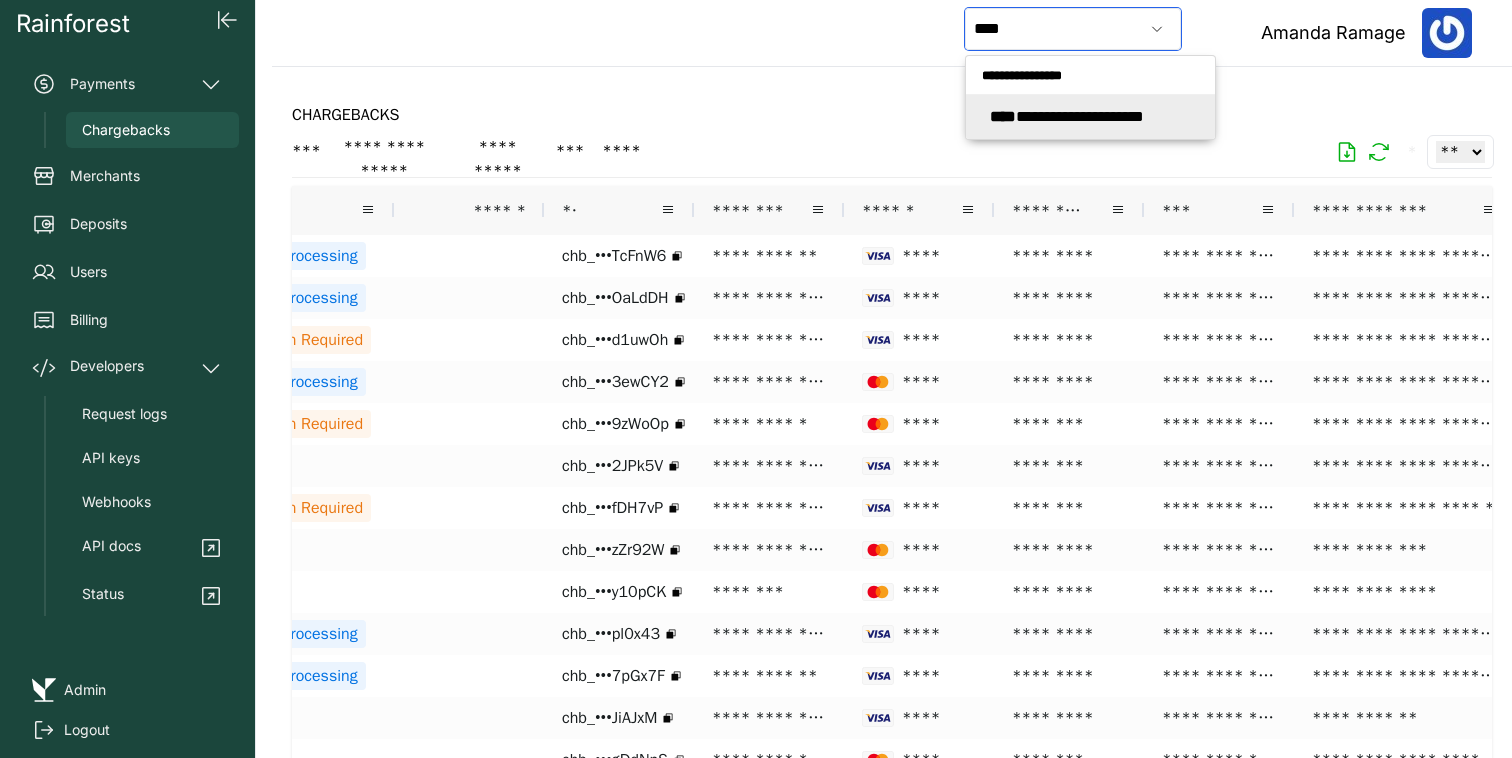 click on "**********" at bounding box center (1067, 116) 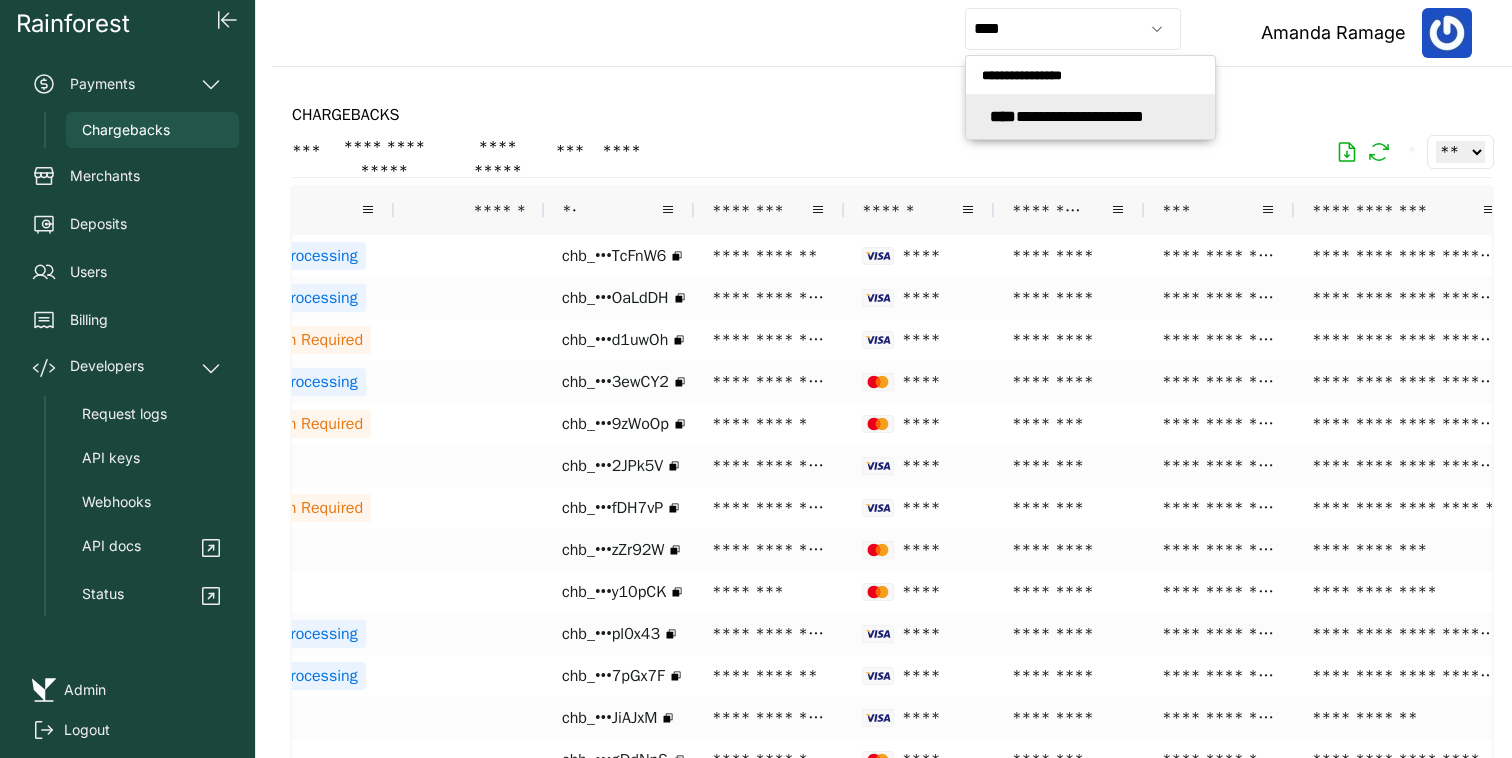 type on "**********" 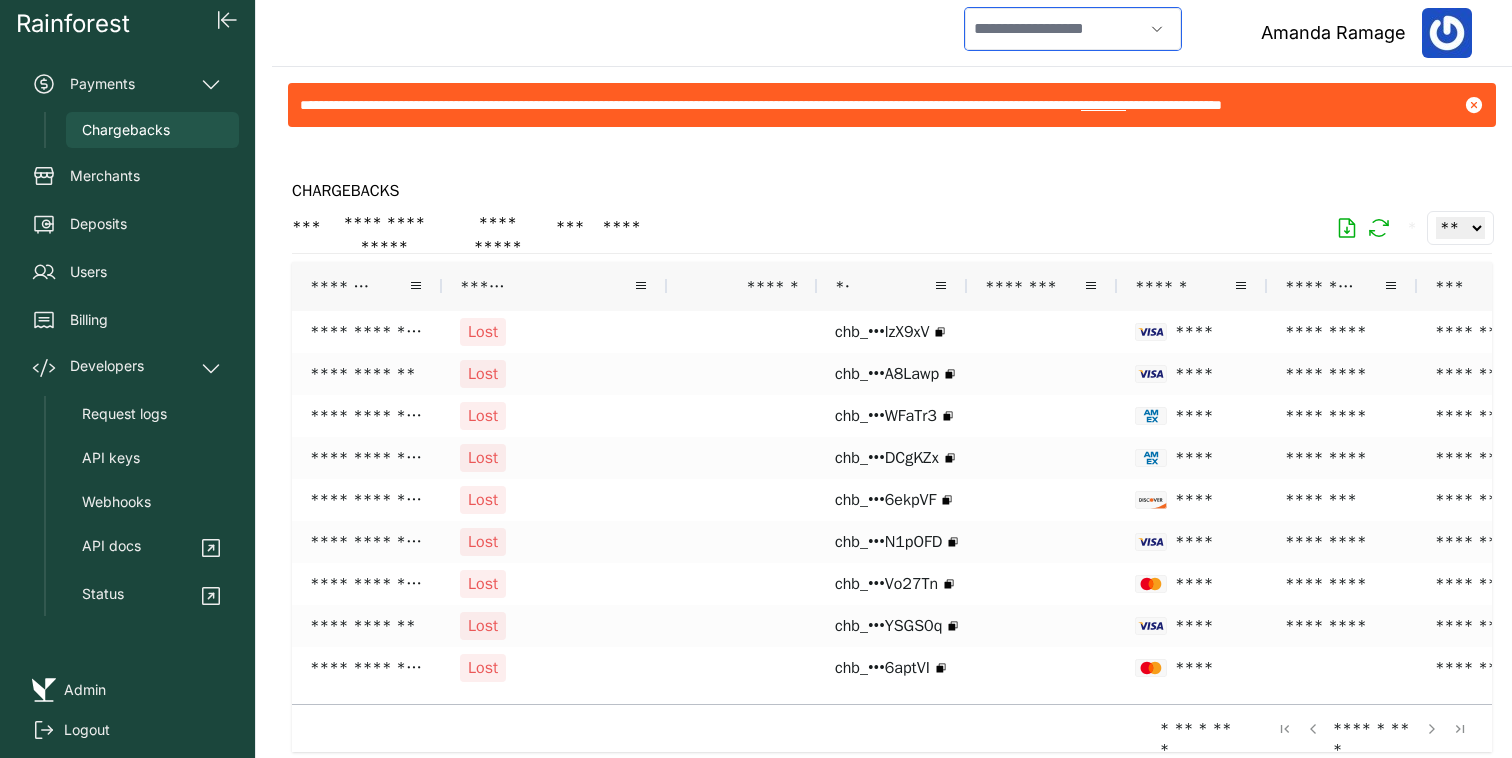 click at bounding box center [1054, 29] 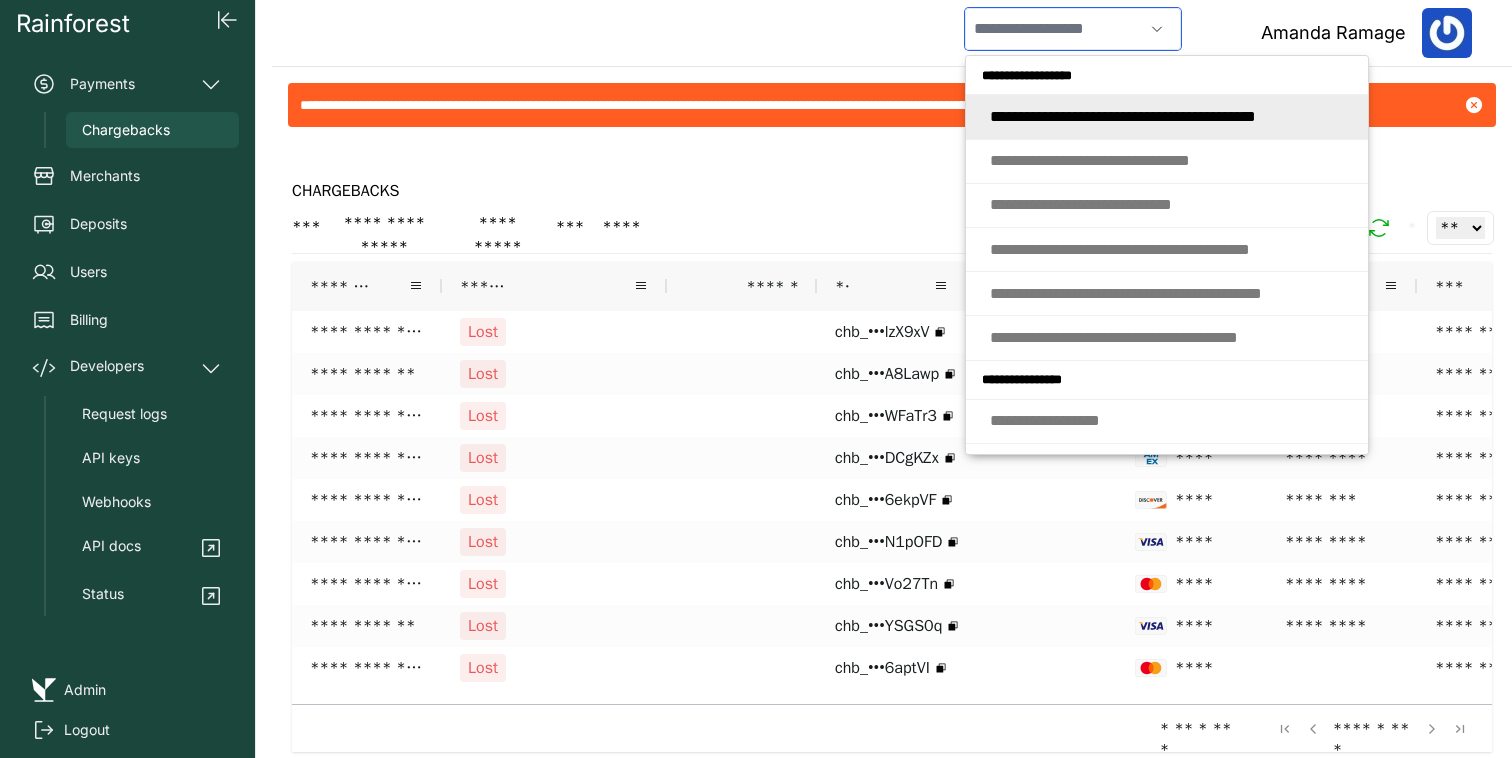 type on "*" 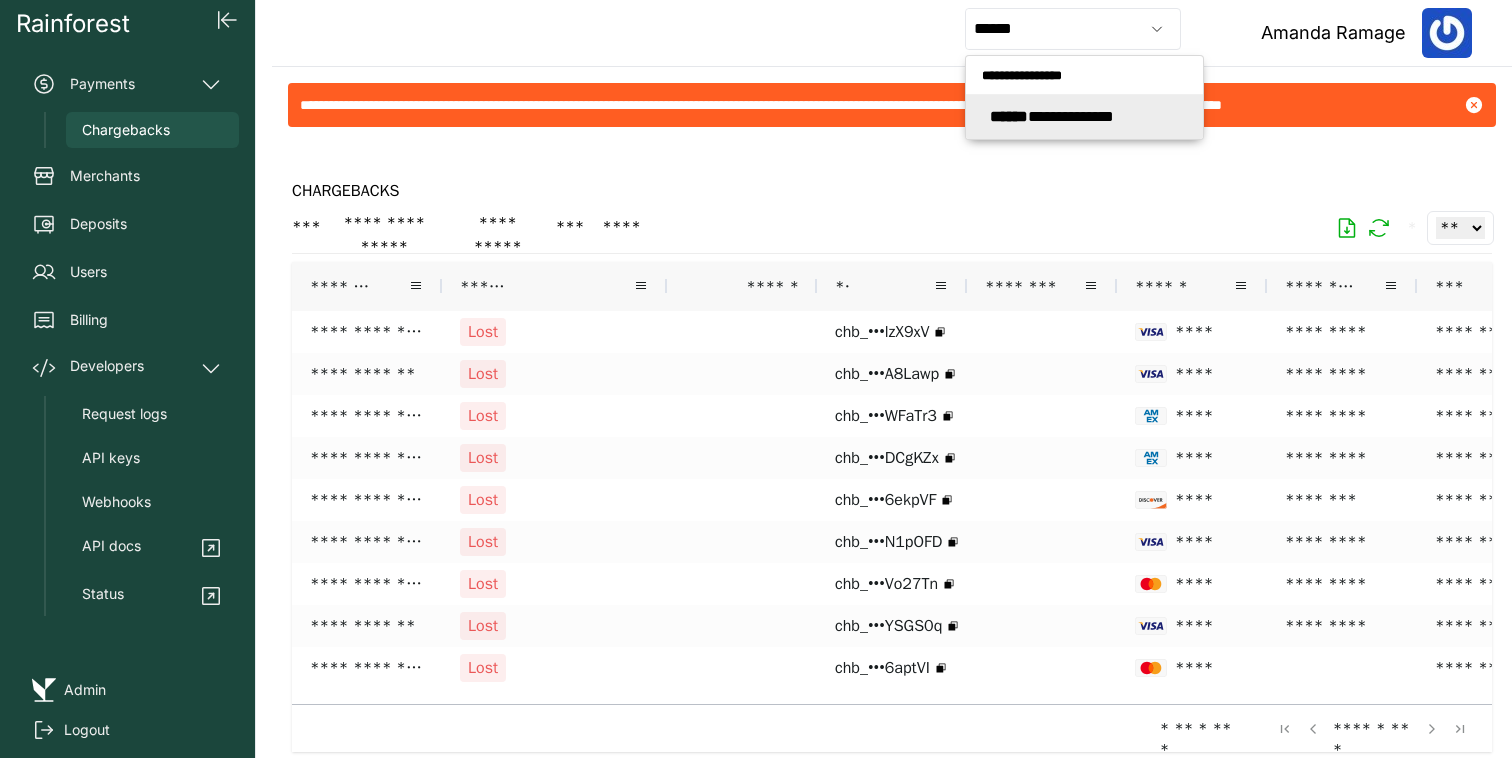 type on "**********" 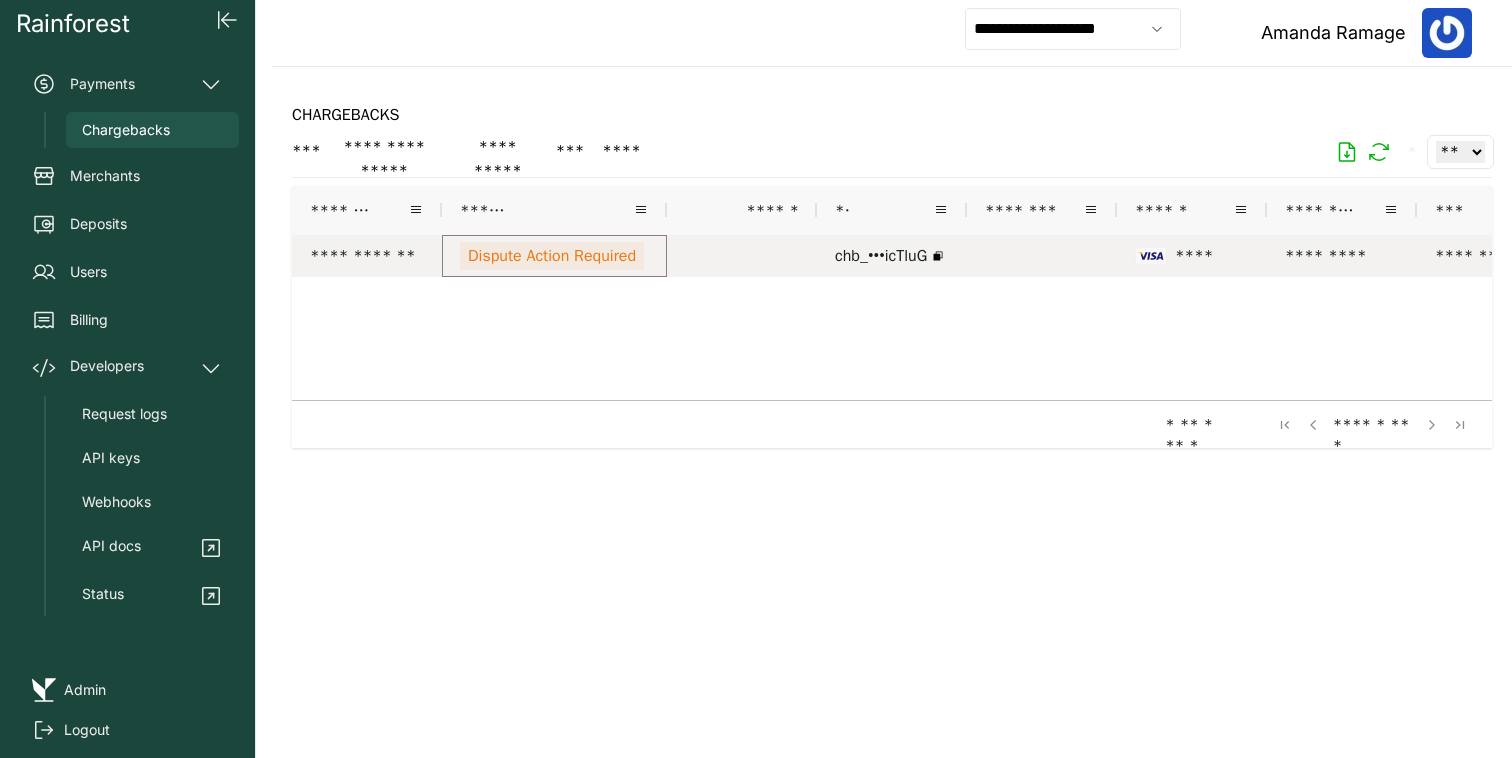 click on "Dispute Action Required" at bounding box center (554, 256) 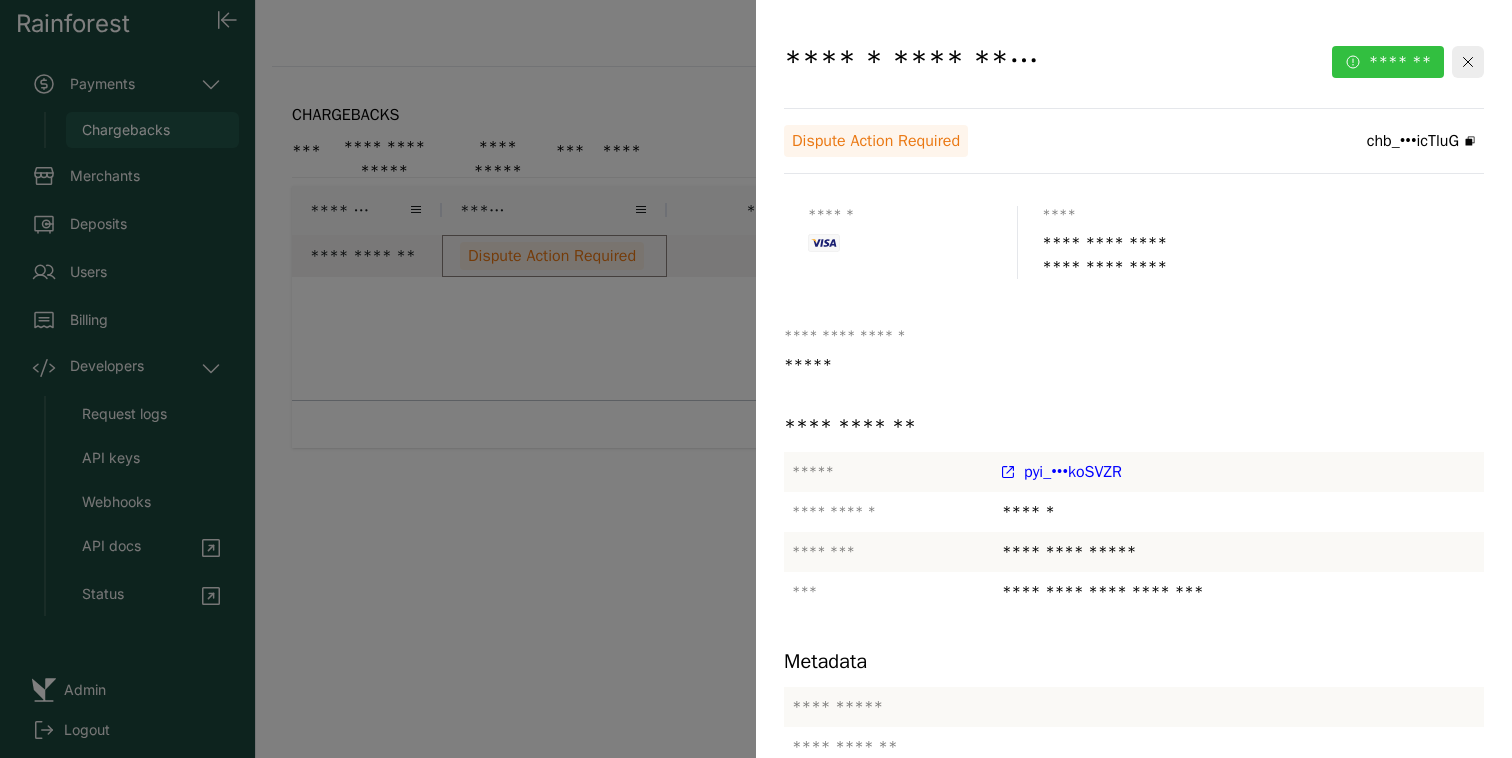 click on "*******" 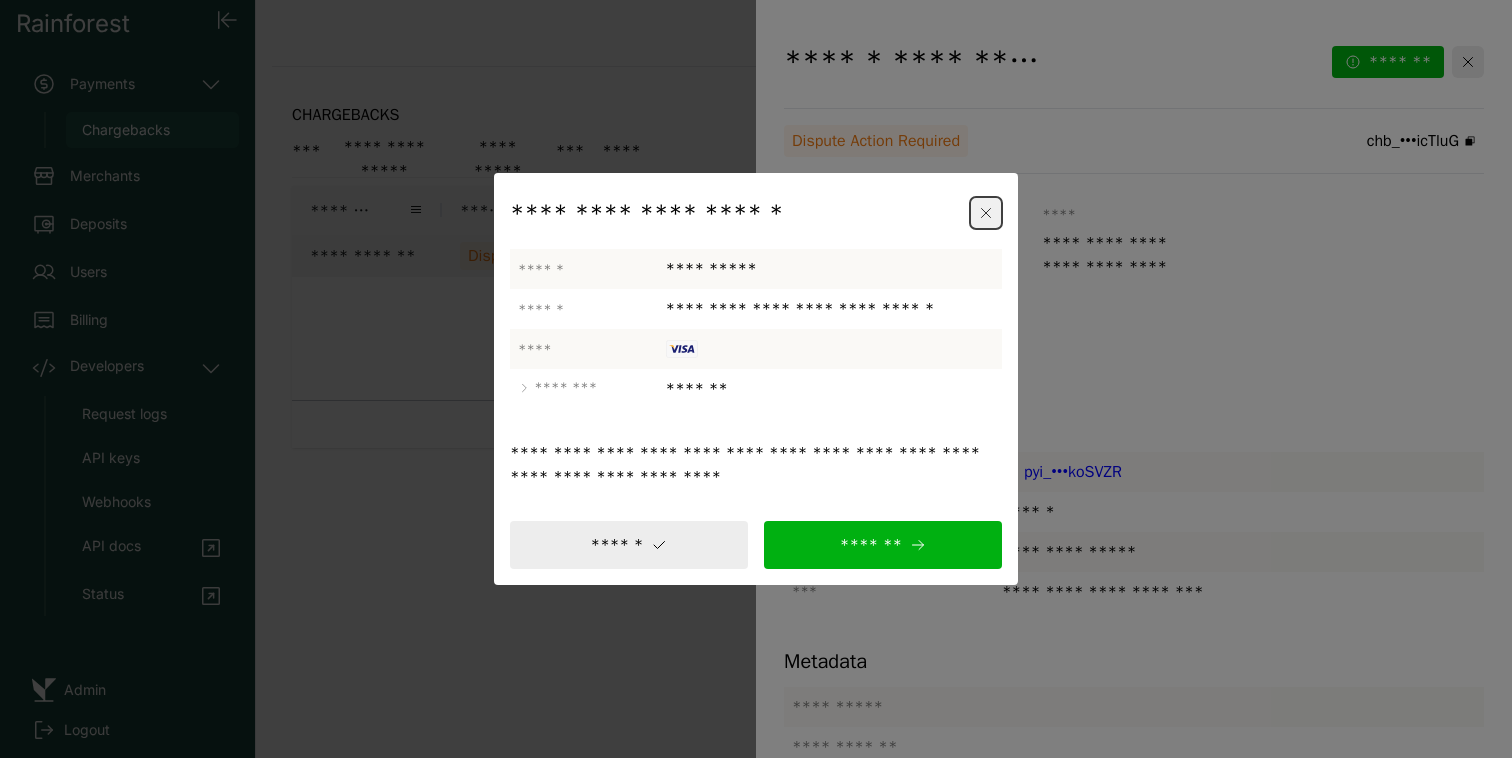 click at bounding box center [986, 213] 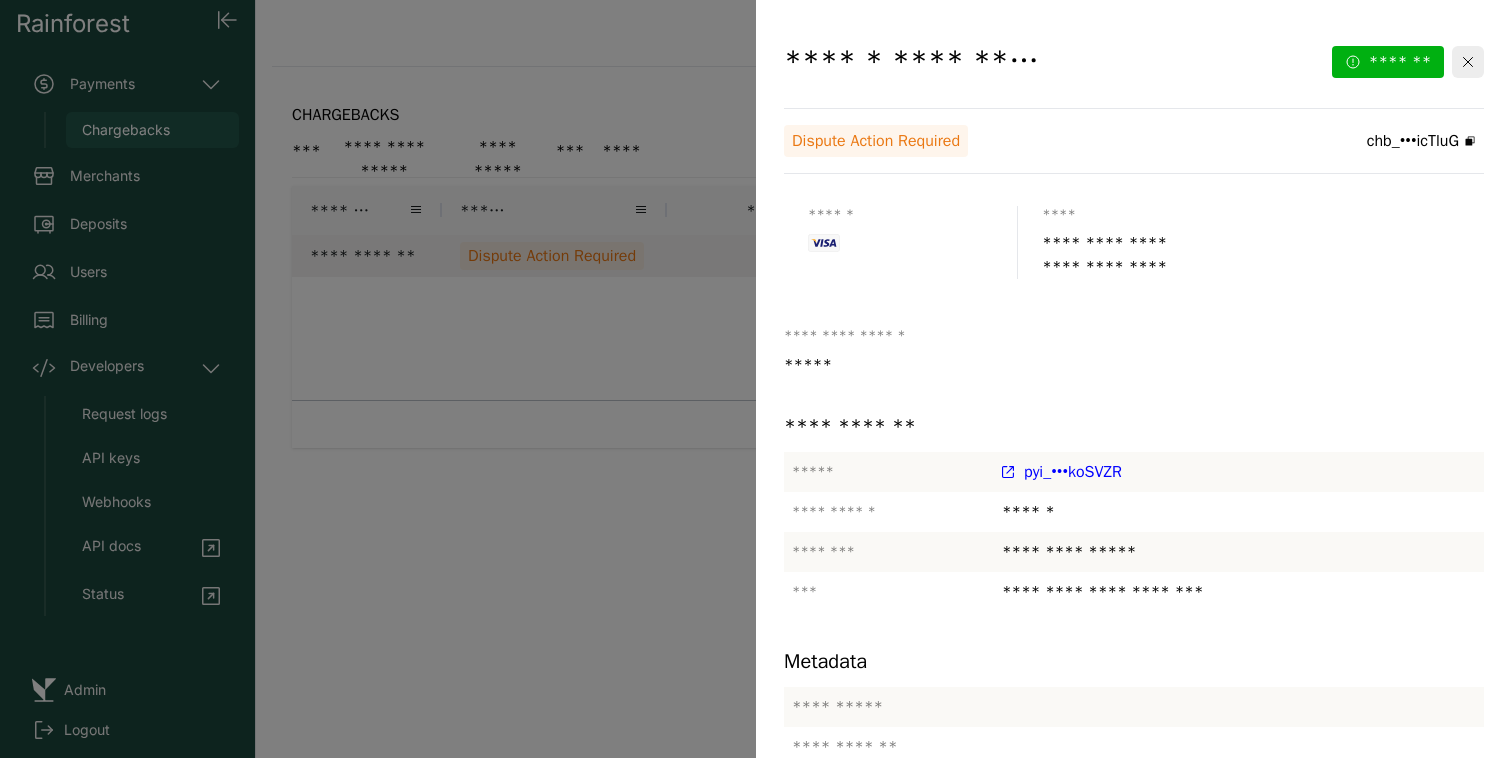 click at bounding box center [756, 379] 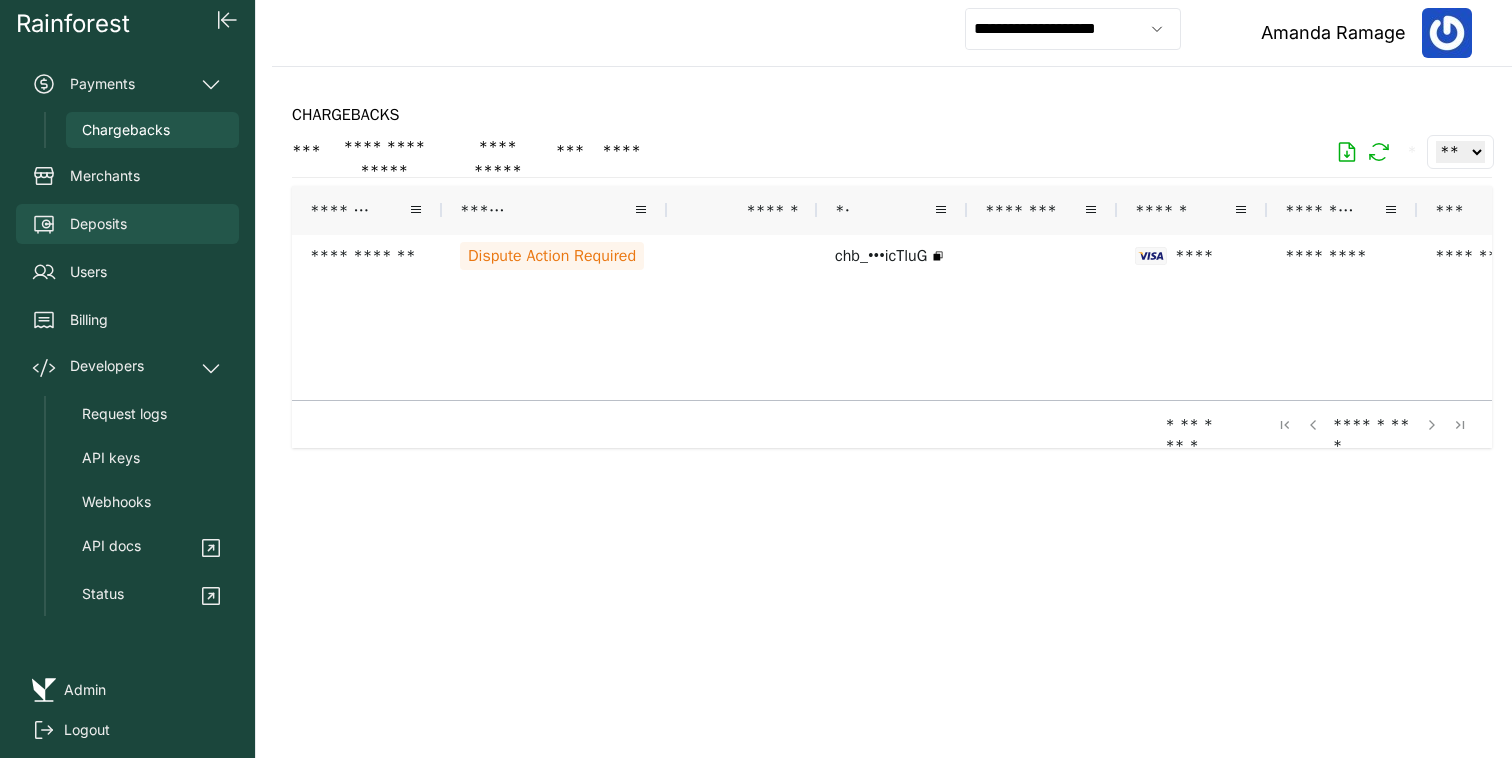 click on "Deposits" at bounding box center [127, 224] 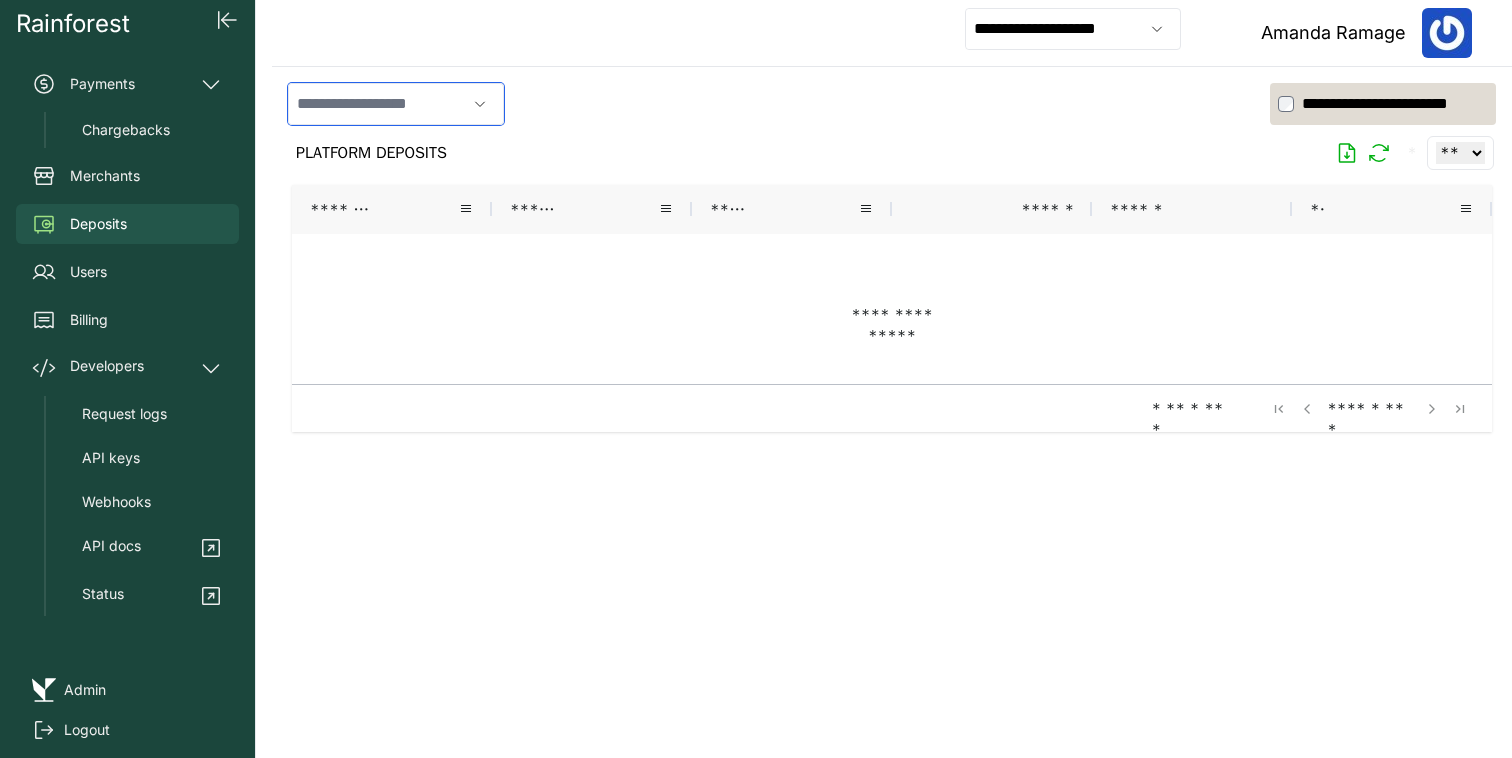 click at bounding box center (377, 104) 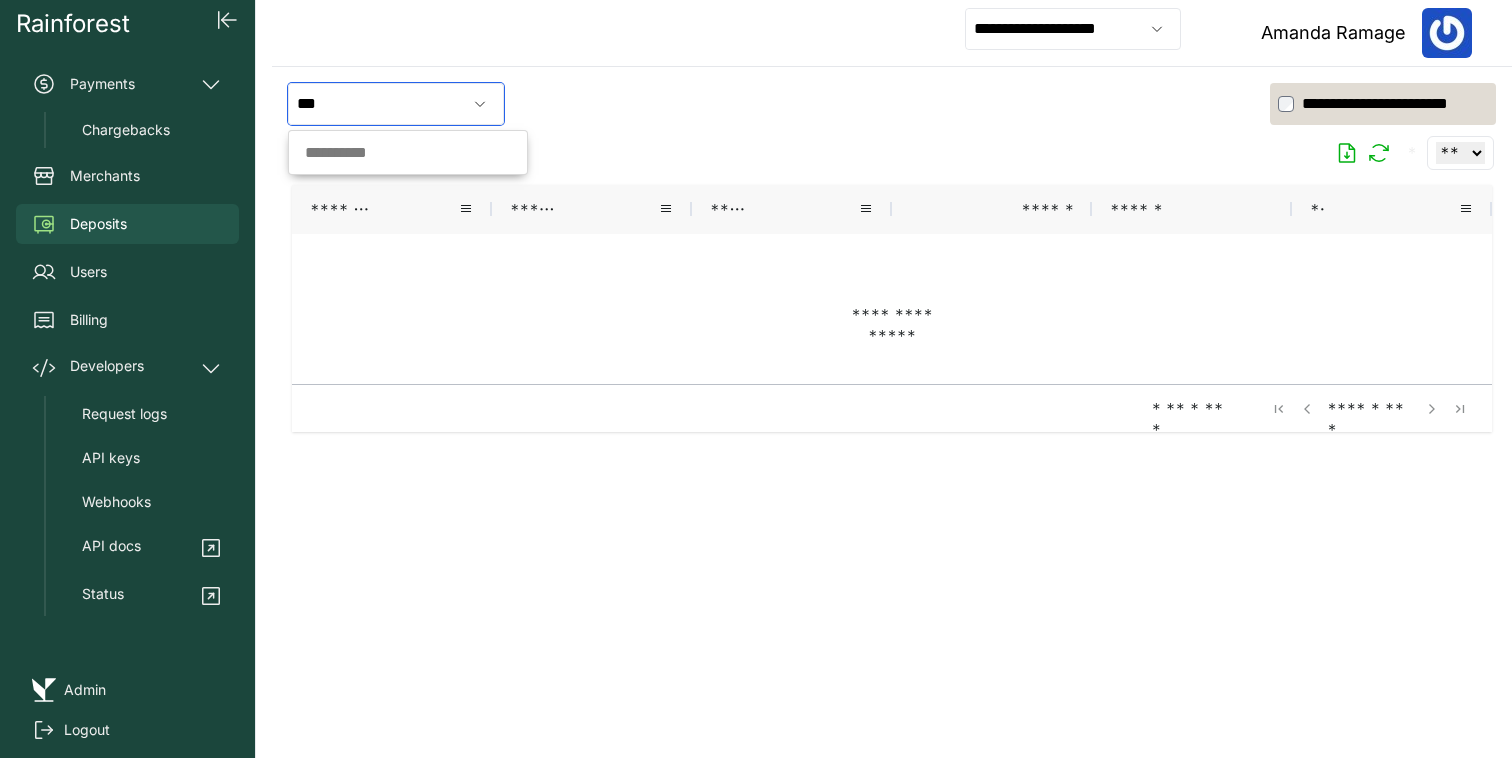 type on "***" 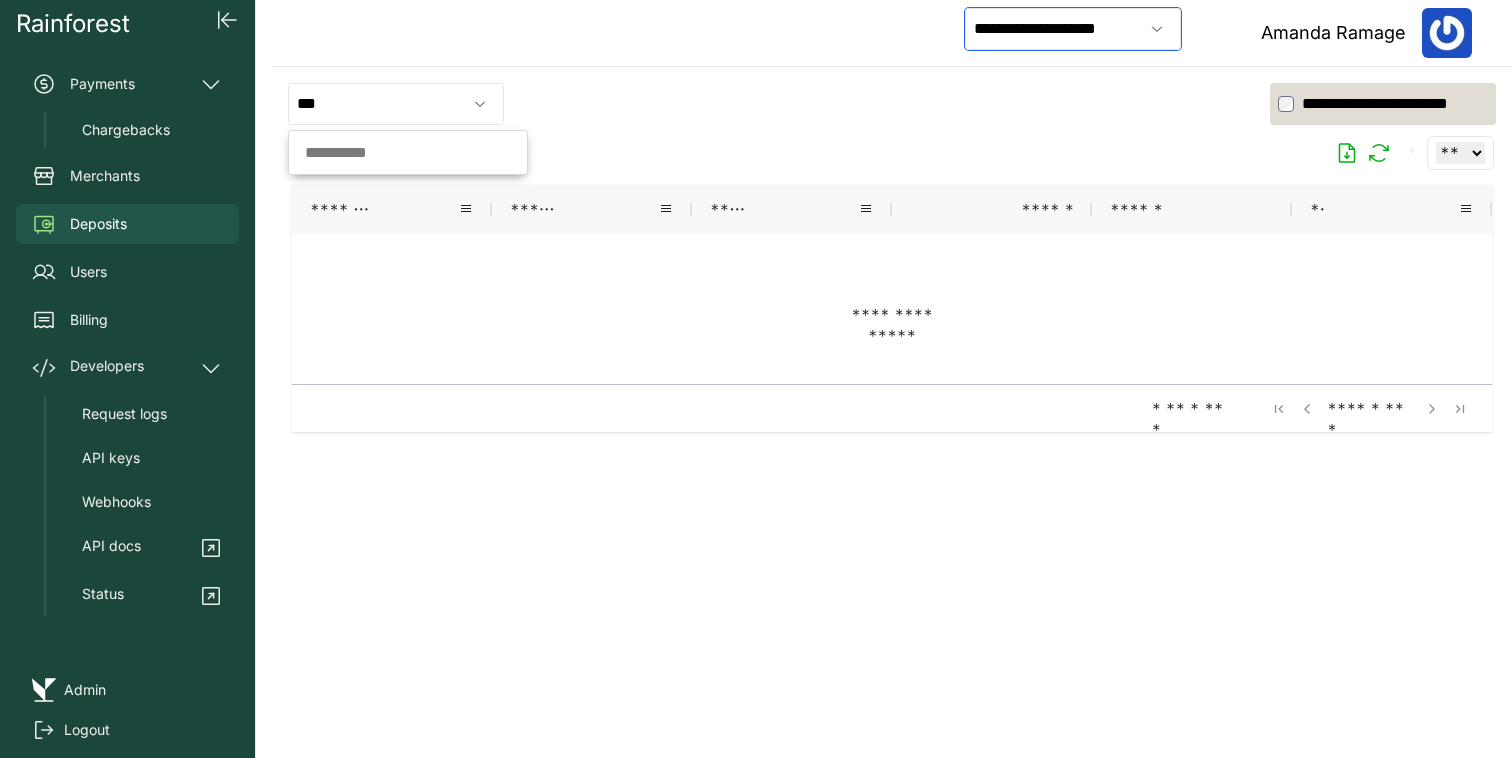 type 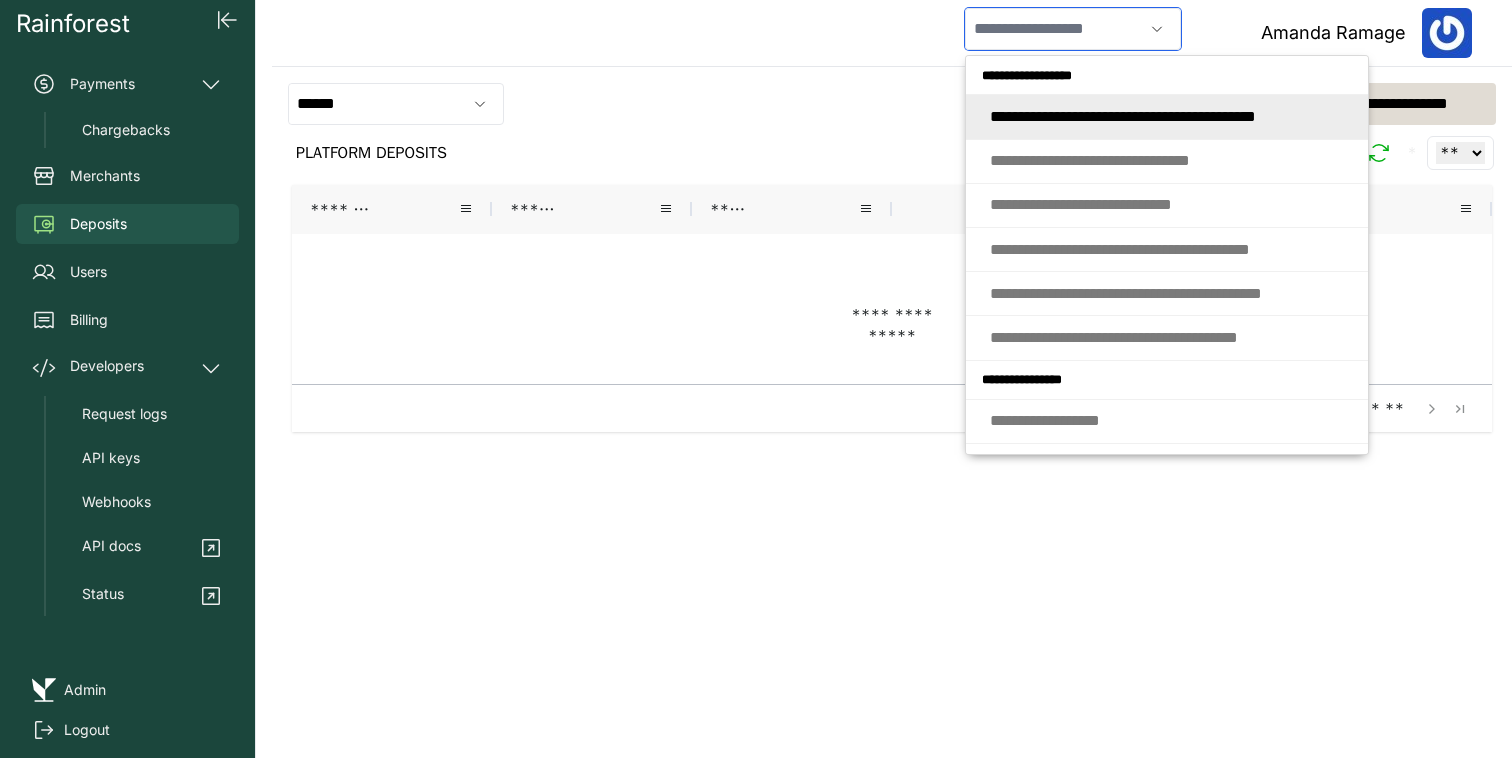 click at bounding box center (1054, 29) 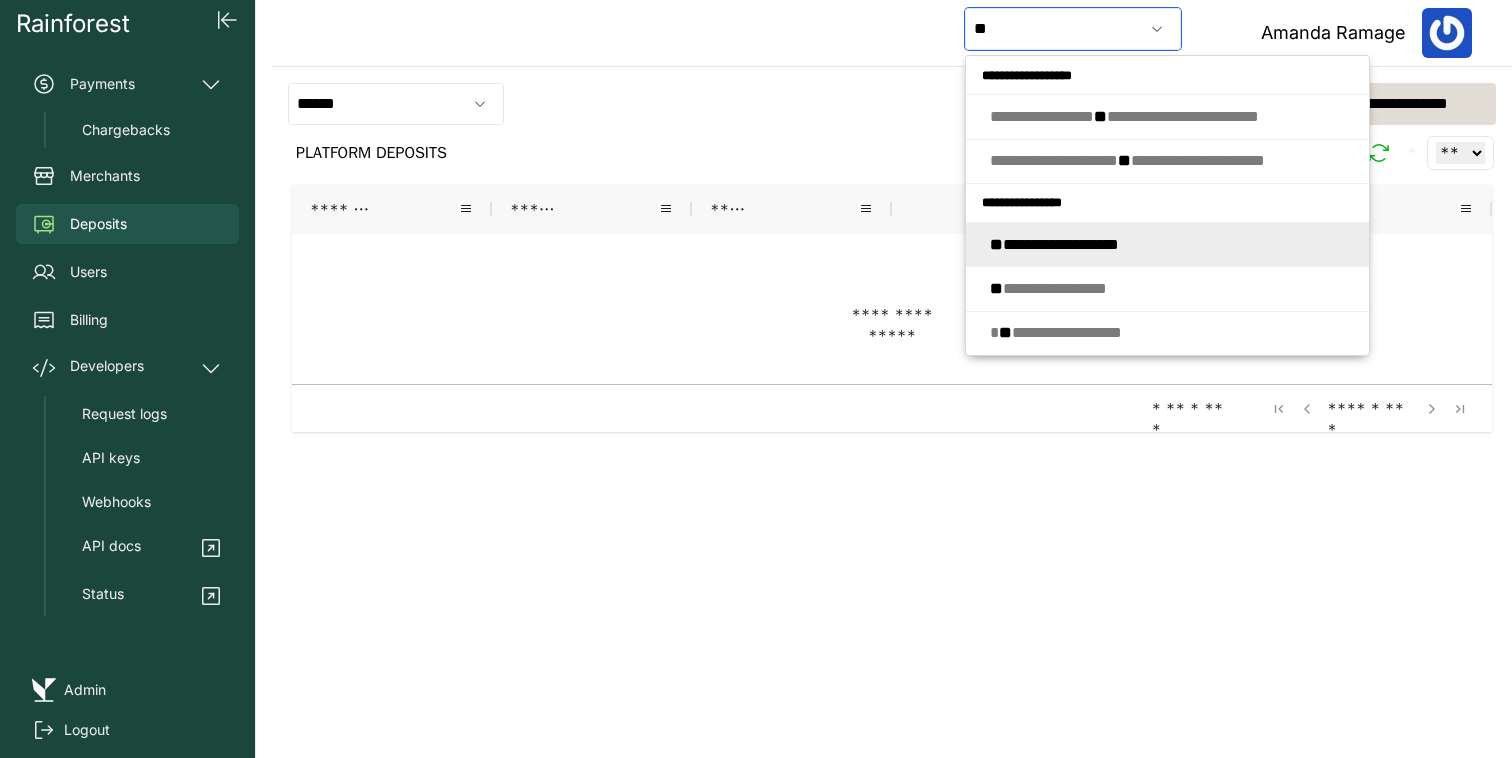 click on "**********" at bounding box center (1054, 244) 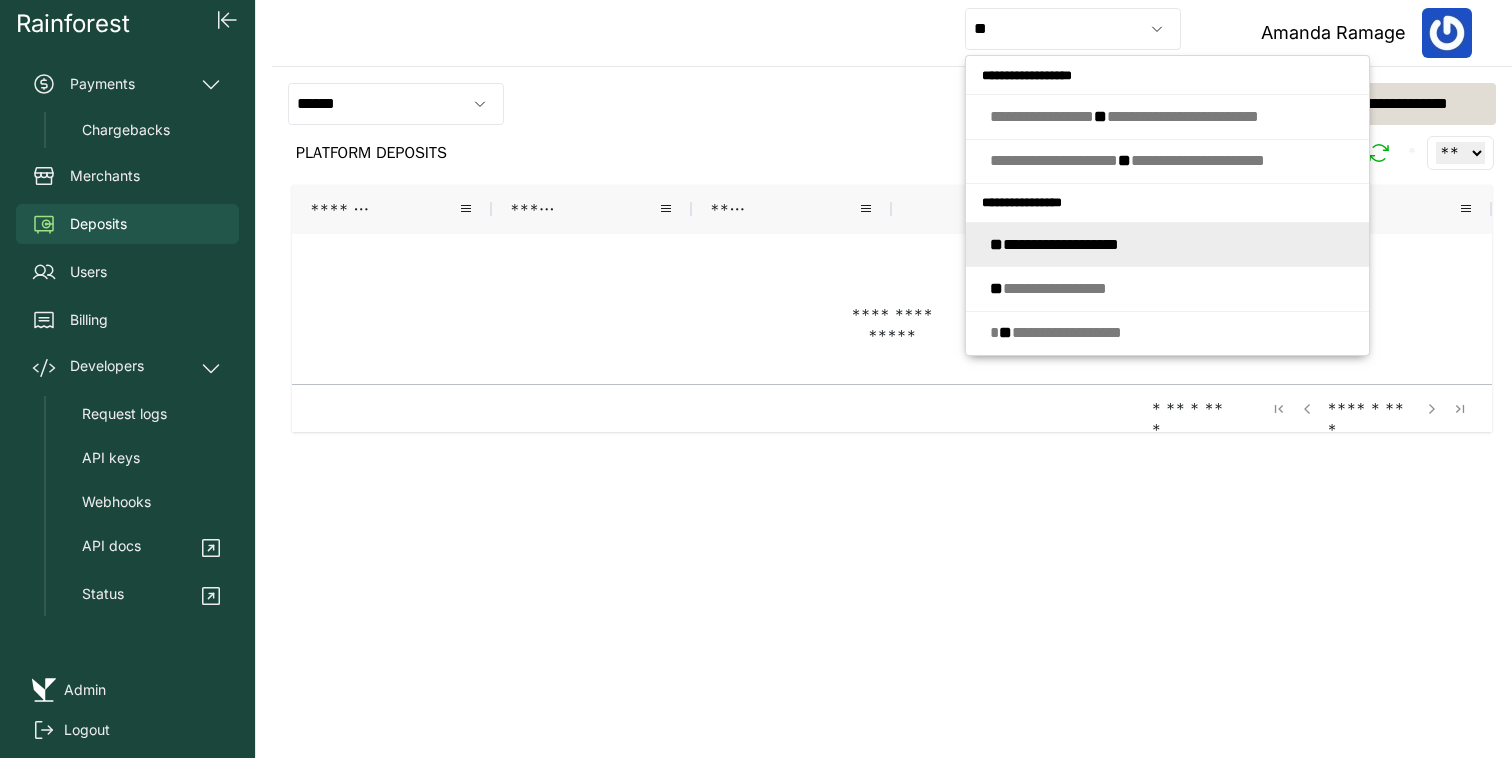 type on "**********" 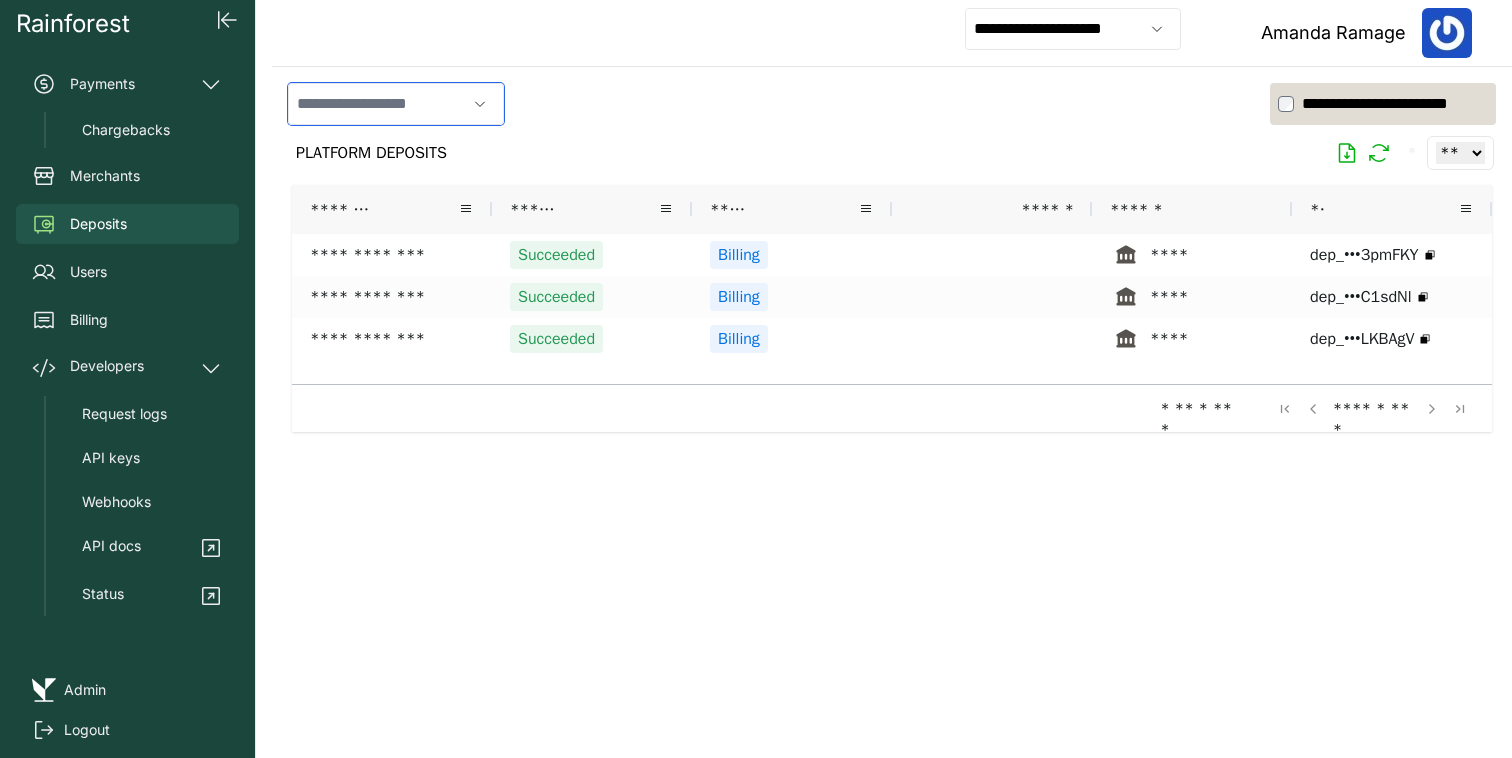 click at bounding box center [377, 104] 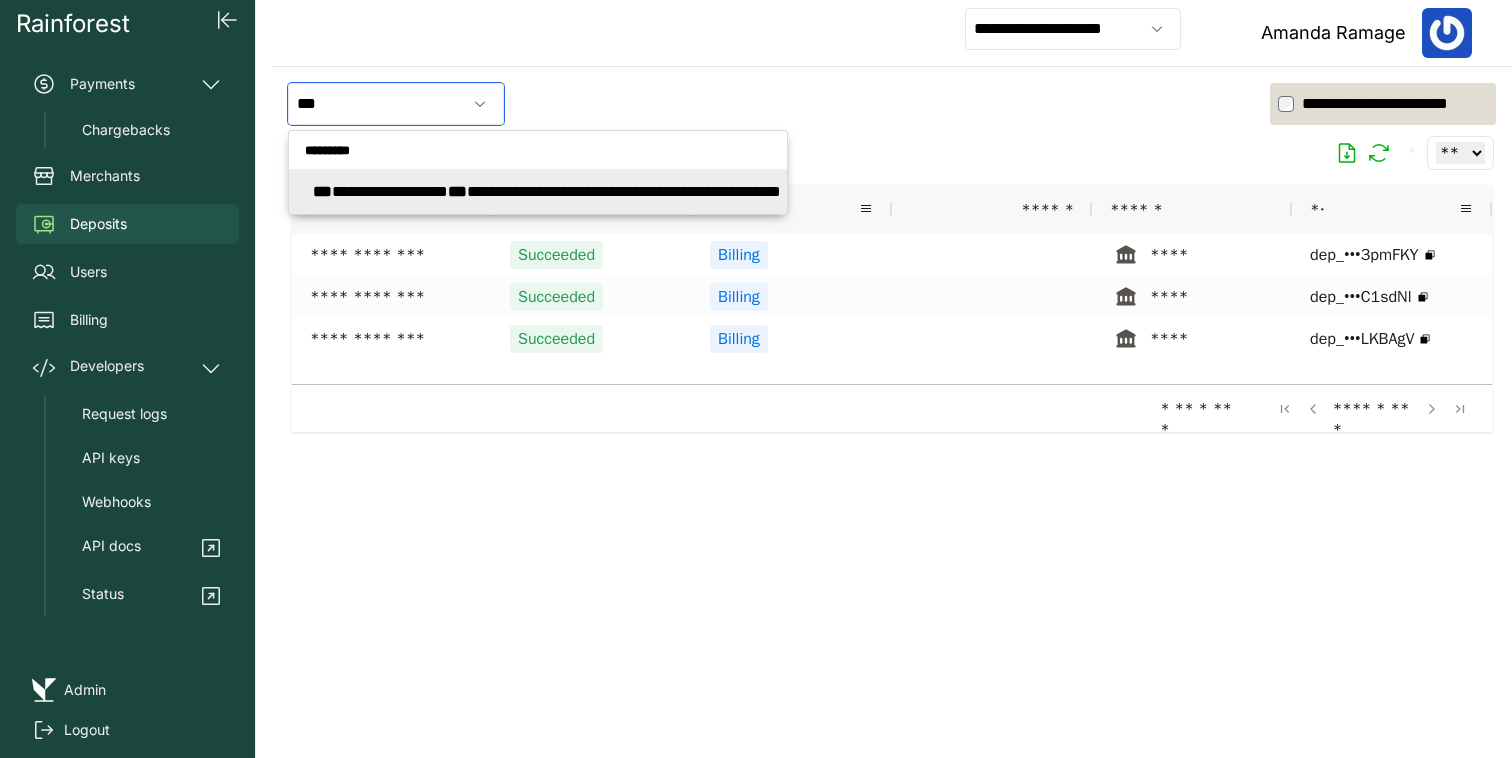 click on "**********" 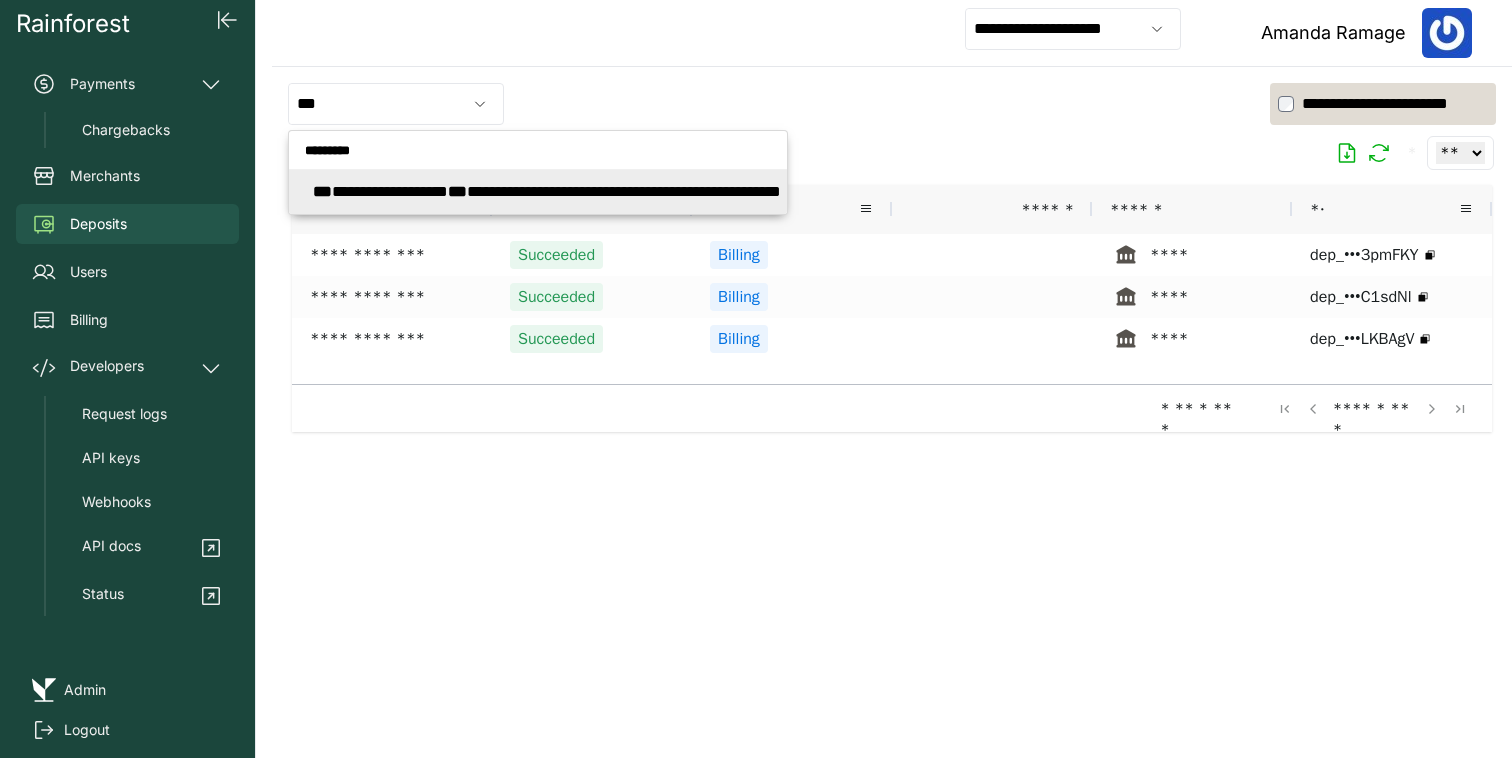 type on "**********" 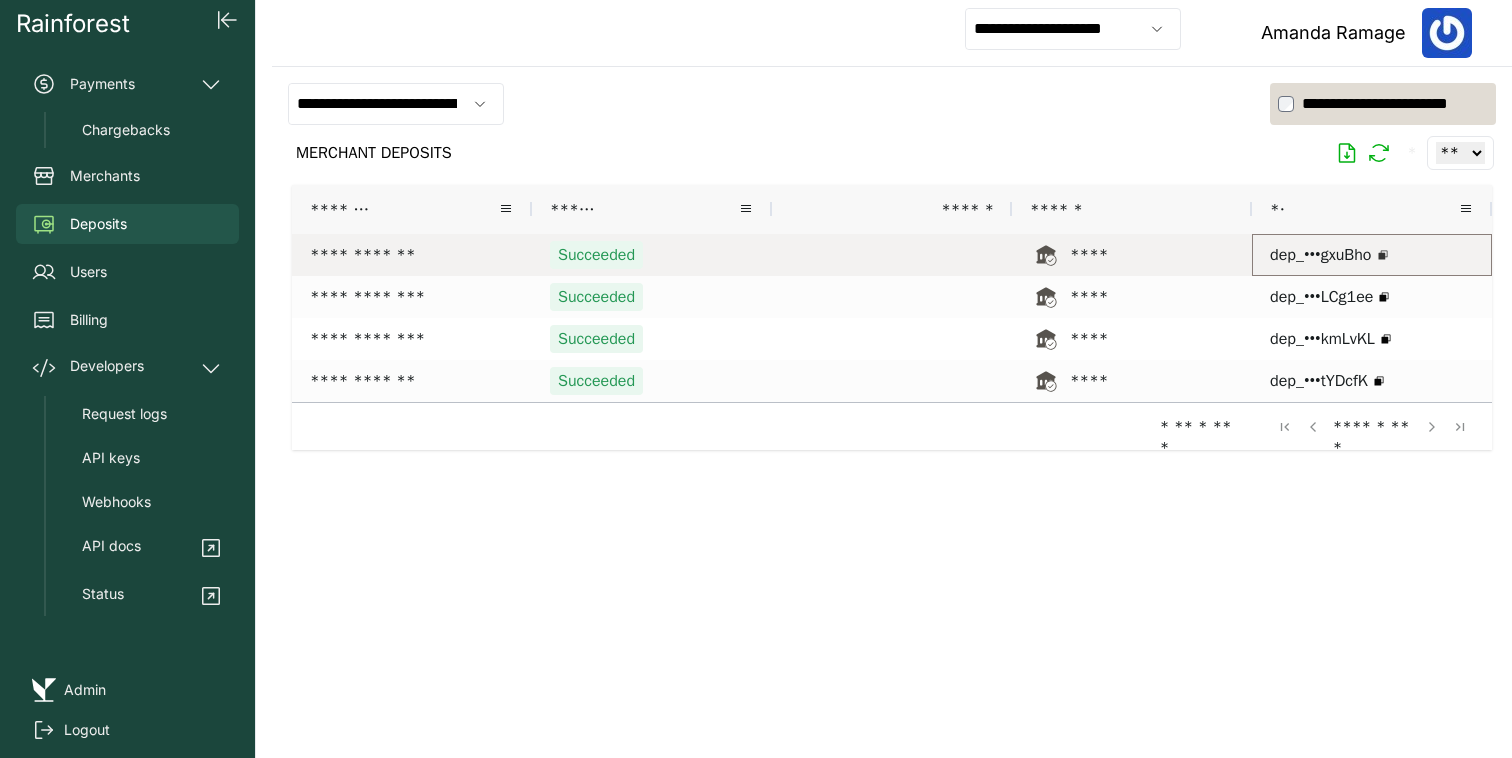 click 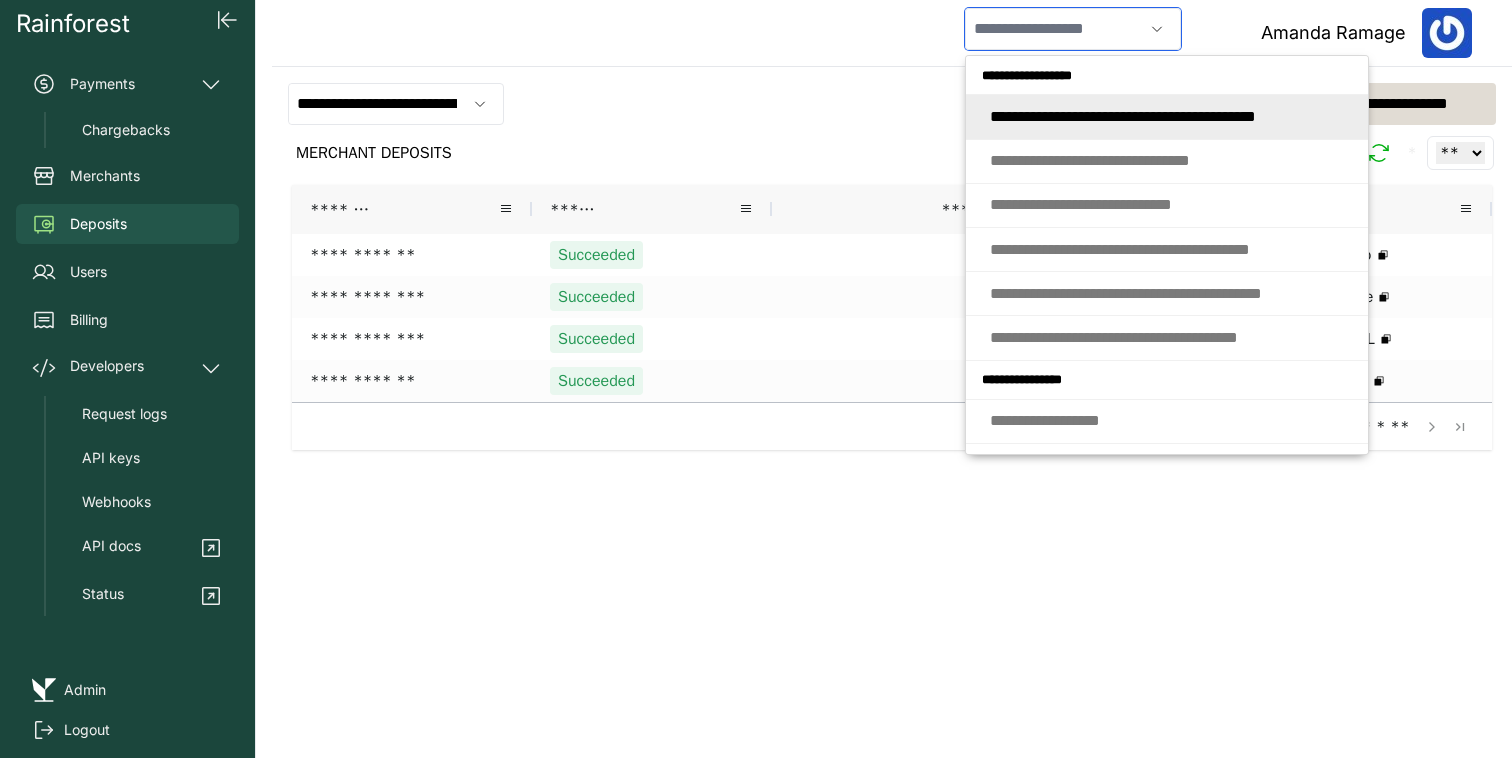 click at bounding box center [1054, 29] 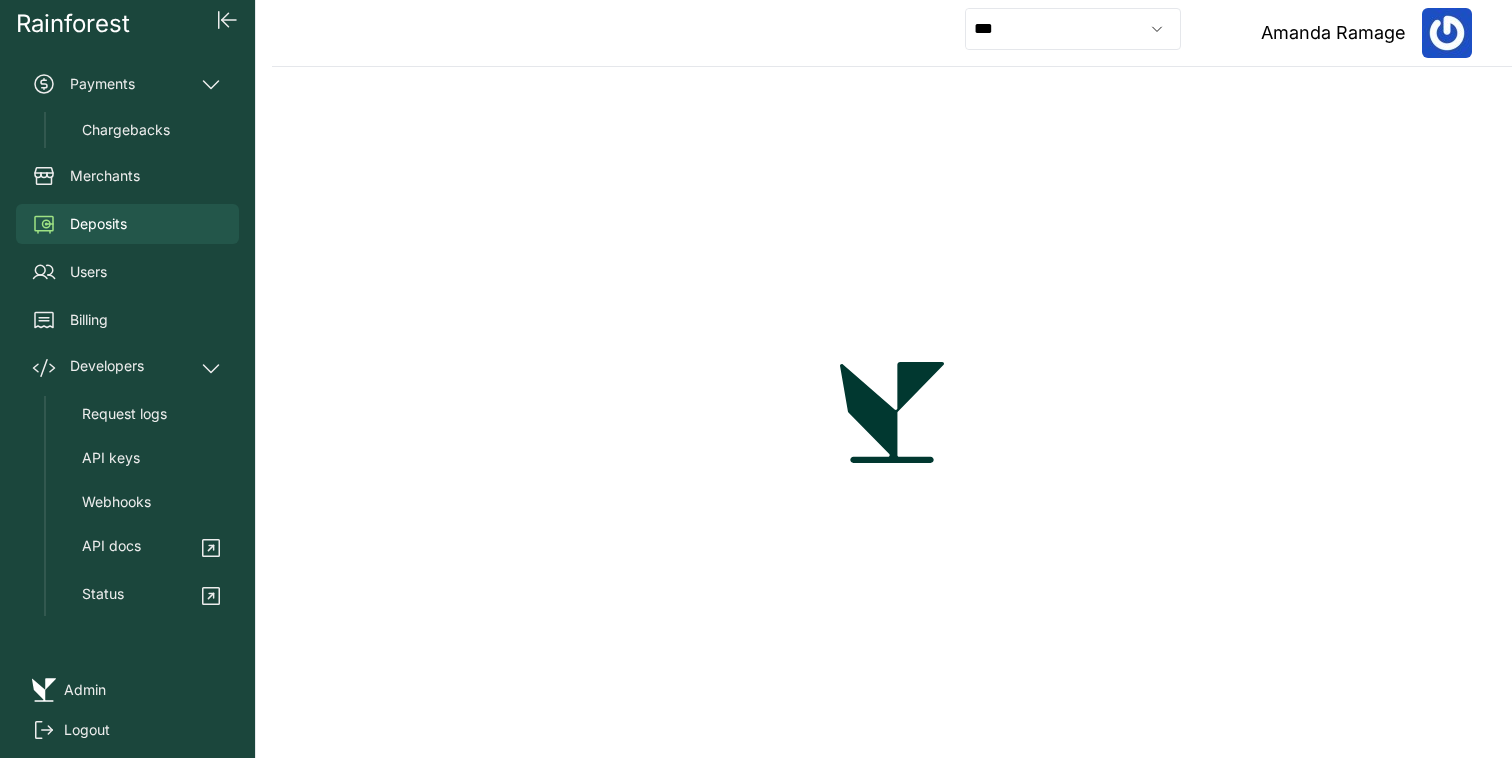 type on "**********" 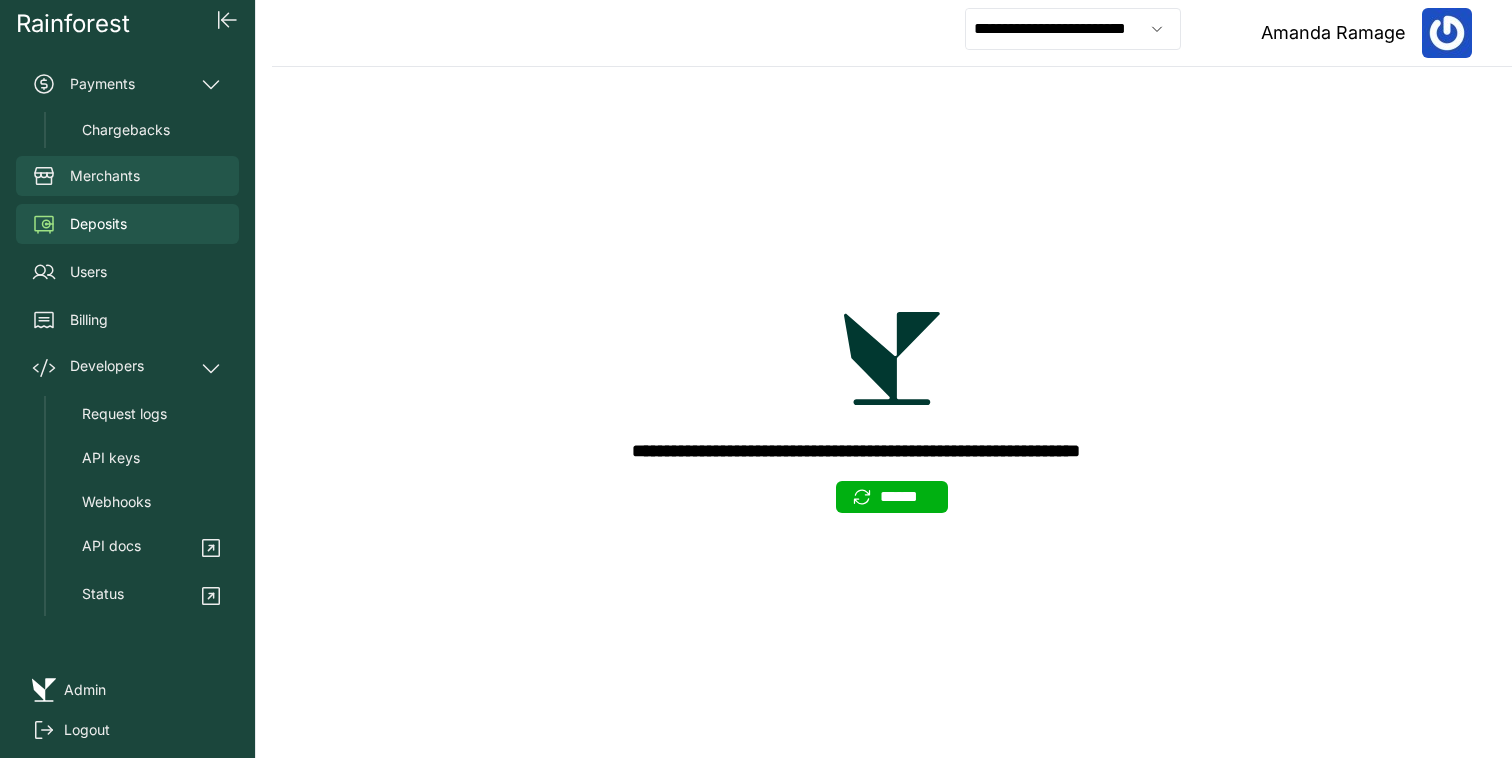 click on "Merchants" at bounding box center [127, 176] 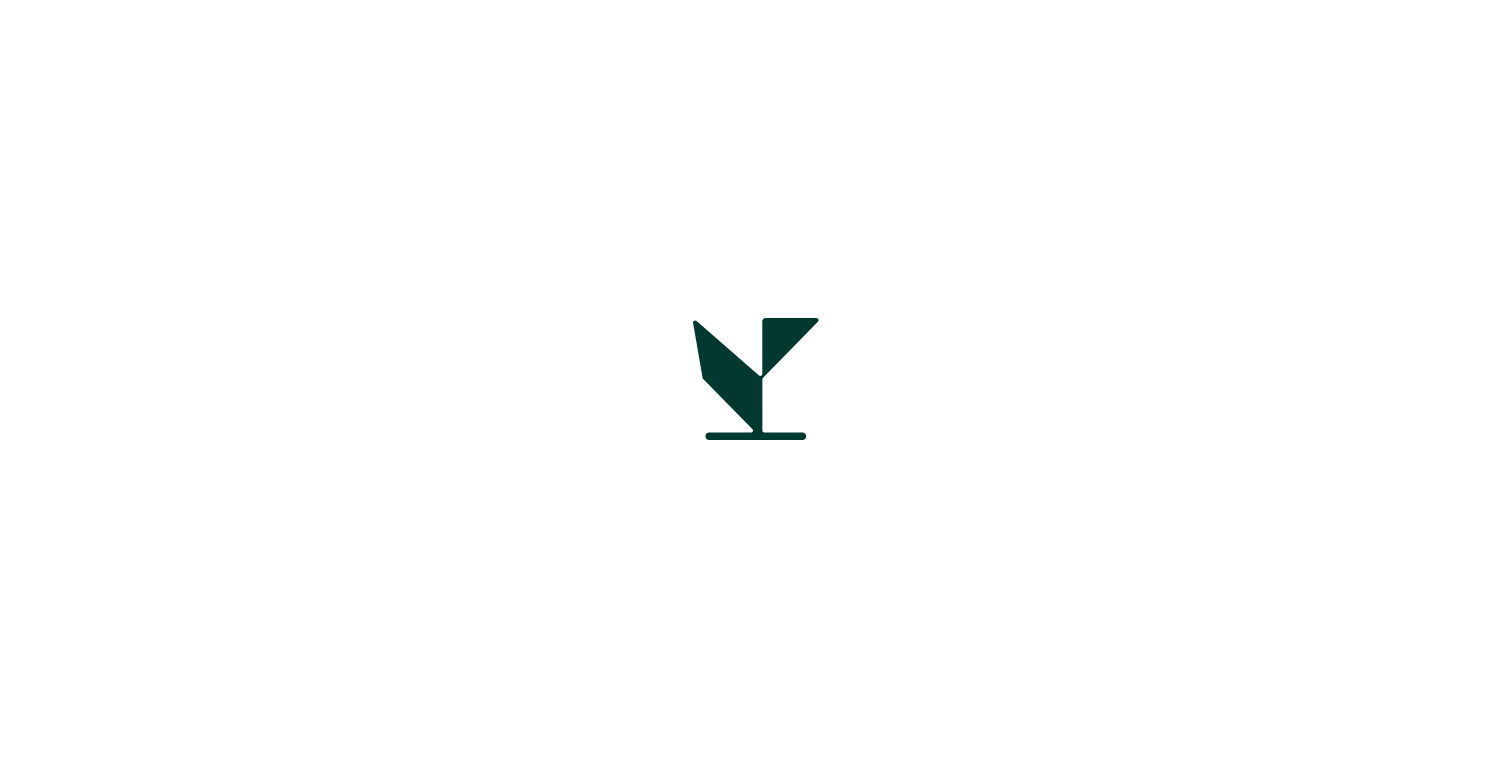 scroll, scrollTop: 0, scrollLeft: 0, axis: both 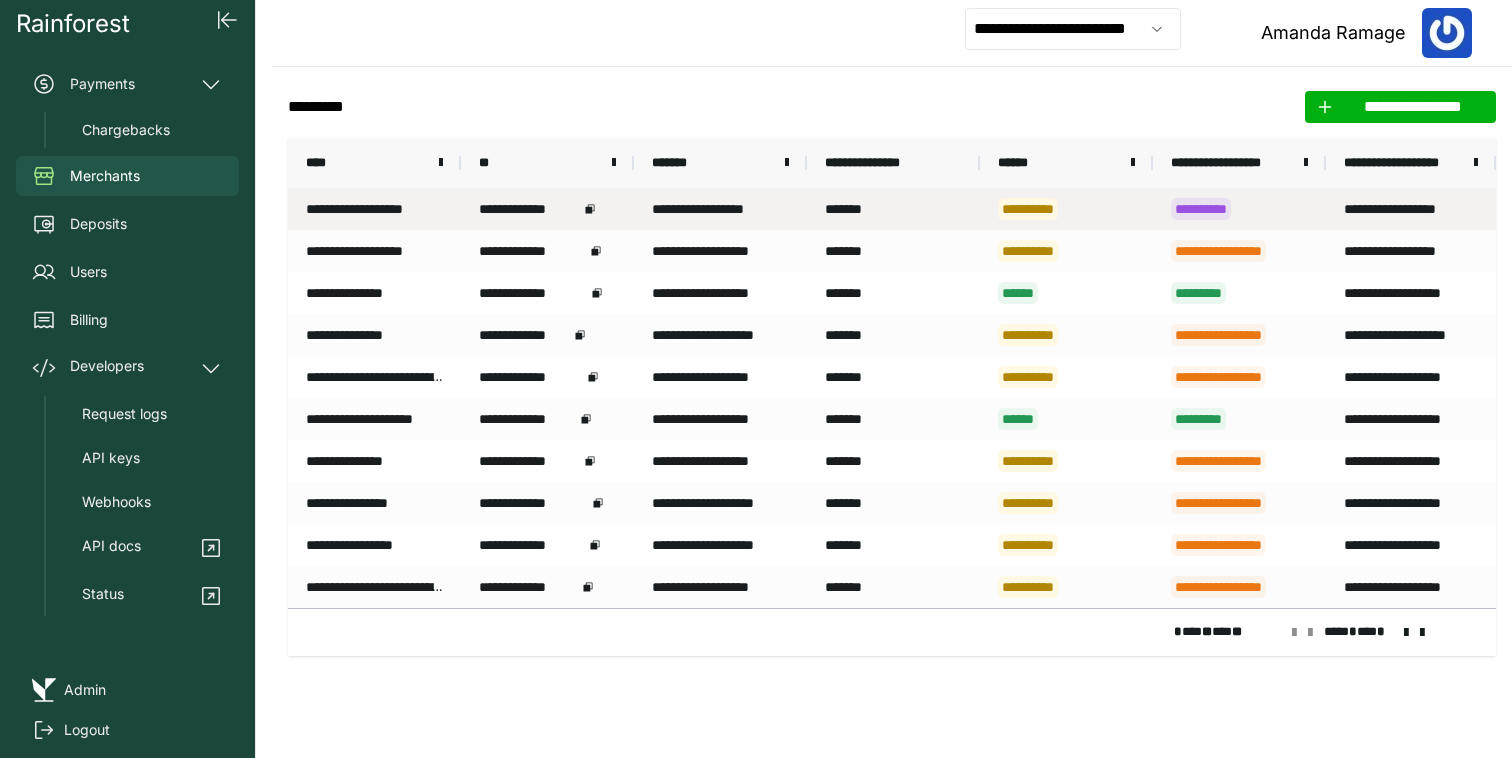 click on "**********" at bounding box center (374, 209) 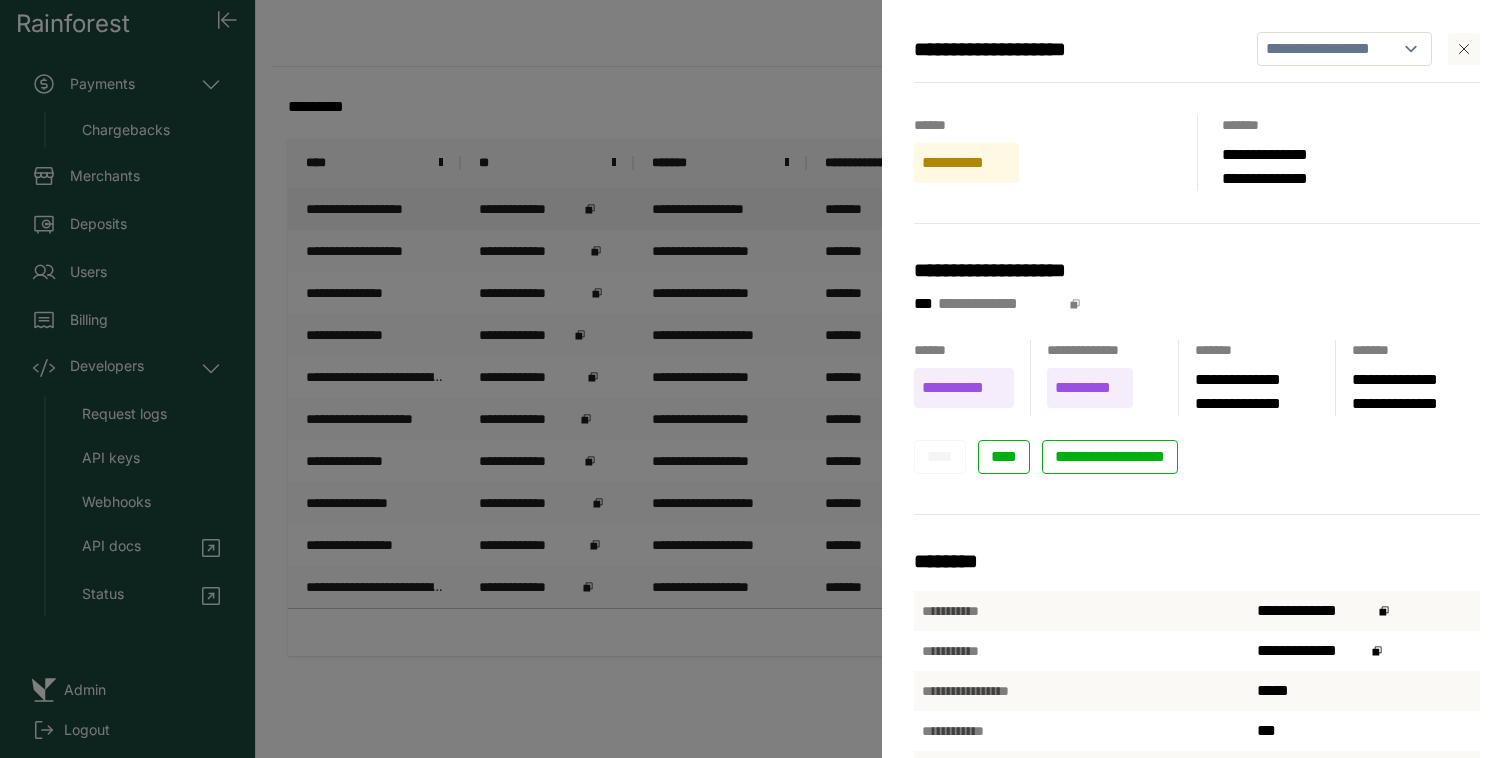 click on "**********" at bounding box center (756, 379) 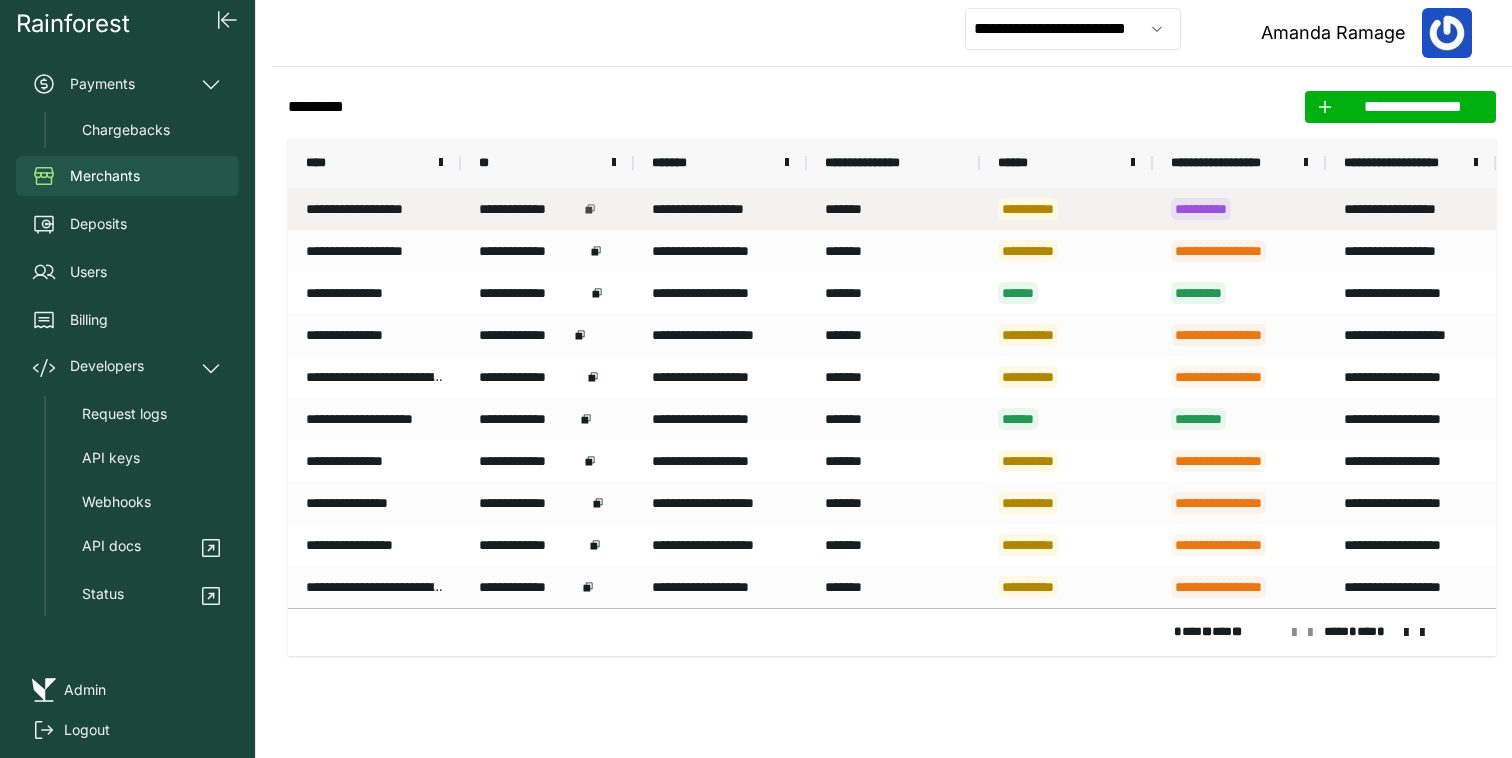 click 